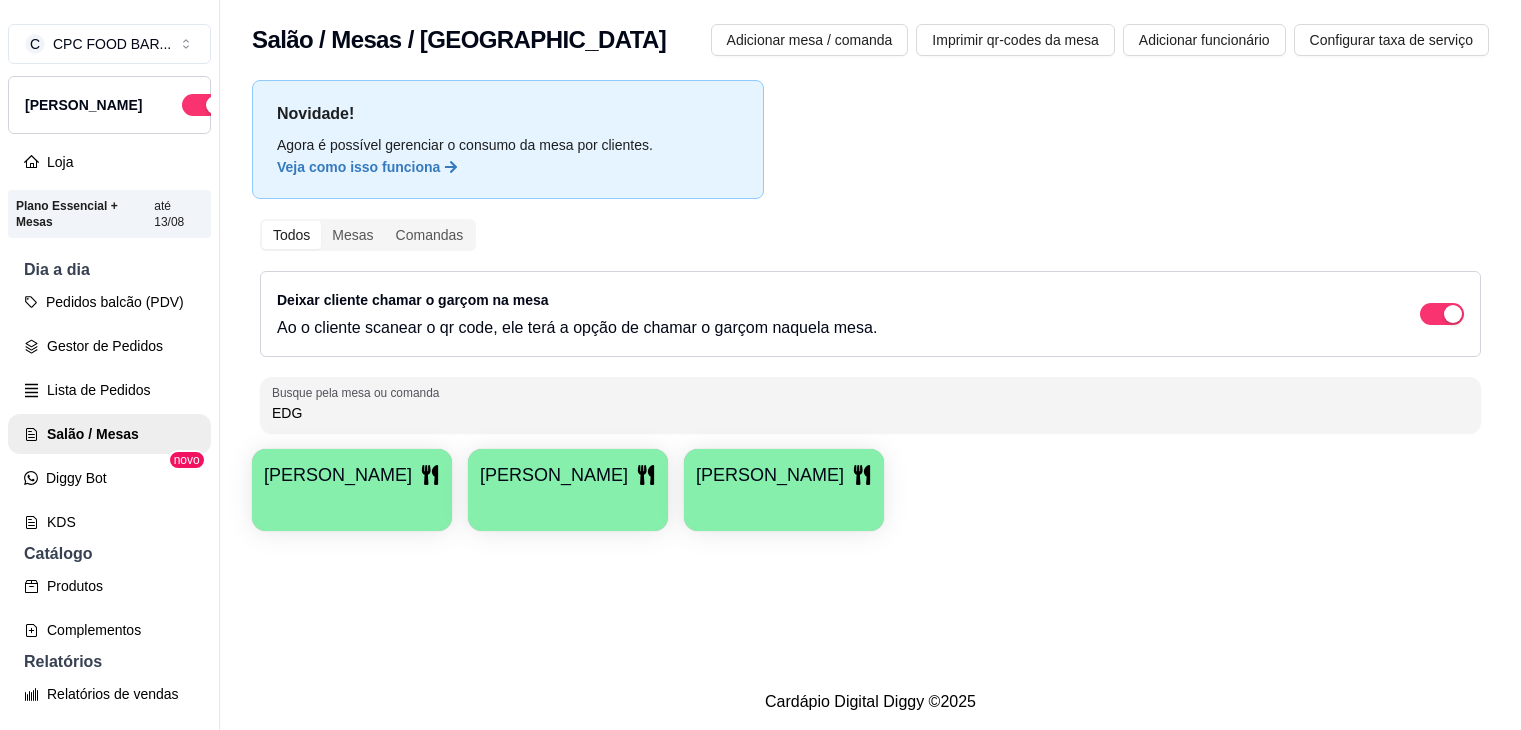 scroll, scrollTop: 0, scrollLeft: 0, axis: both 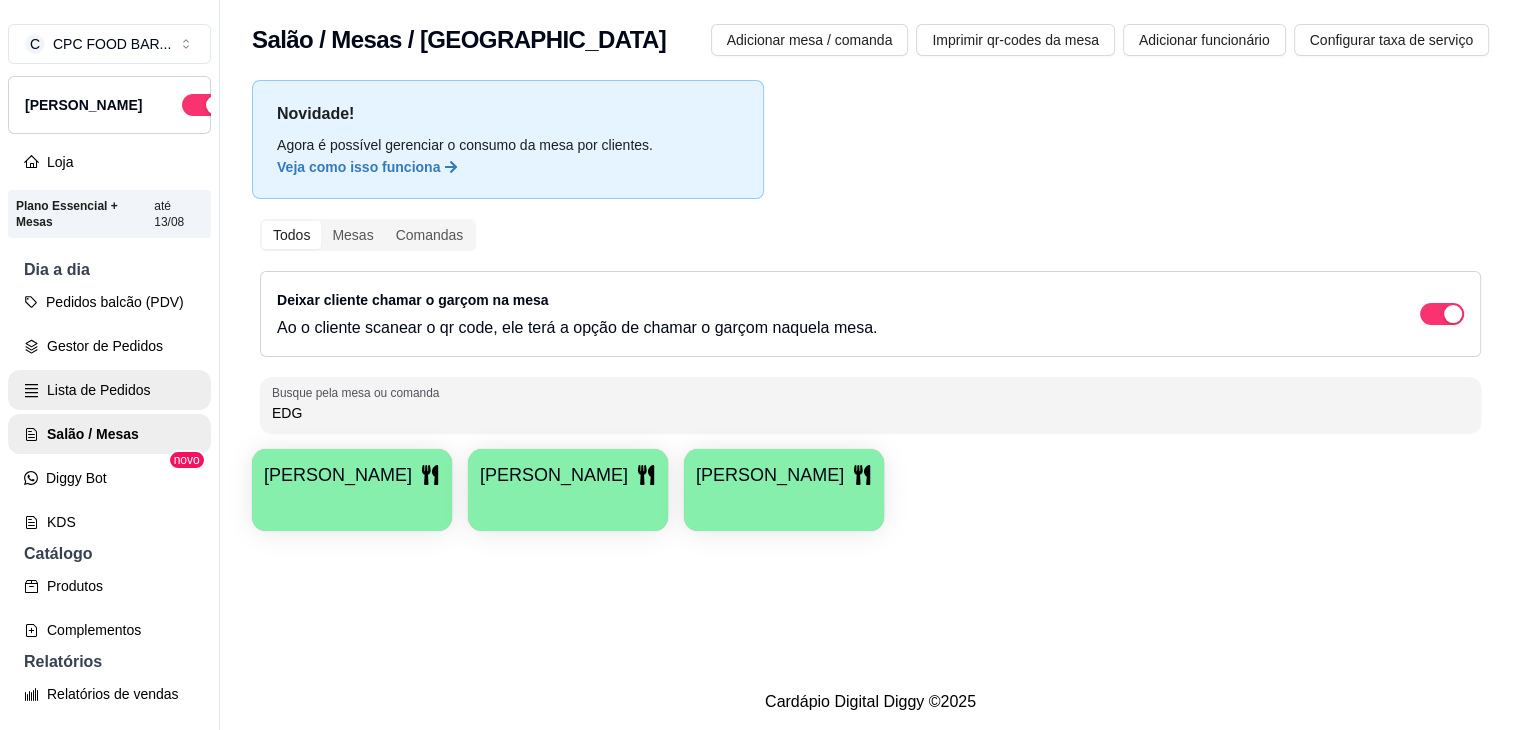 drag, startPoint x: 335, startPoint y: 413, endPoint x: 160, endPoint y: 411, distance: 175.01143 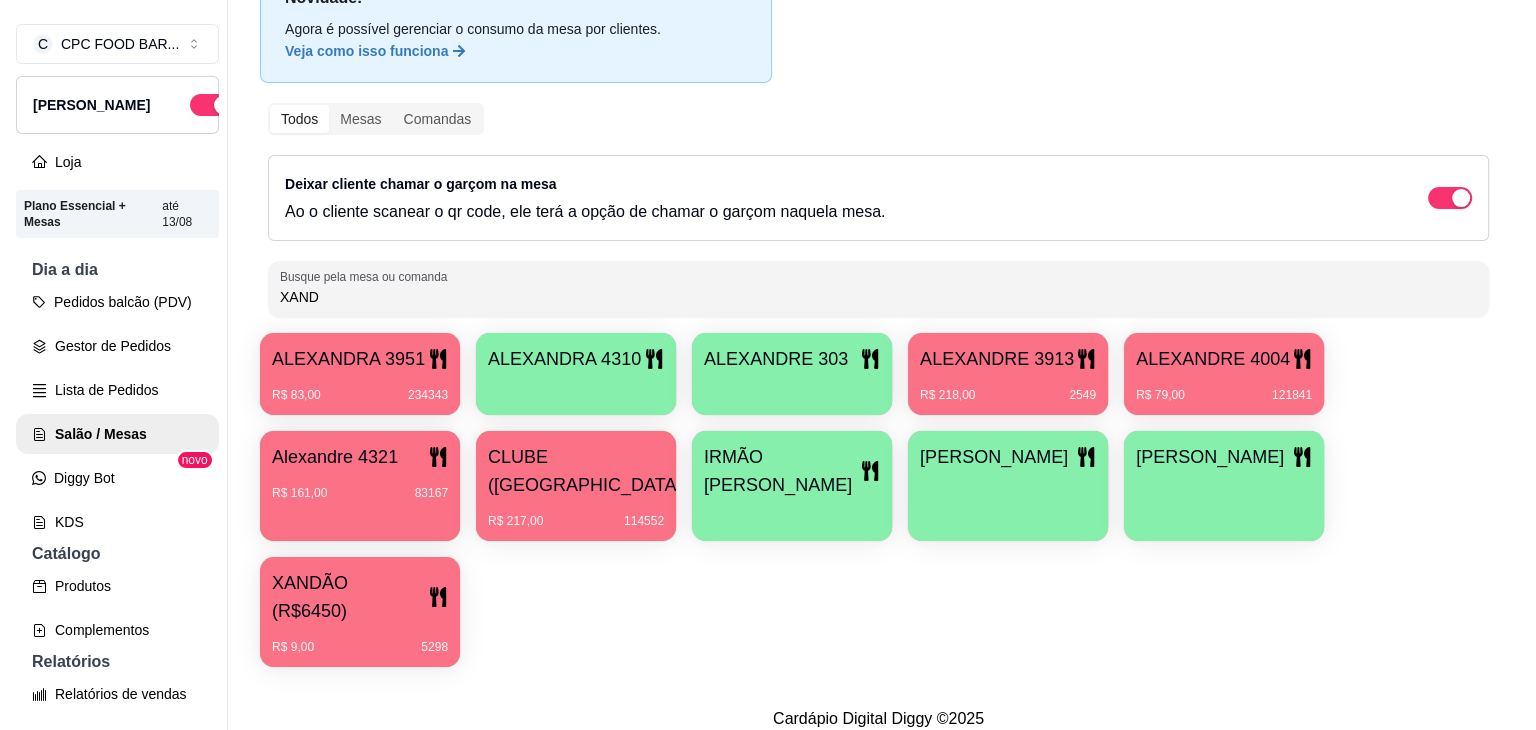 scroll, scrollTop: 120, scrollLeft: 0, axis: vertical 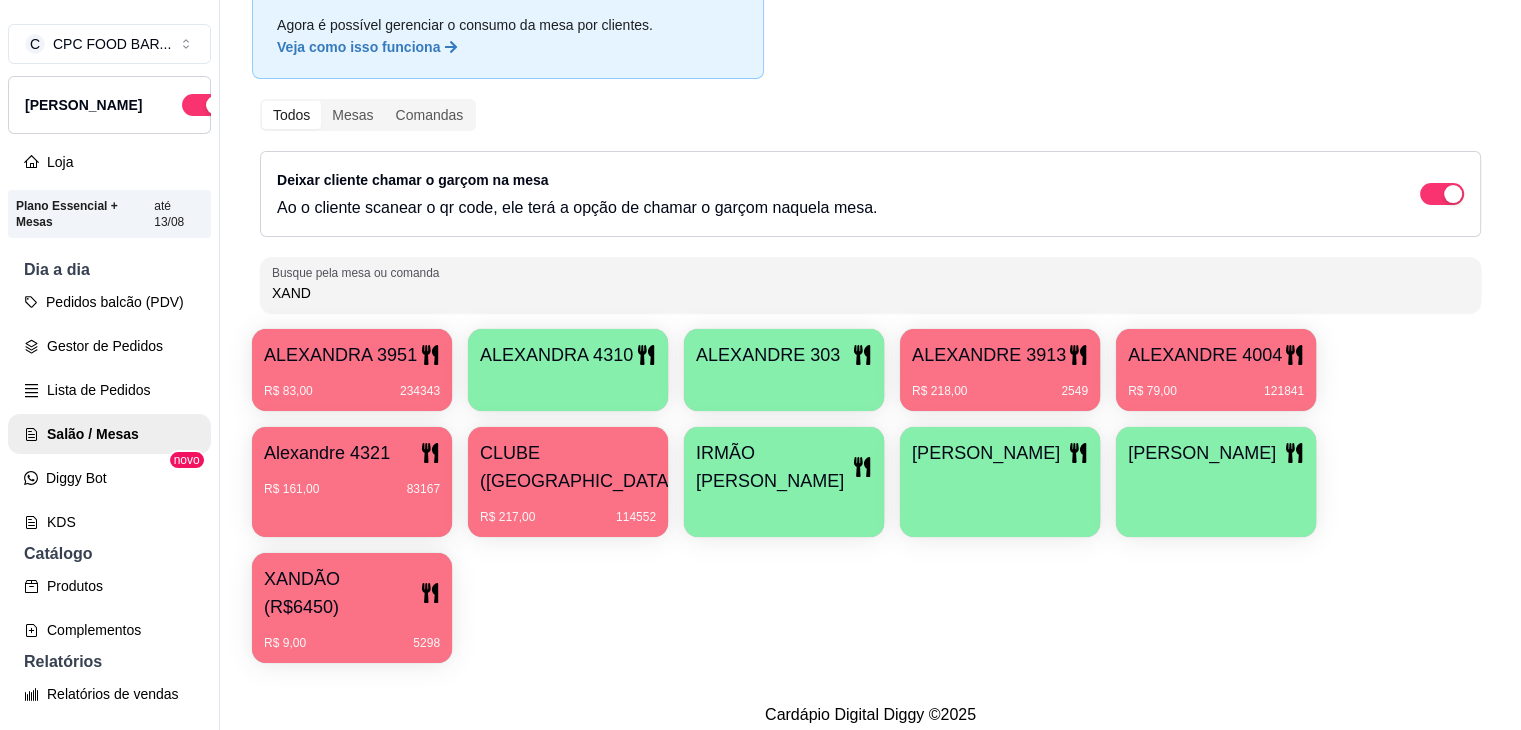 type on "XAND" 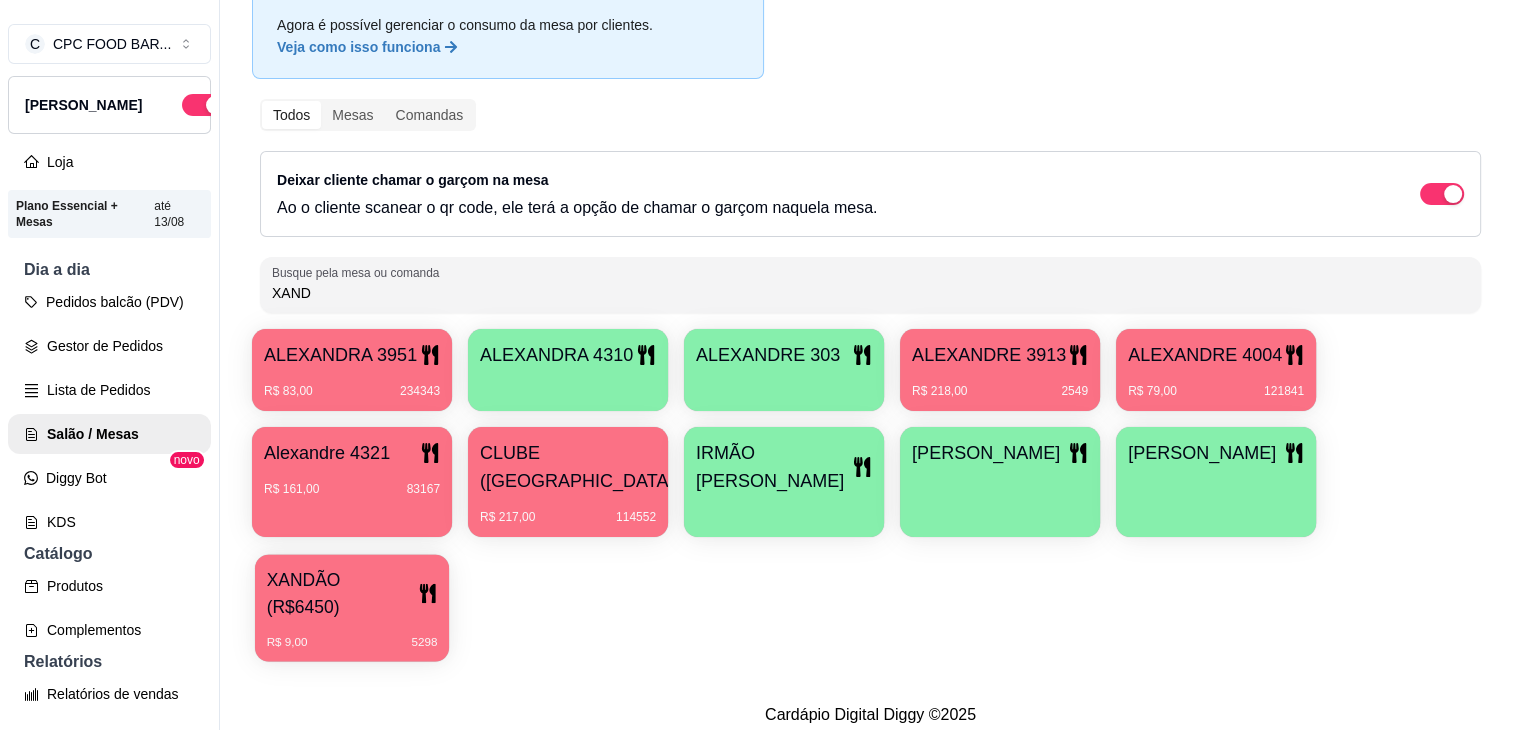 click on "XANDÃO (R$6450)" at bounding box center [342, 593] 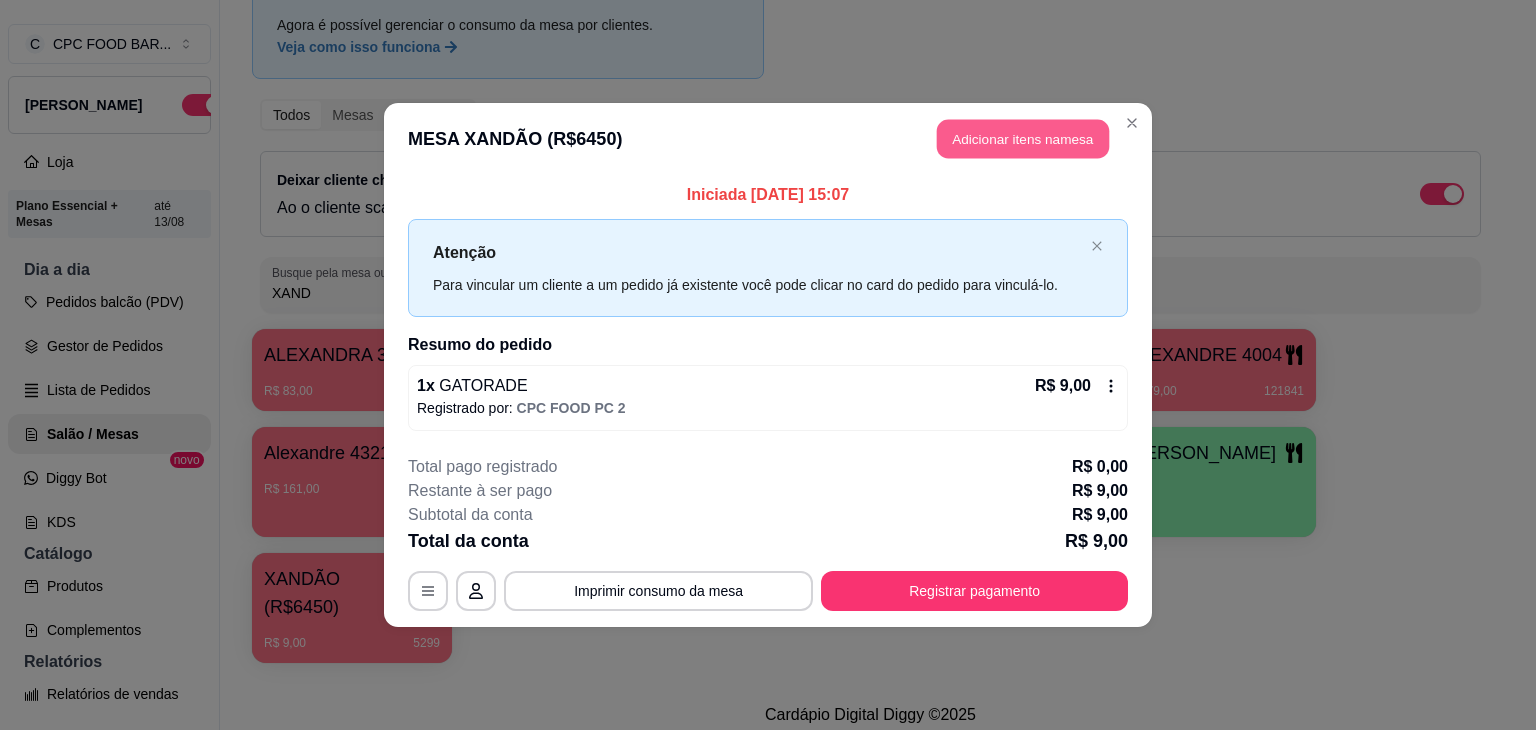 click on "Adicionar itens na  mesa" at bounding box center (1023, 139) 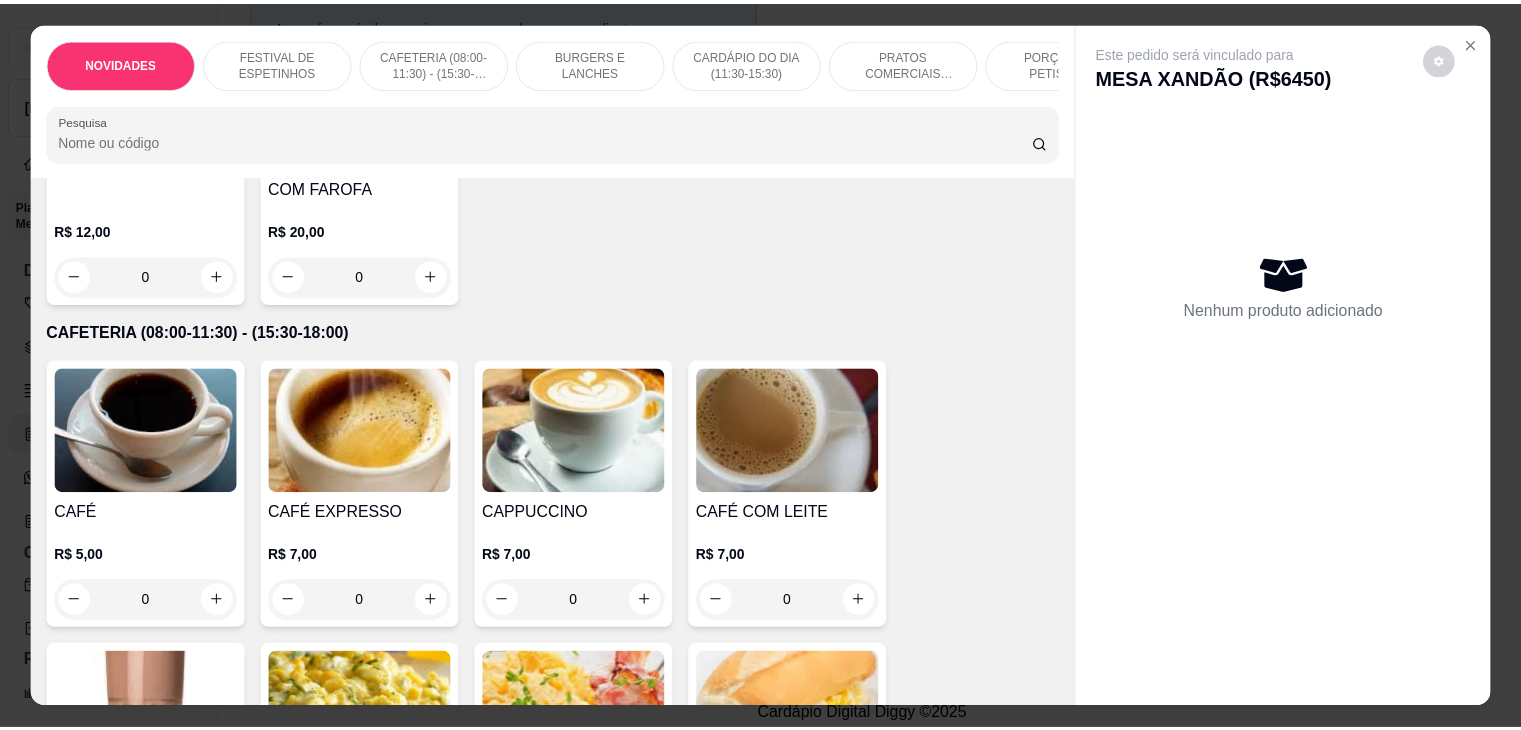 scroll, scrollTop: 700, scrollLeft: 0, axis: vertical 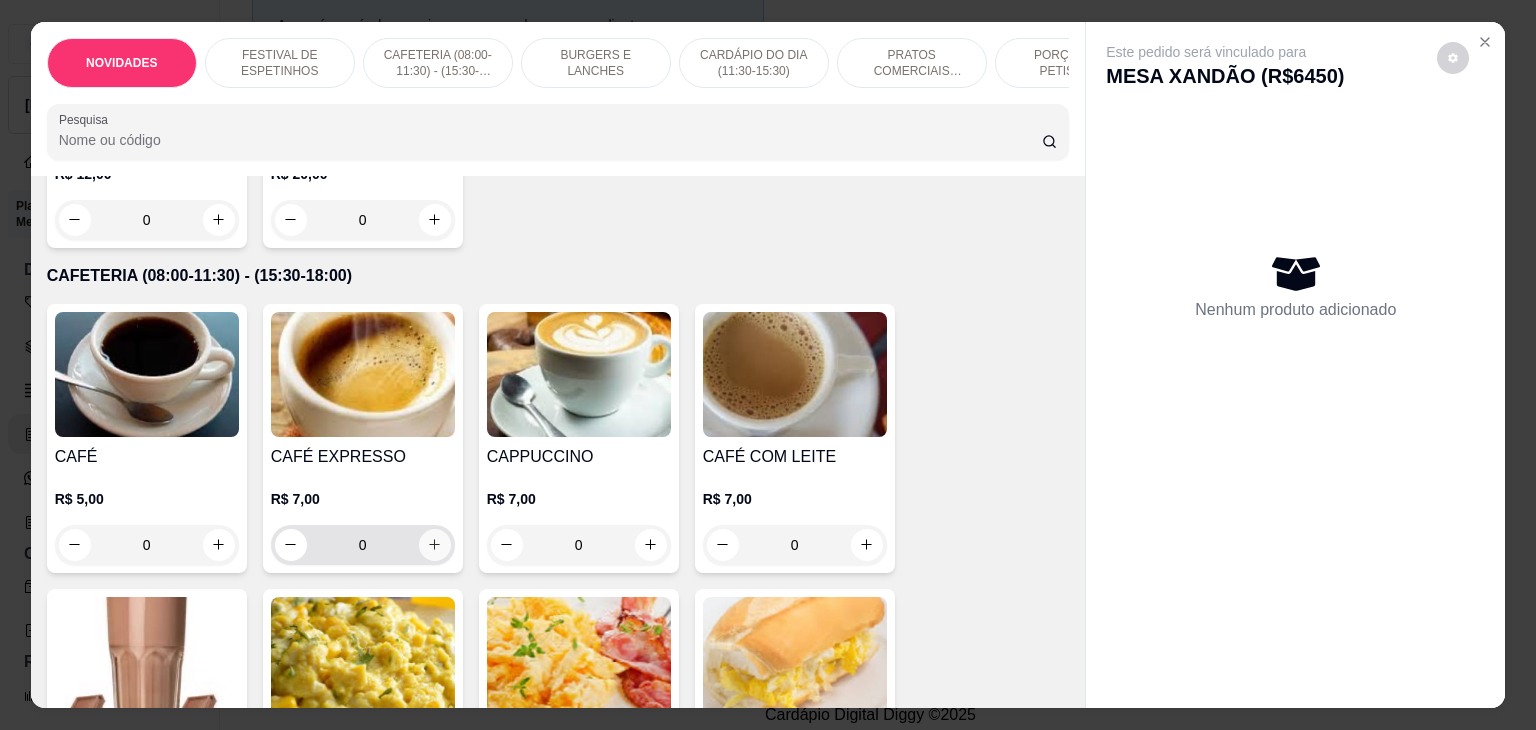 click 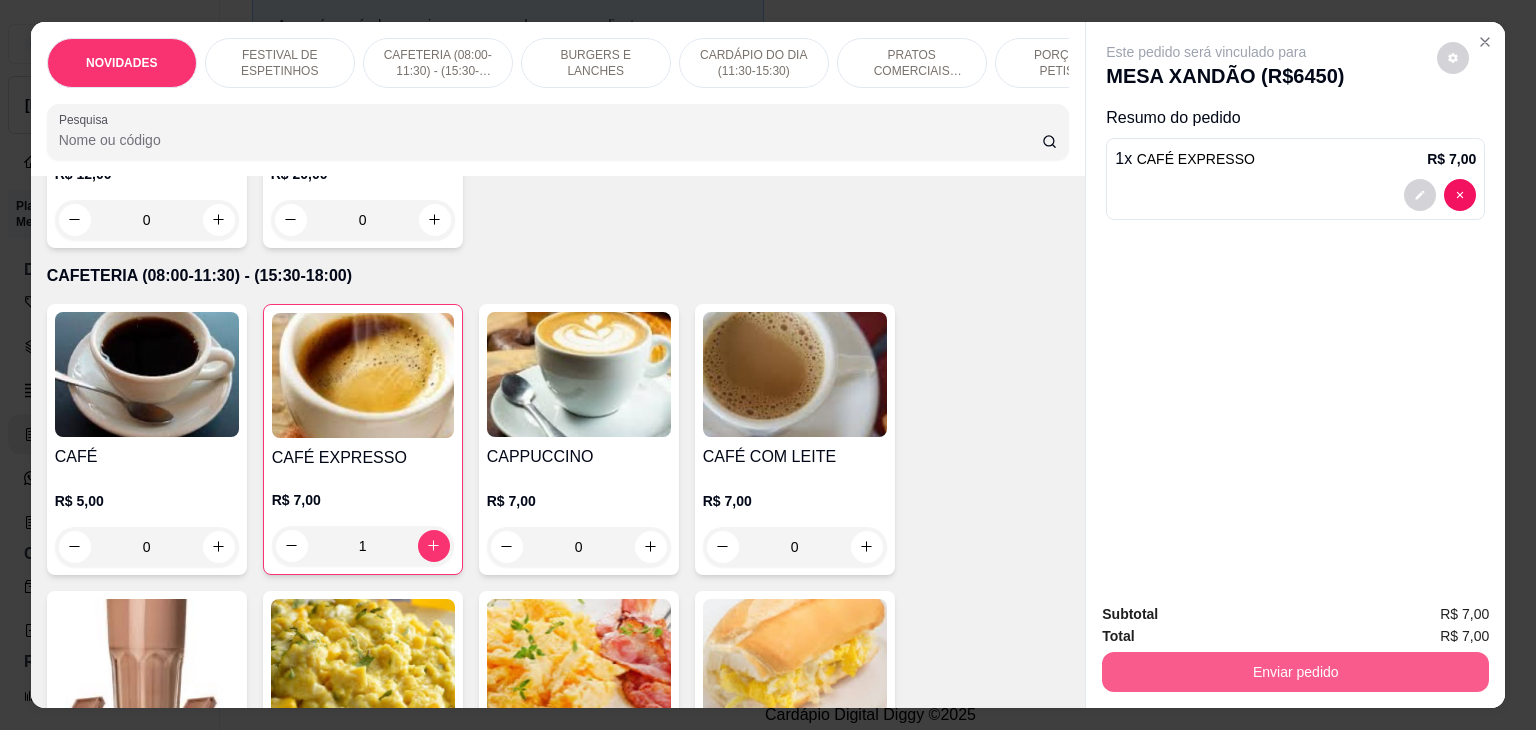 click on "Enviar pedido" at bounding box center (1295, 672) 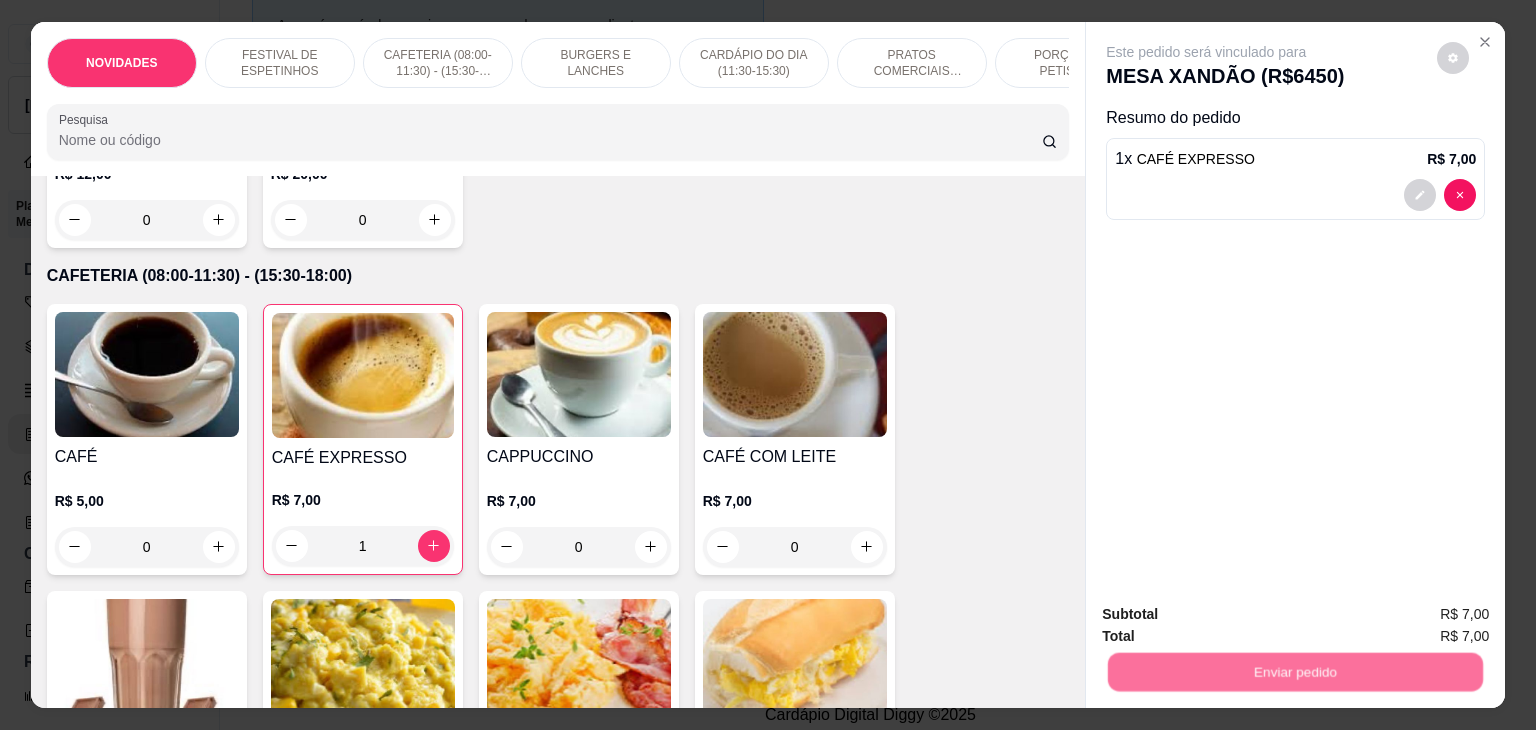 click on "Não registrar e enviar pedido" at bounding box center [1229, 614] 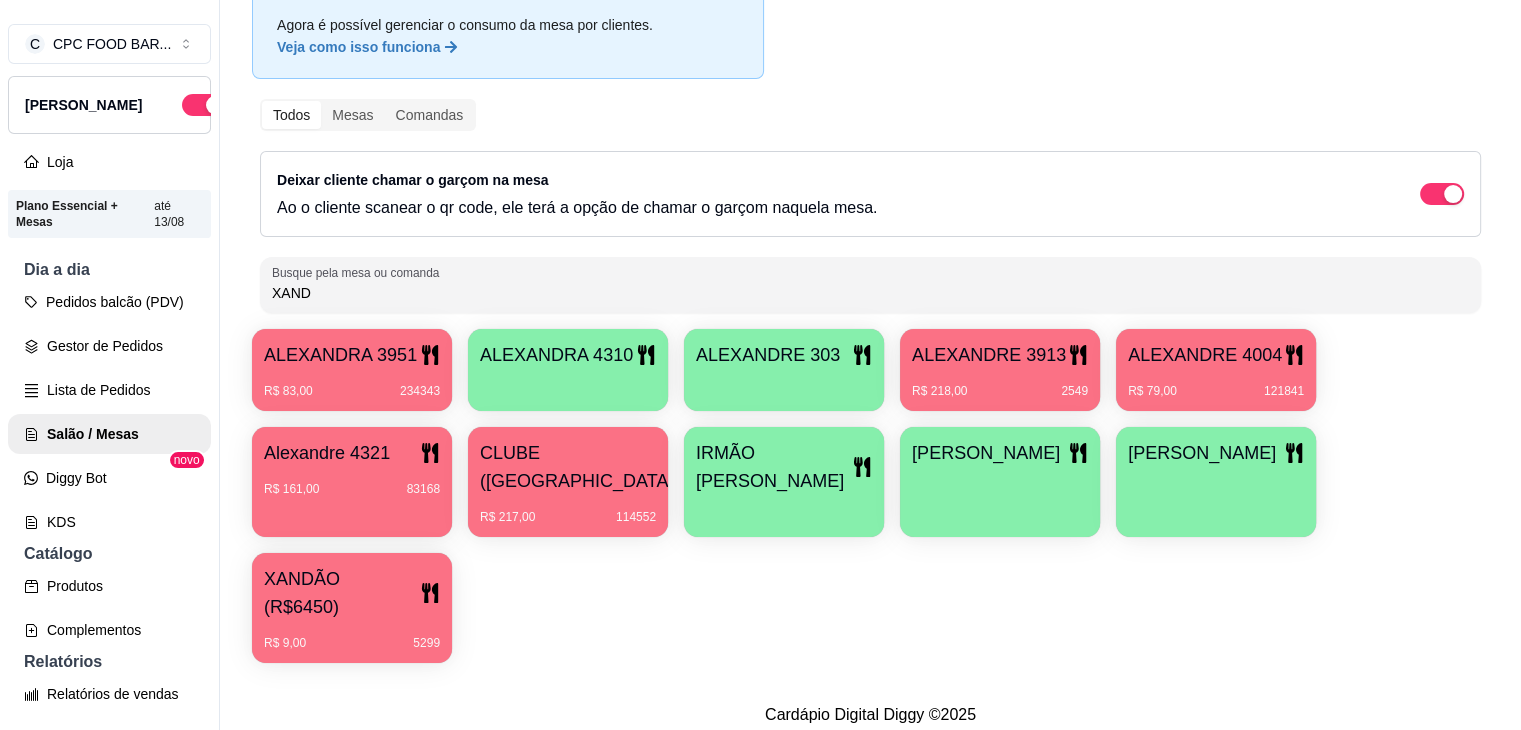 drag, startPoint x: 322, startPoint y: 297, endPoint x: 196, endPoint y: 290, distance: 126.1943 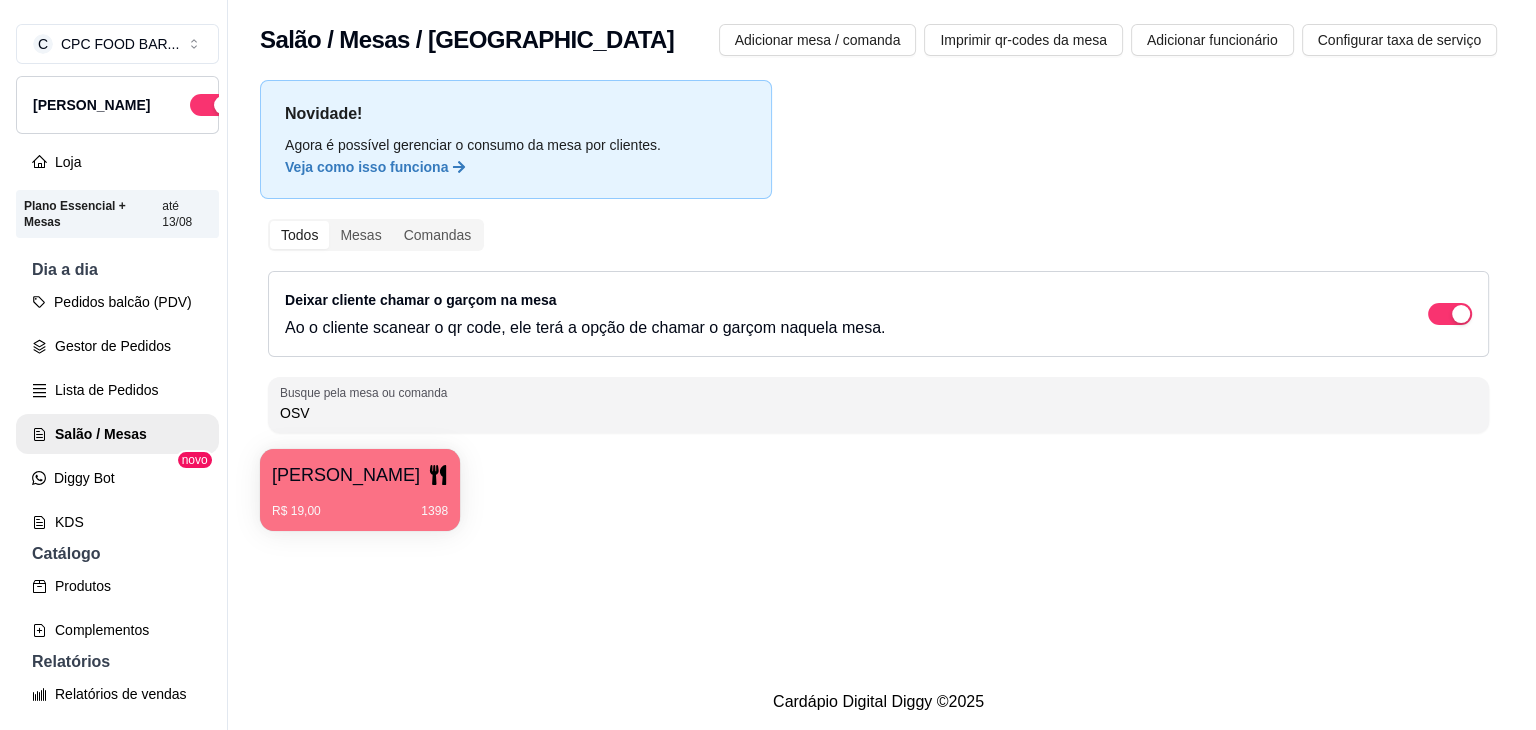 scroll, scrollTop: 0, scrollLeft: 0, axis: both 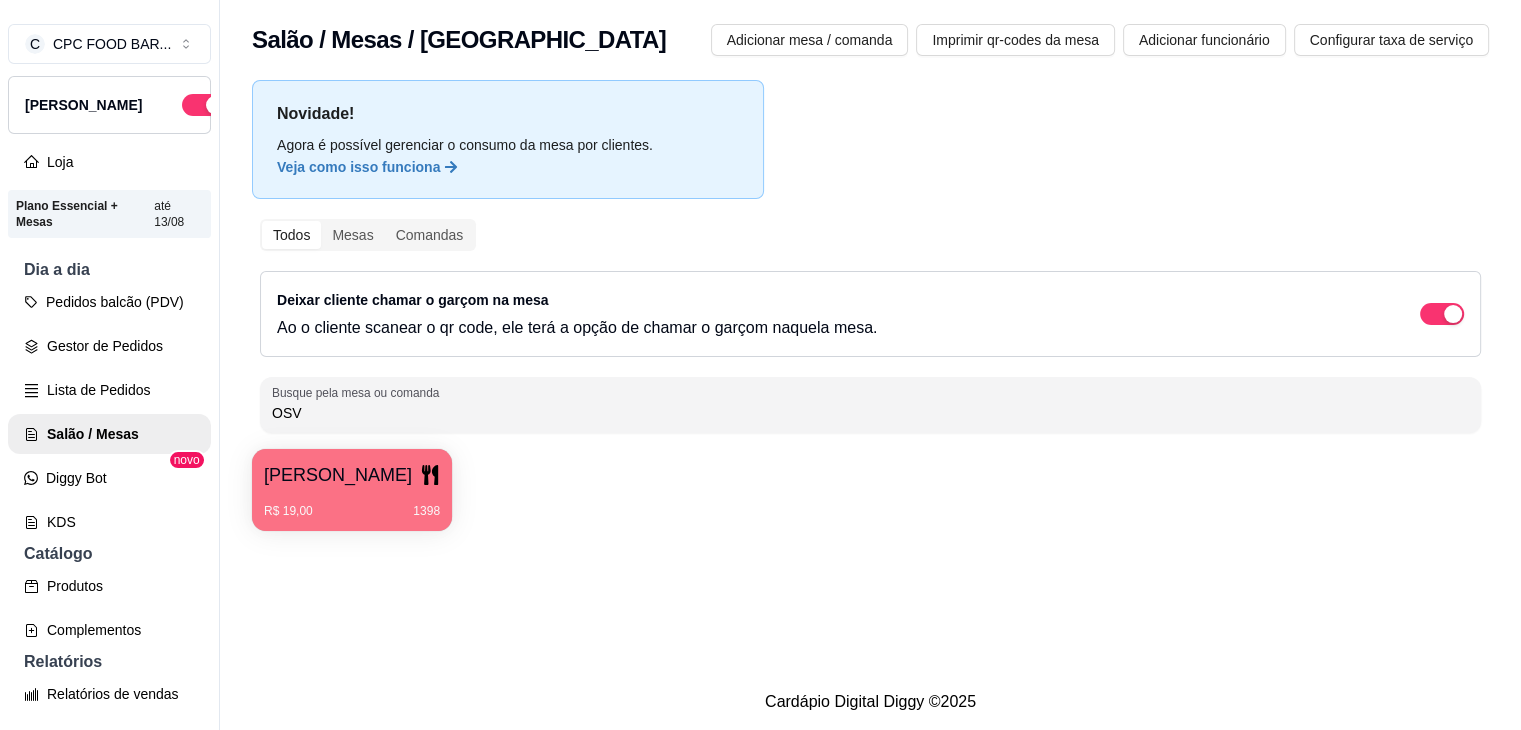 type on "OSV" 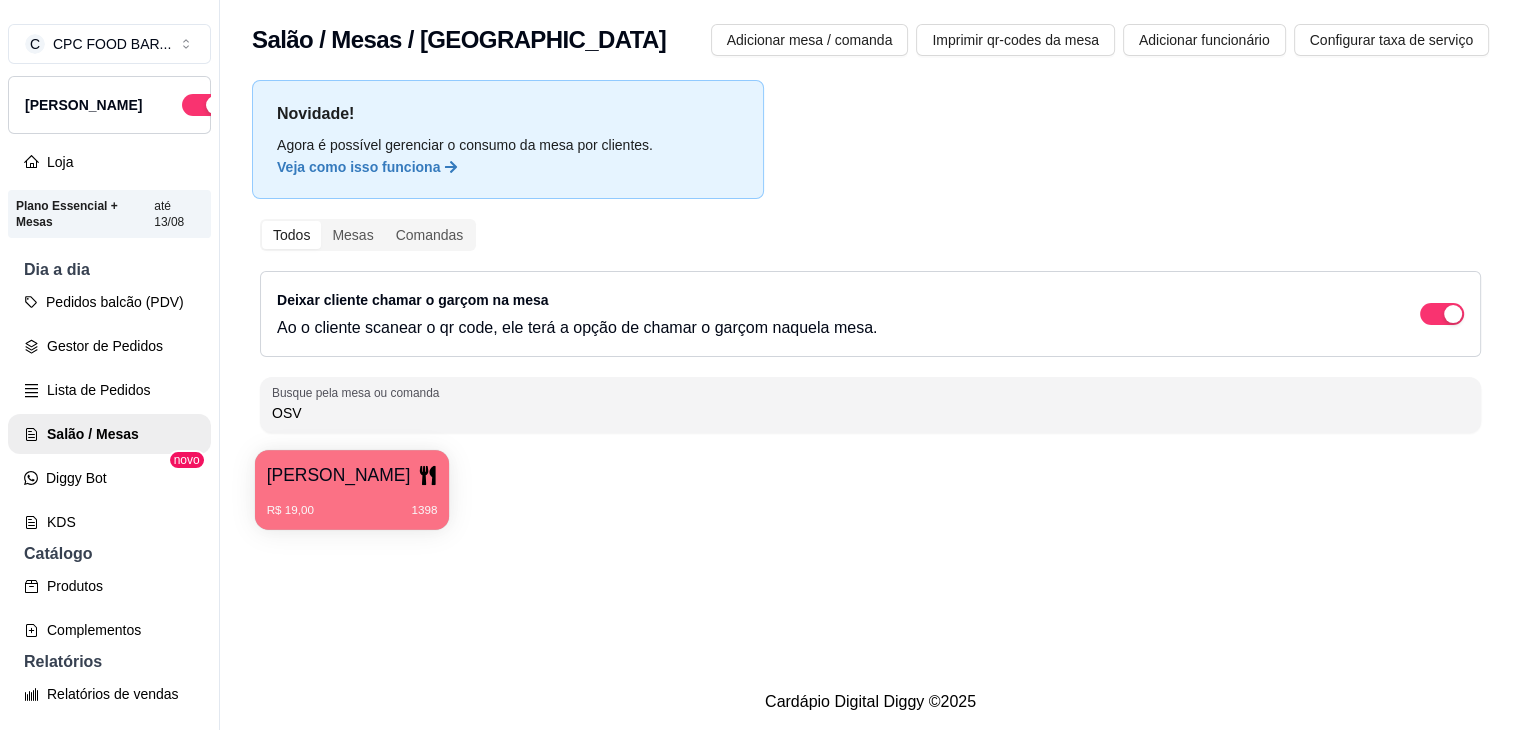 click on "[PERSON_NAME]" at bounding box center [339, 475] 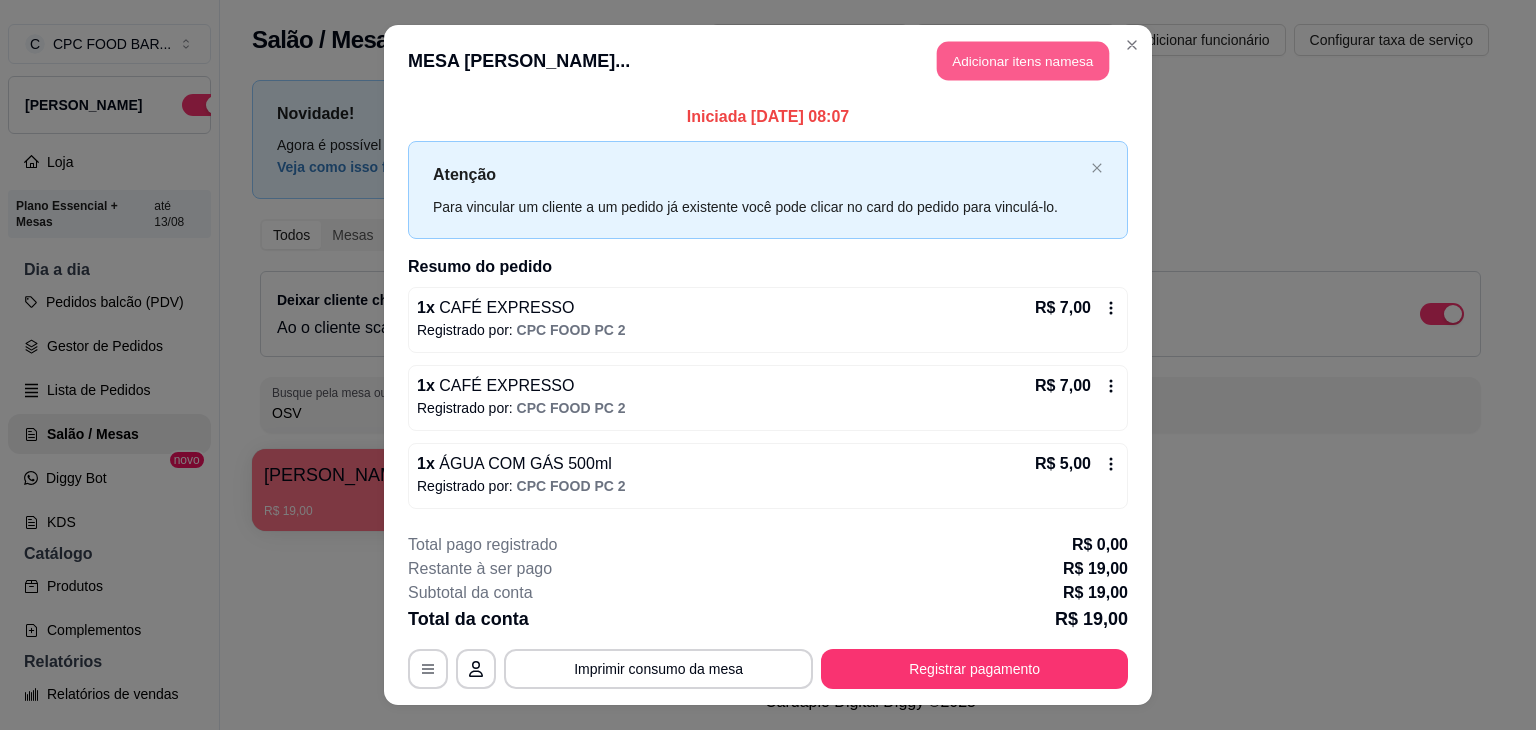 click on "Adicionar itens na  mesa" at bounding box center (1023, 61) 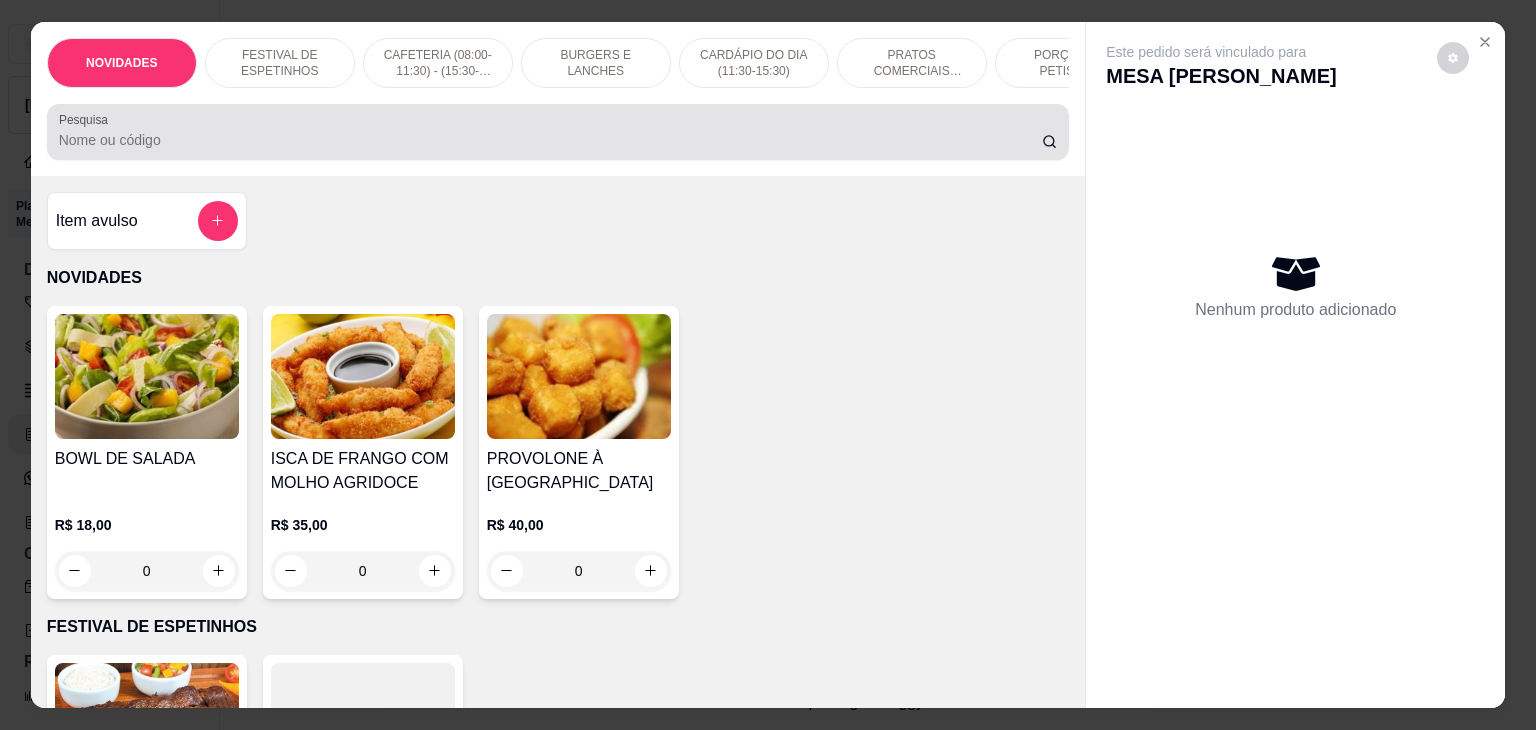 click on "Pesquisa" at bounding box center (550, 140) 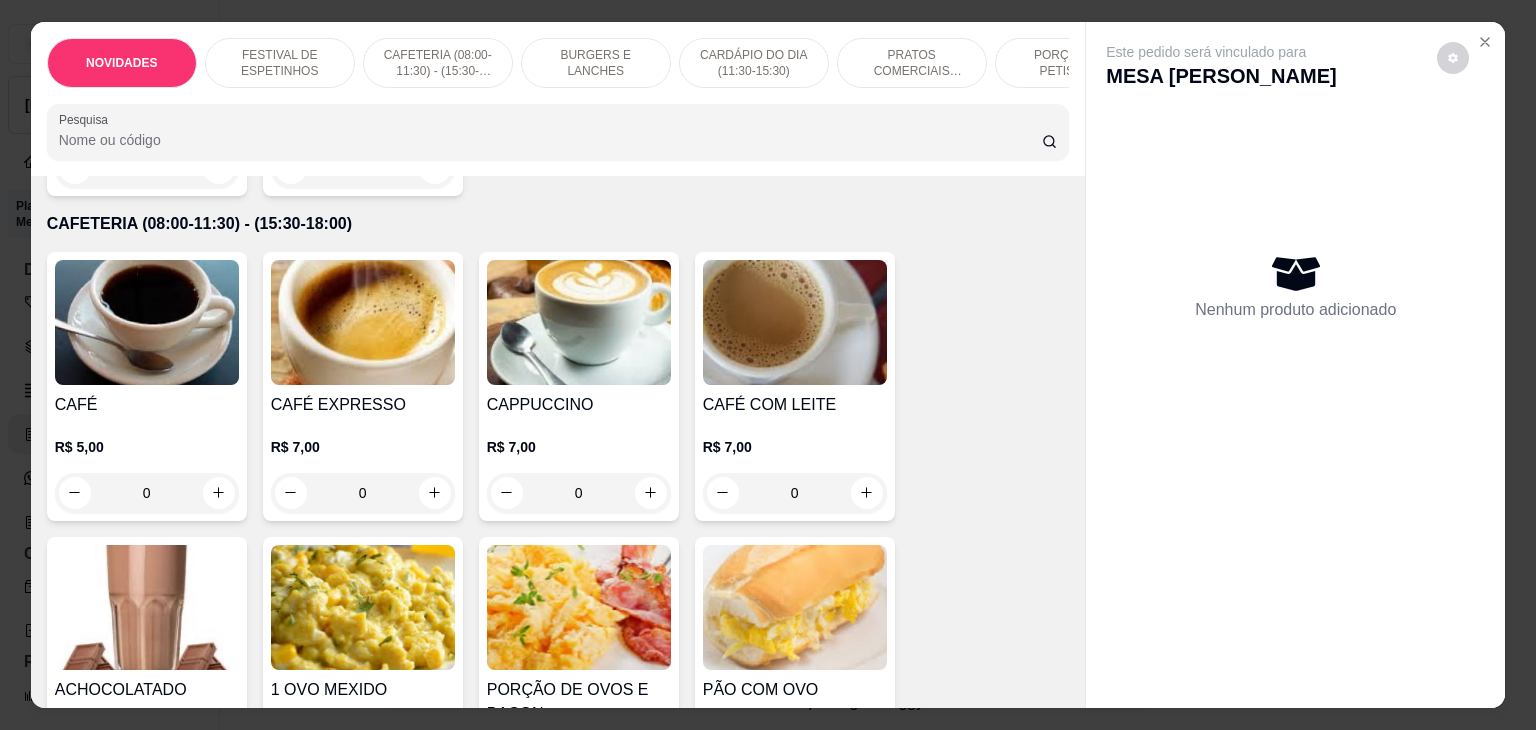 scroll, scrollTop: 800, scrollLeft: 0, axis: vertical 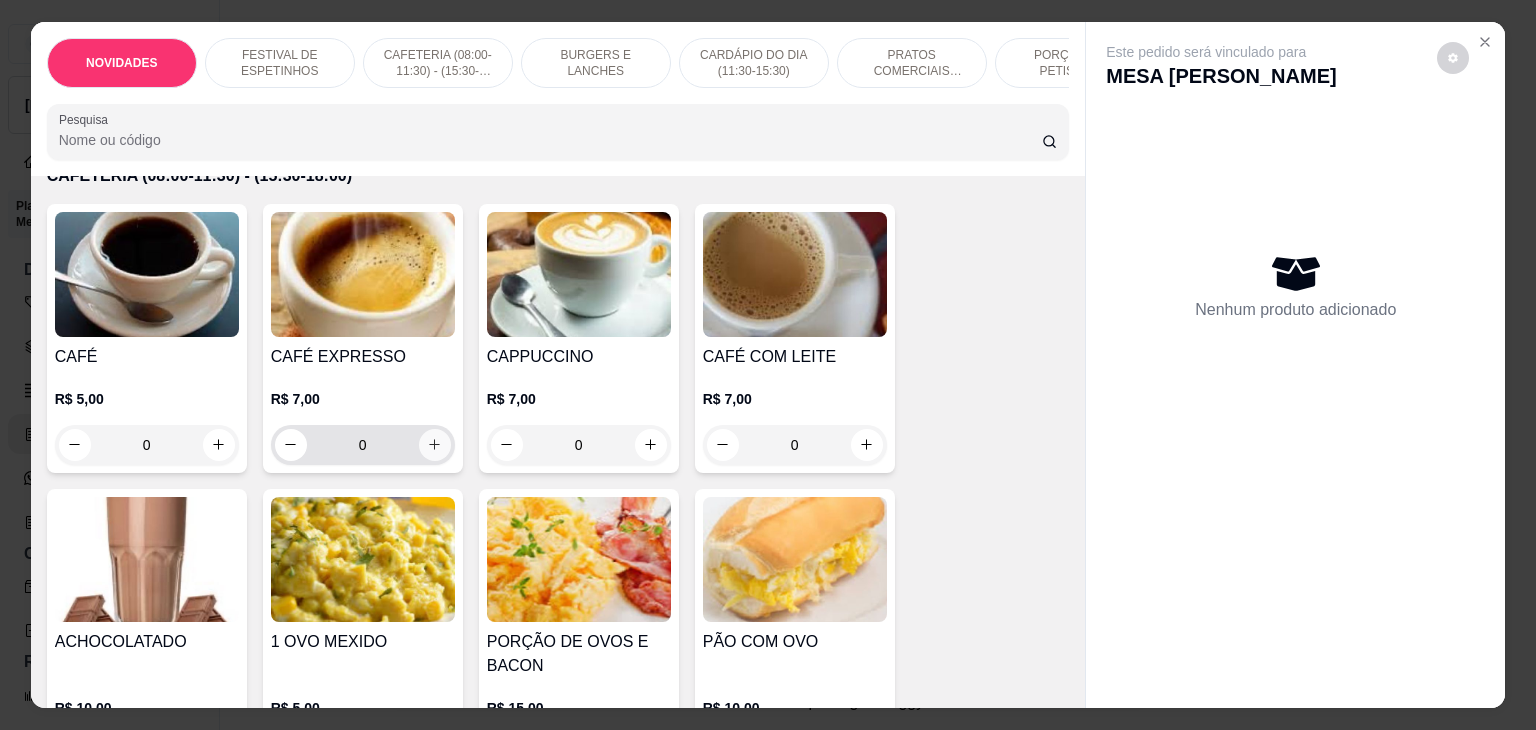 click 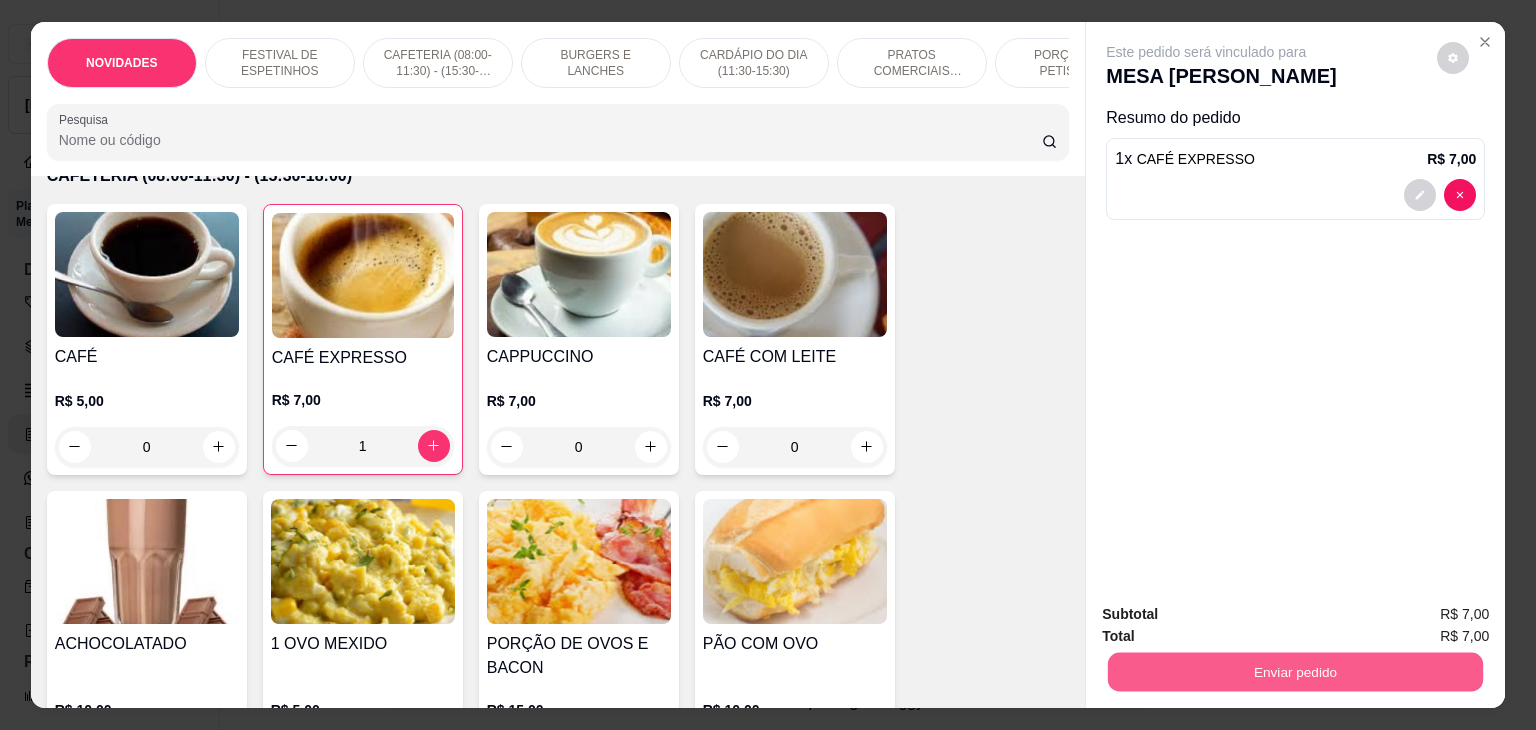 click on "Enviar pedido" at bounding box center (1295, 672) 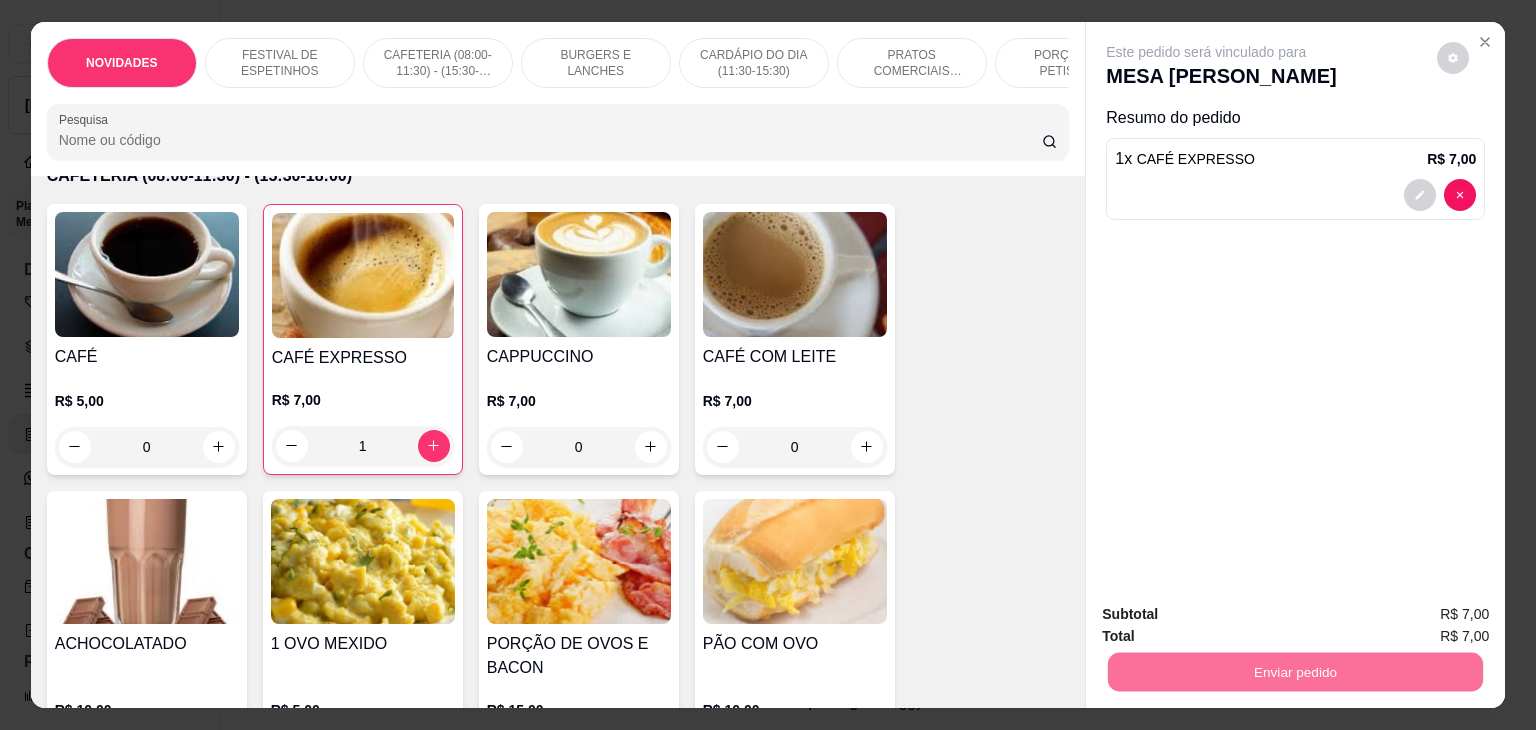 click on "Não registrar e enviar pedido" at bounding box center [1229, 615] 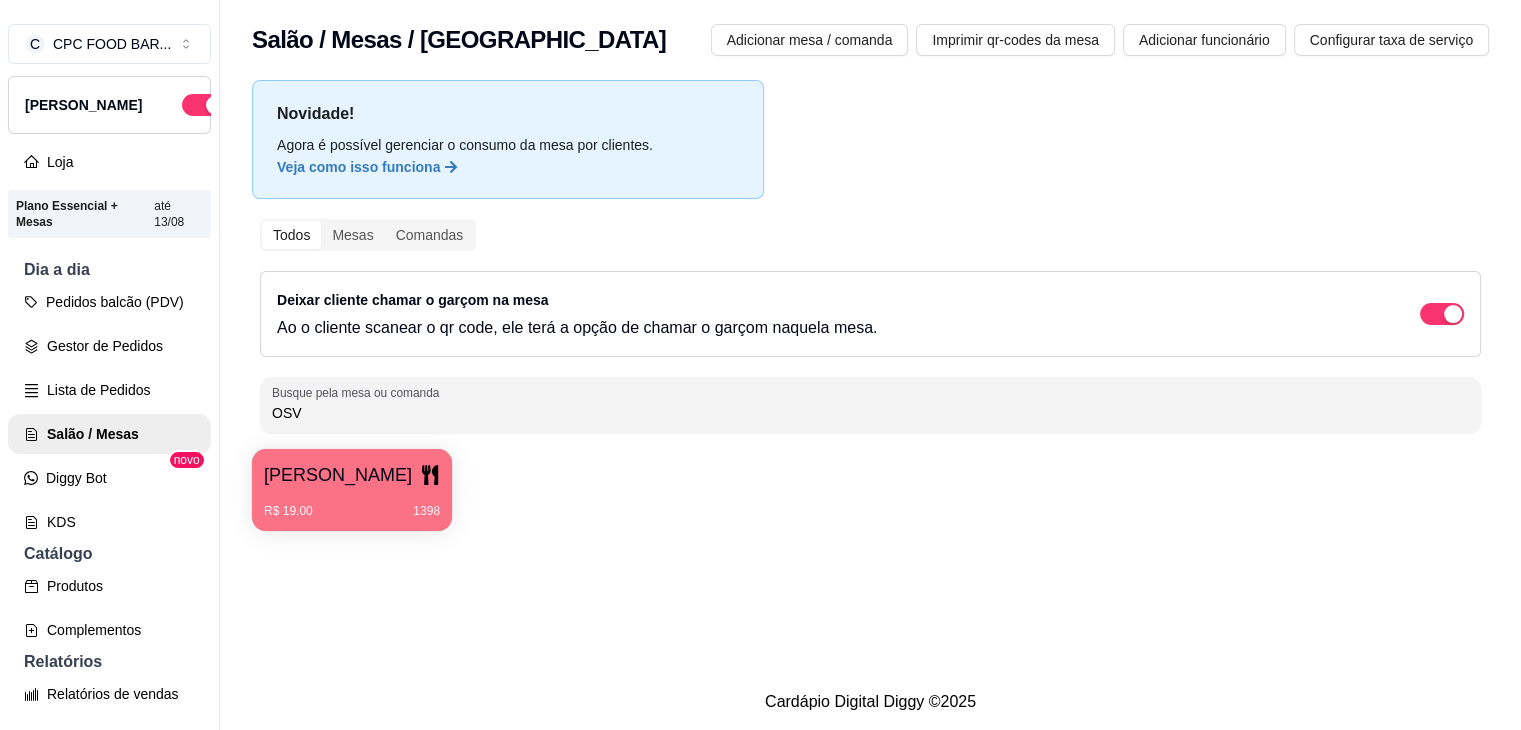 drag, startPoint x: 312, startPoint y: 406, endPoint x: 238, endPoint y: 408, distance: 74.02702 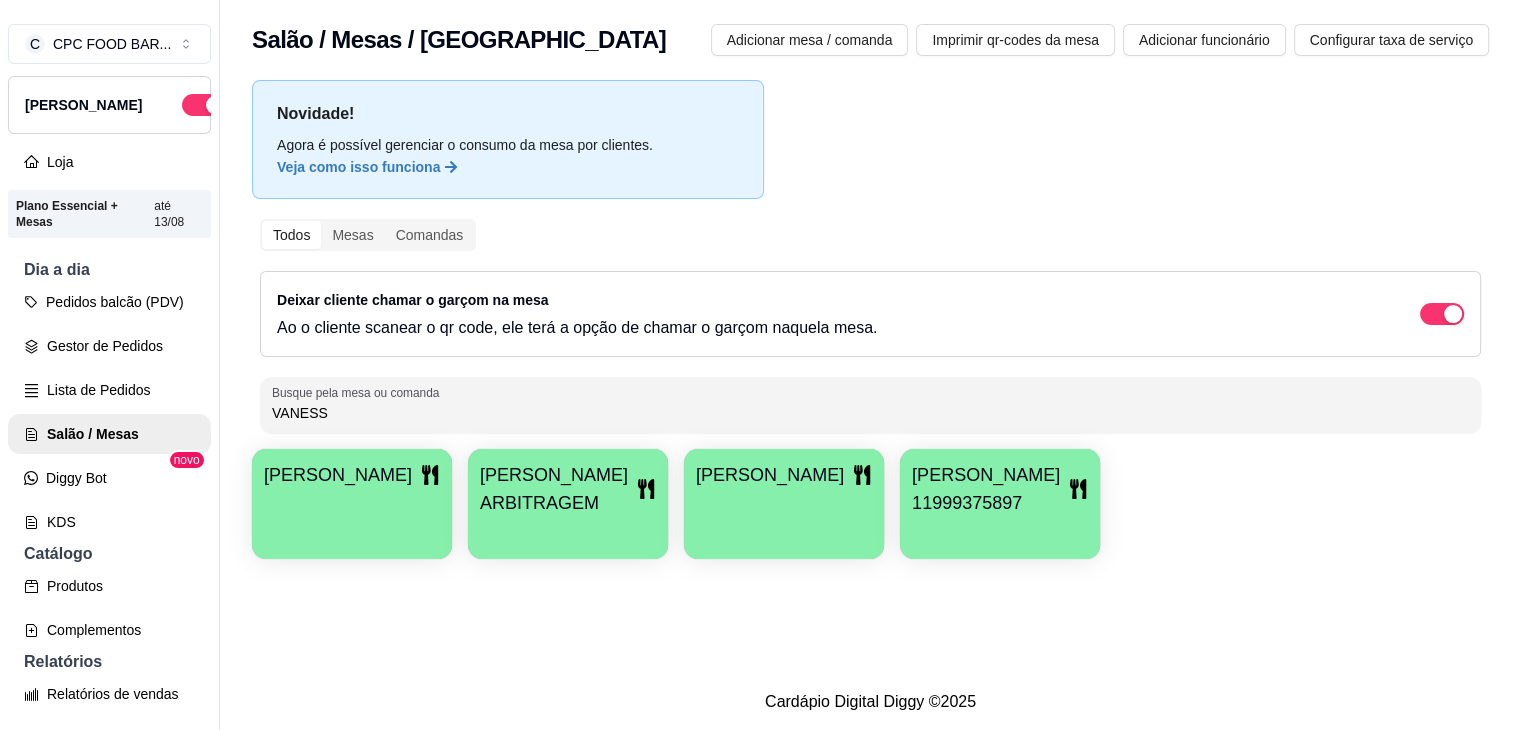 type on "VANESS" 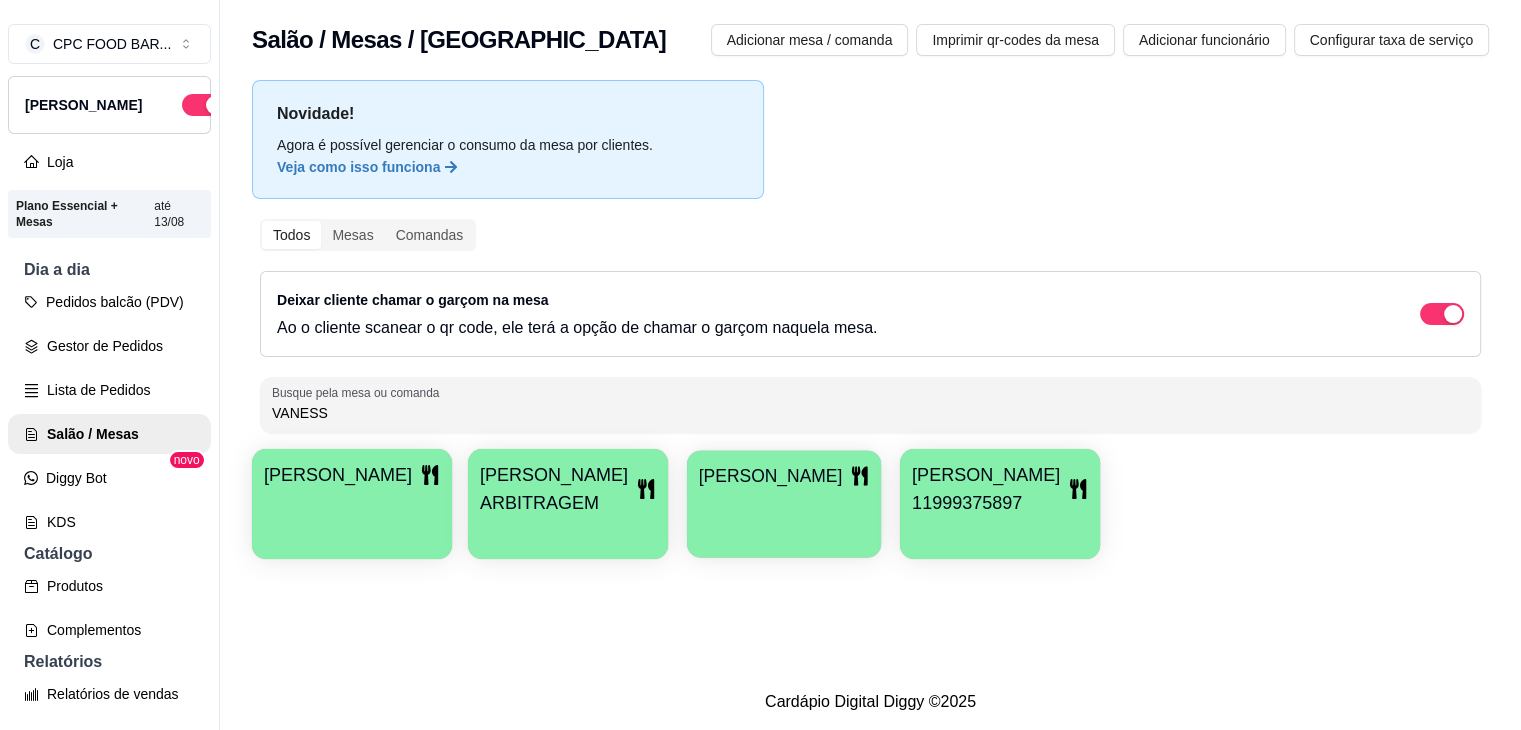 click on "[PERSON_NAME]" at bounding box center [771, 475] 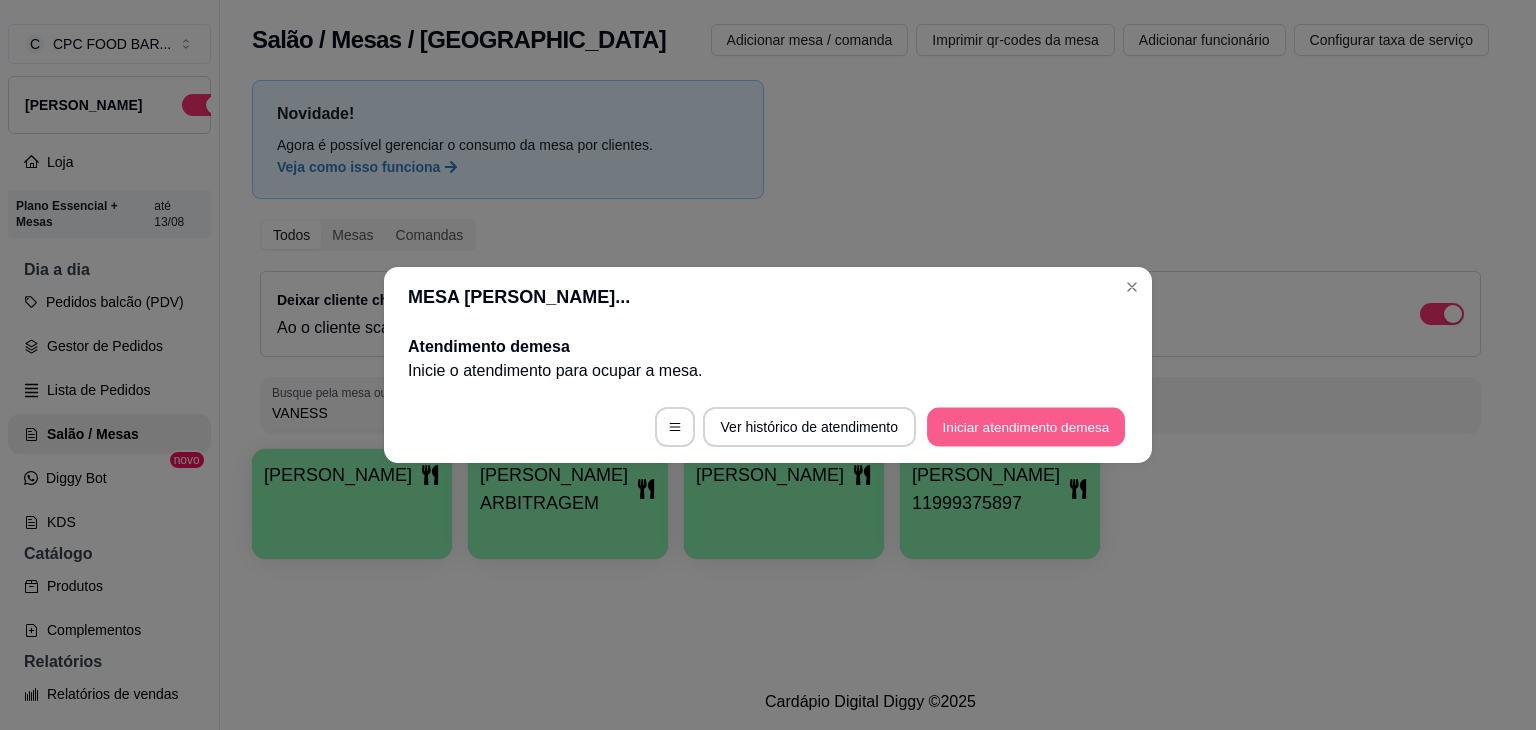 click on "Iniciar atendimento de  mesa" at bounding box center [1026, 427] 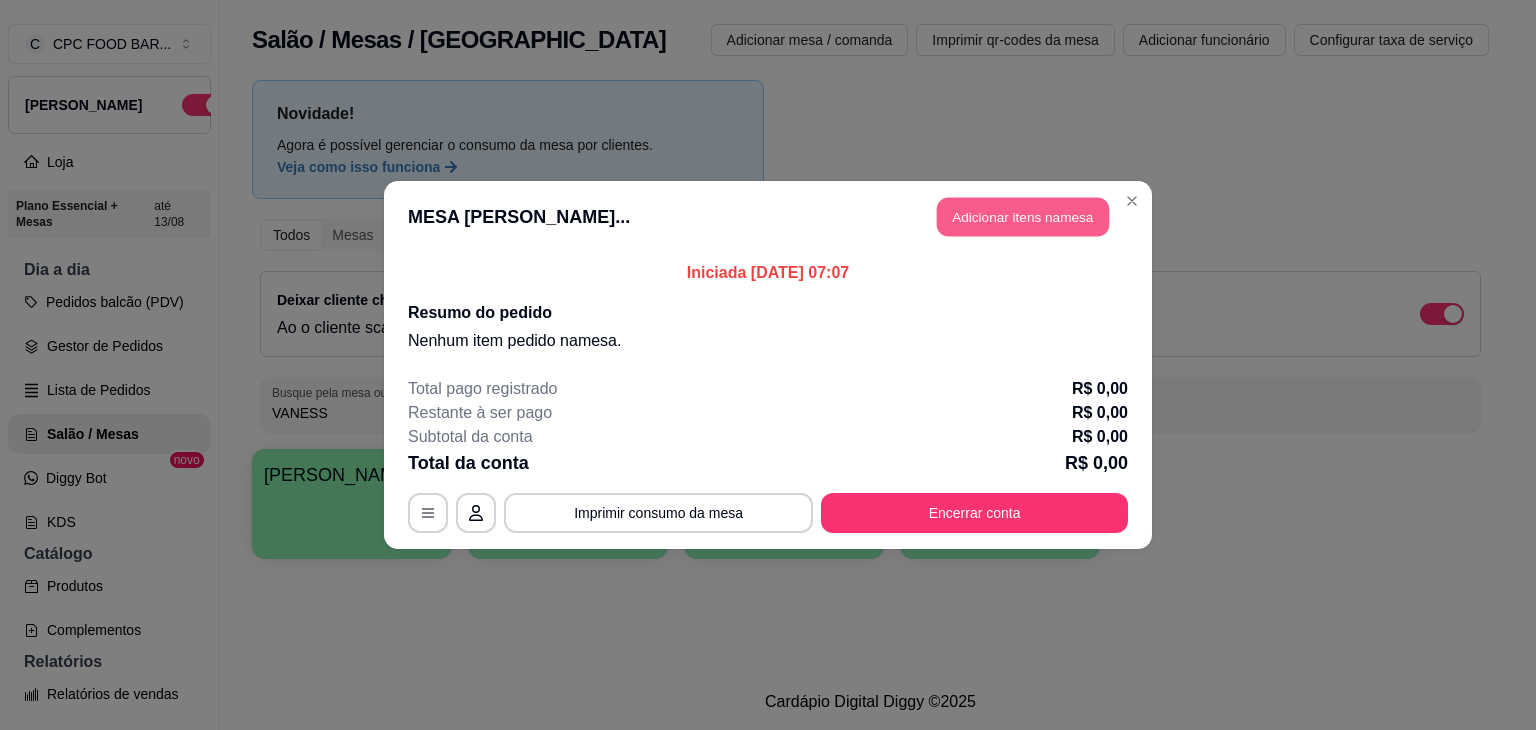click on "Adicionar itens na  mesa" at bounding box center [1023, 217] 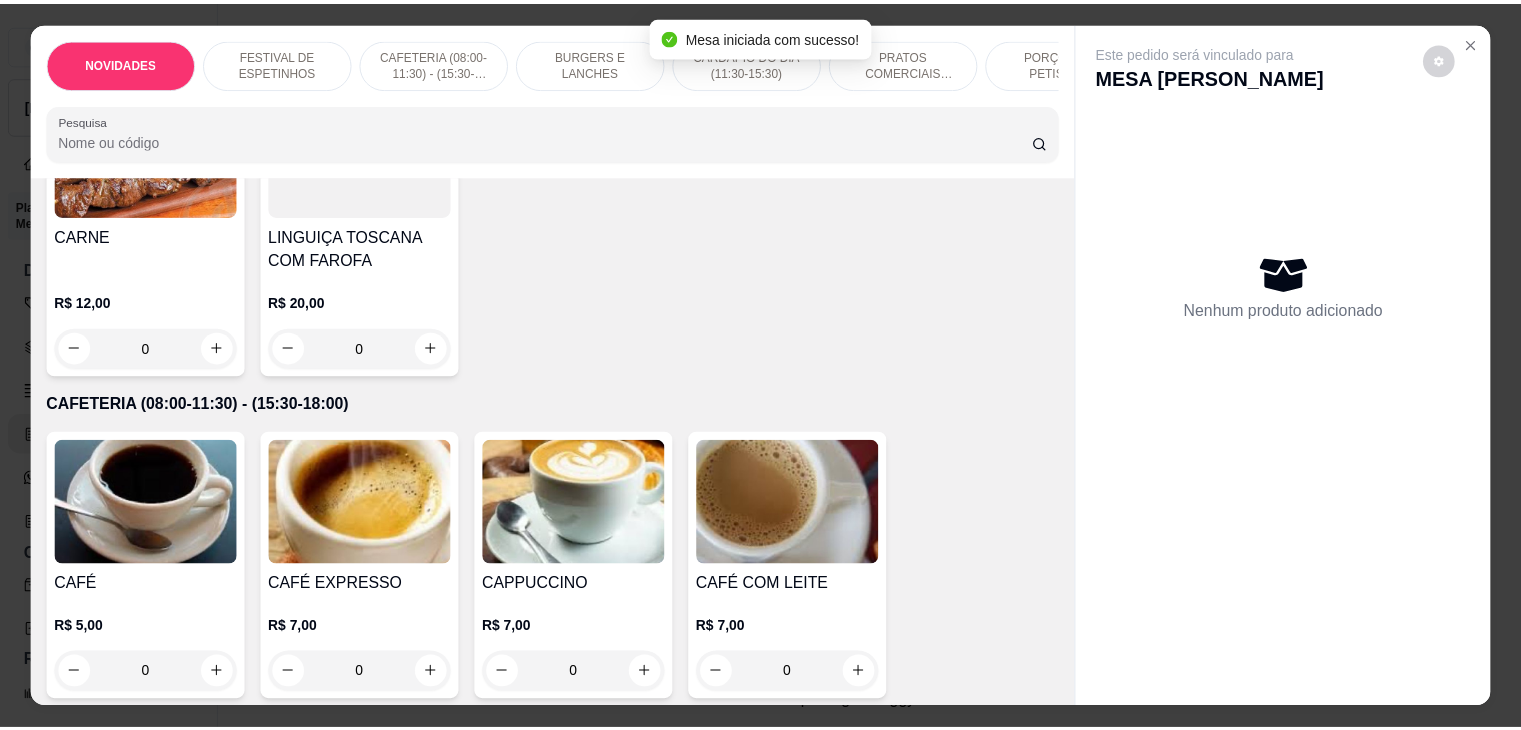 scroll, scrollTop: 600, scrollLeft: 0, axis: vertical 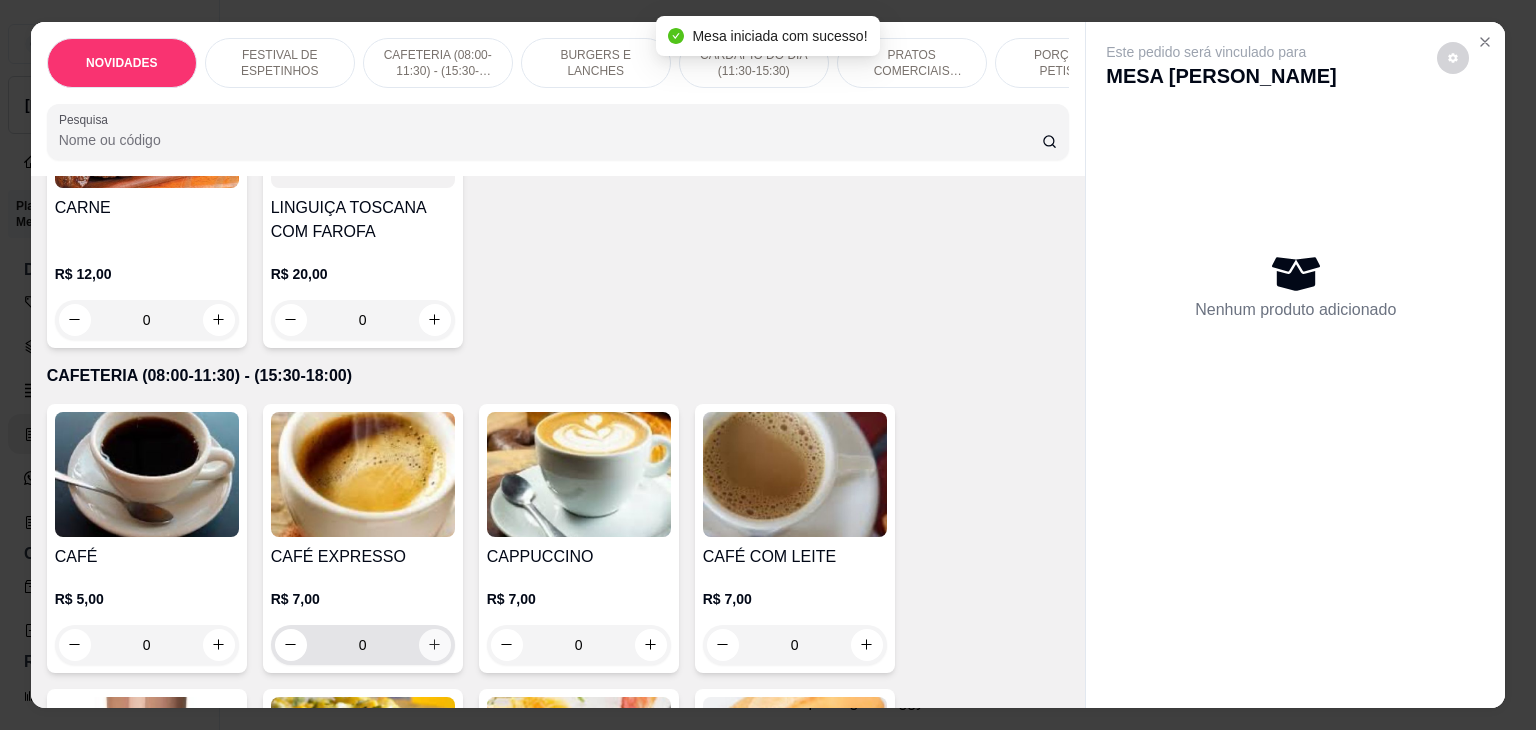 click 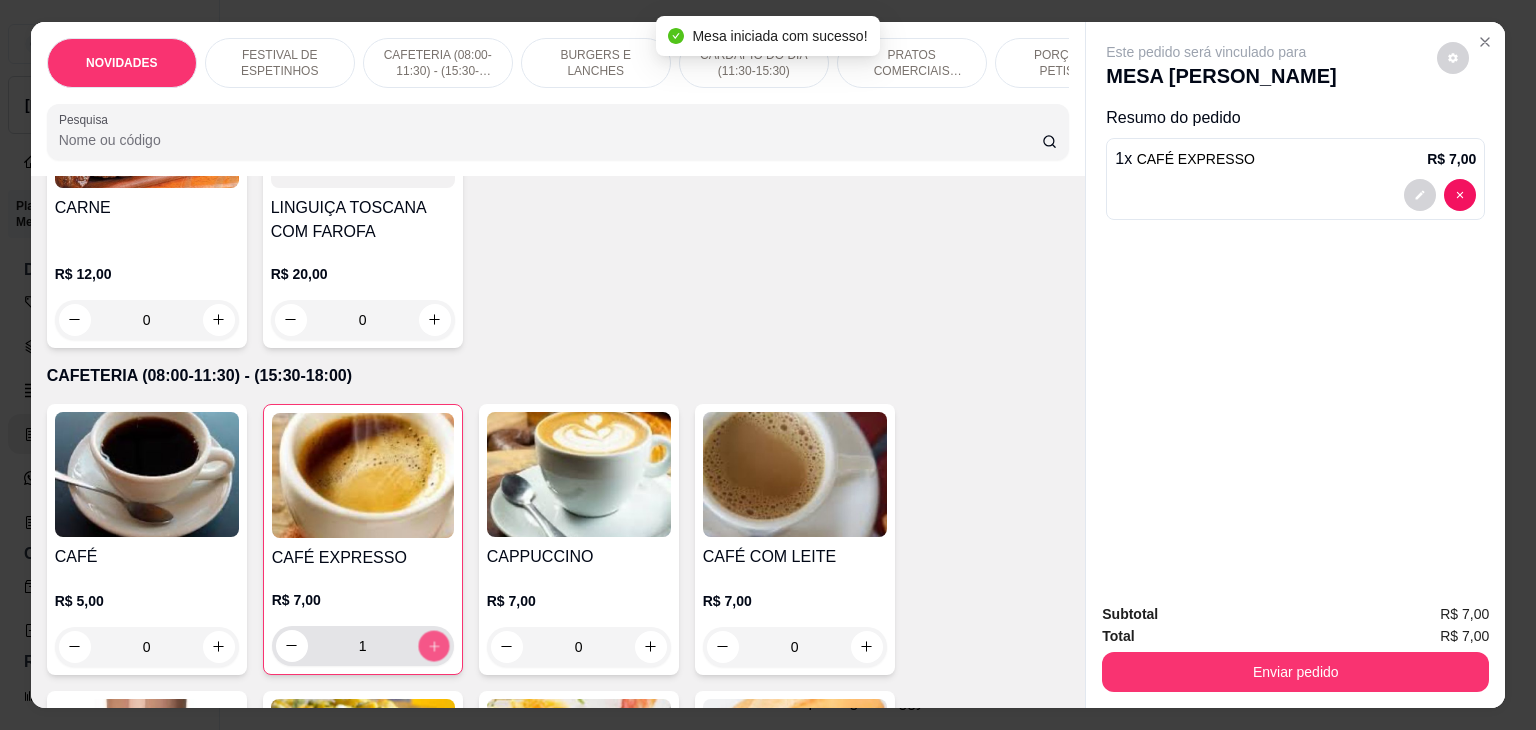 click 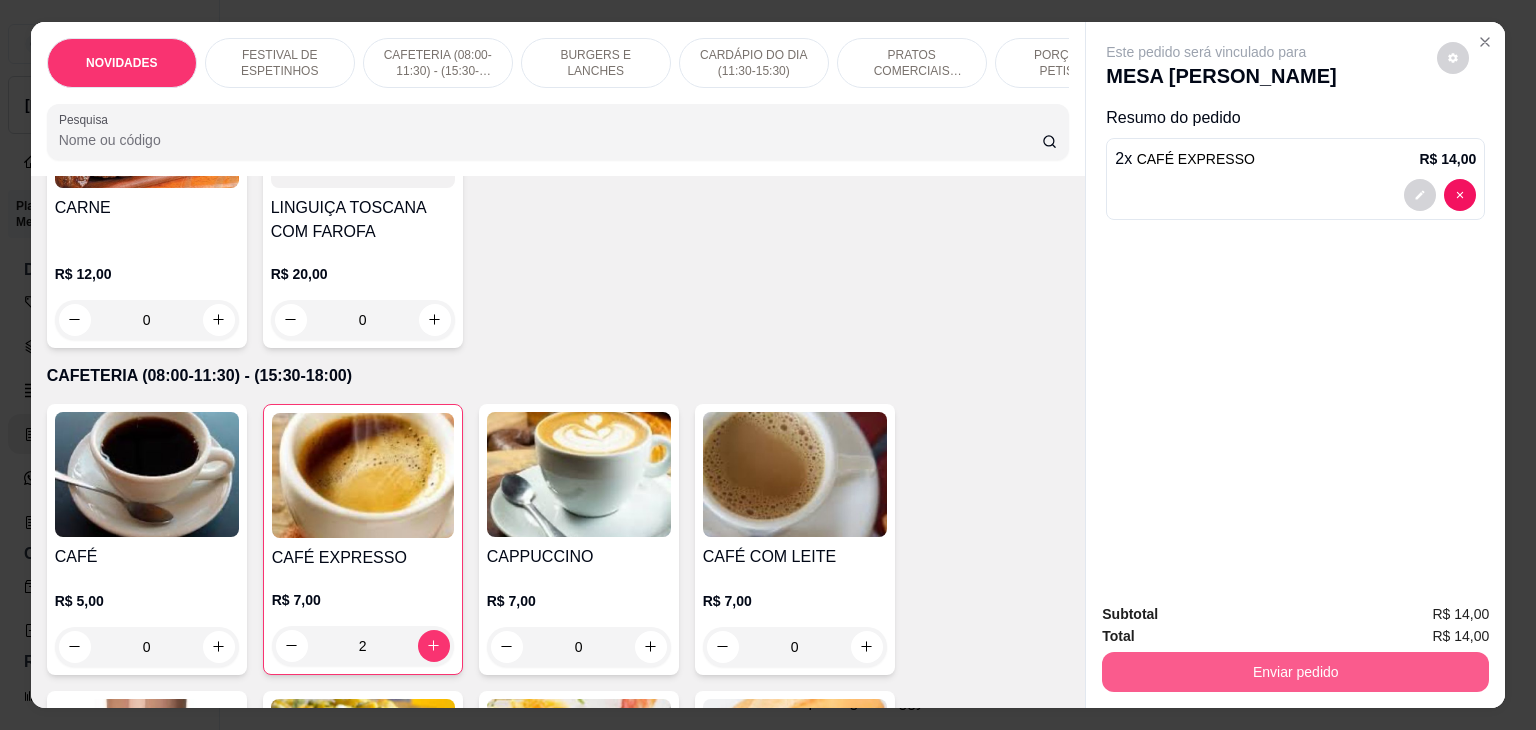 click on "Enviar pedido" at bounding box center [1295, 672] 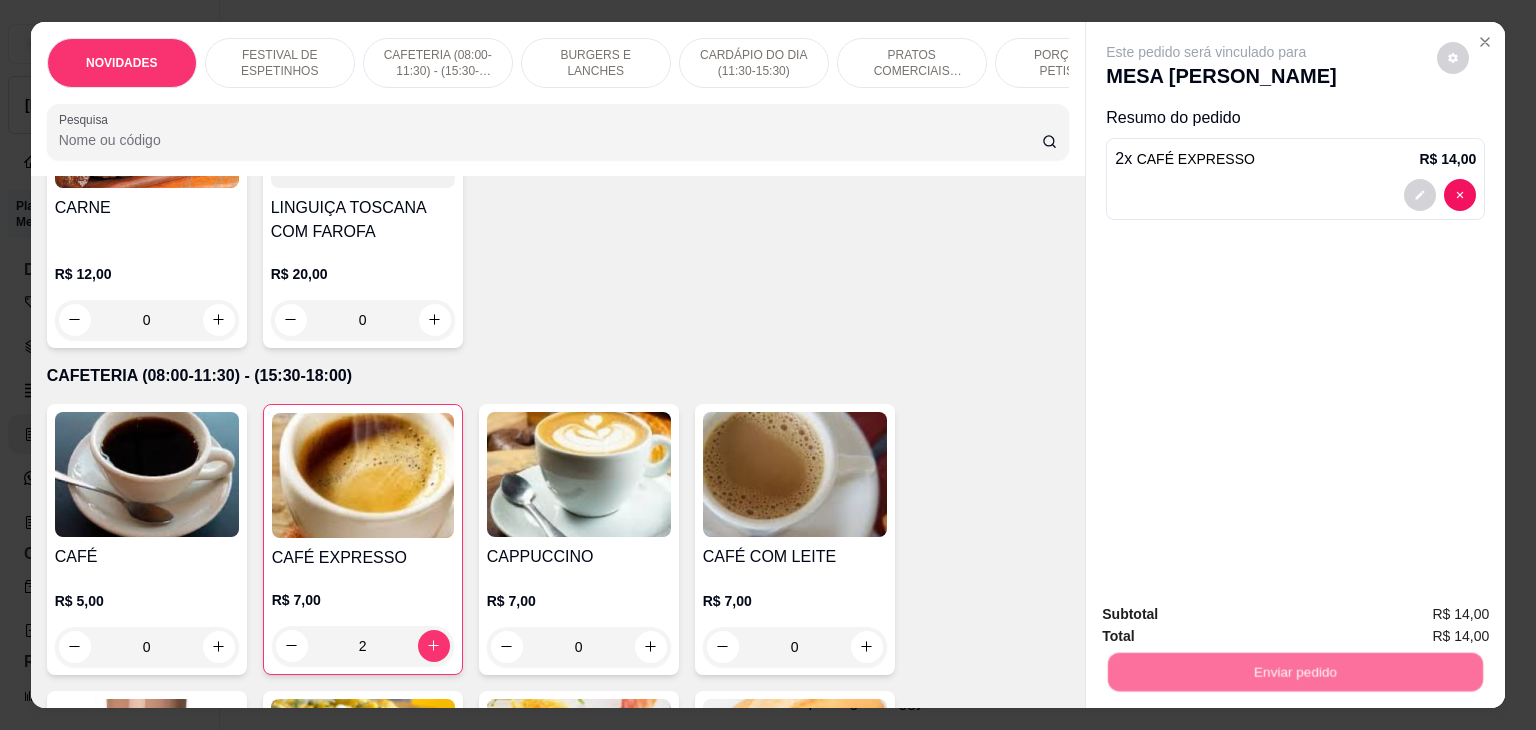 click on "Não registrar e enviar pedido" at bounding box center (1229, 615) 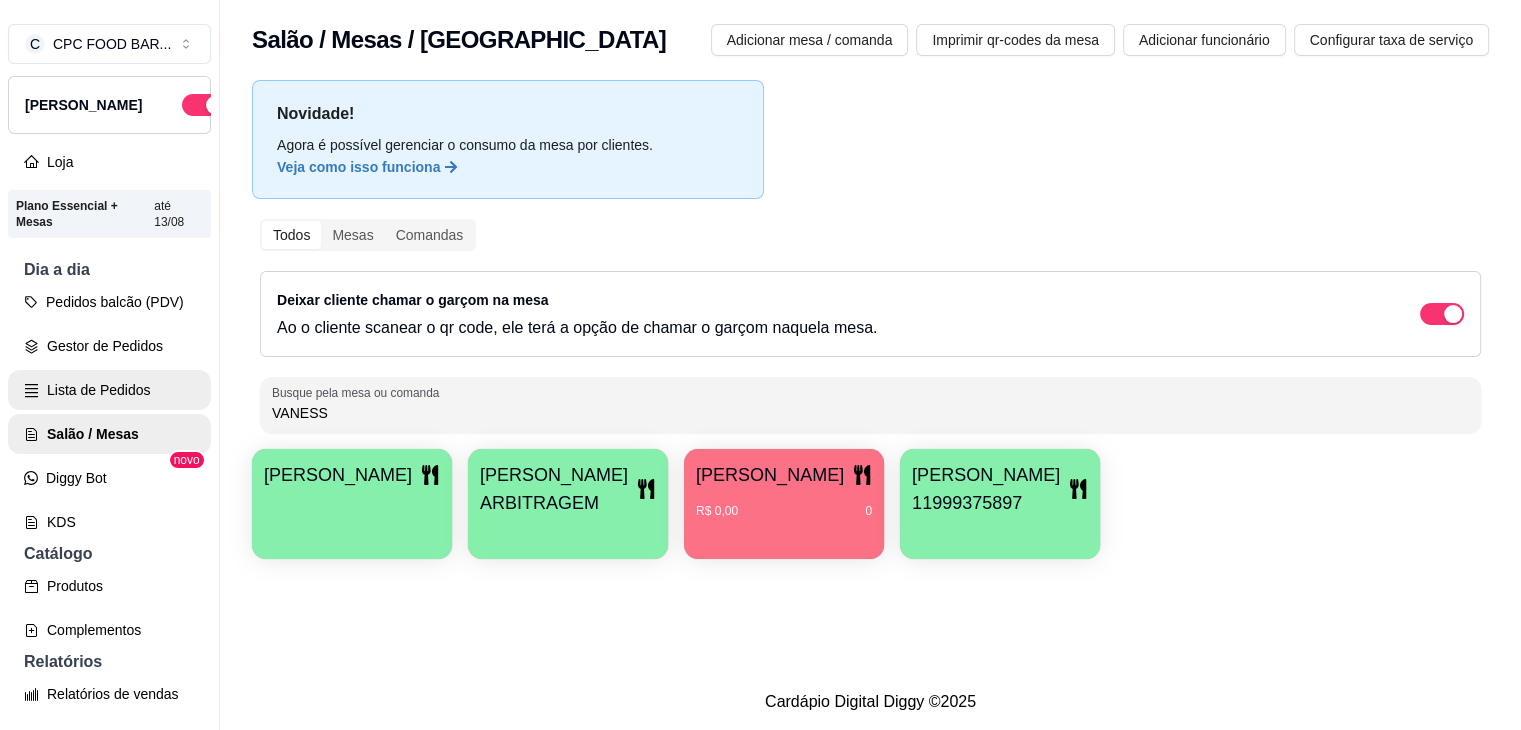 drag, startPoint x: 407, startPoint y: 410, endPoint x: 177, endPoint y: 401, distance: 230.17603 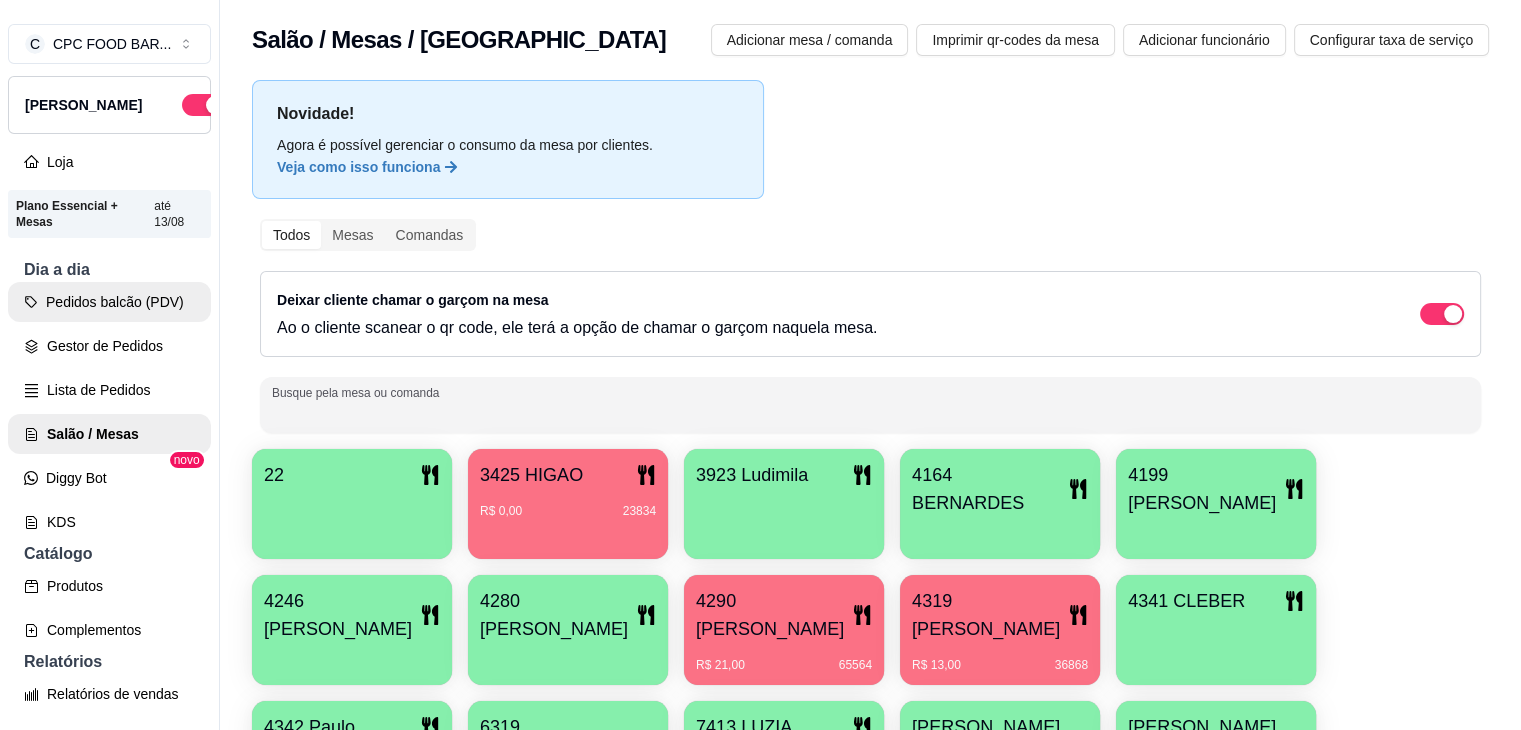 type 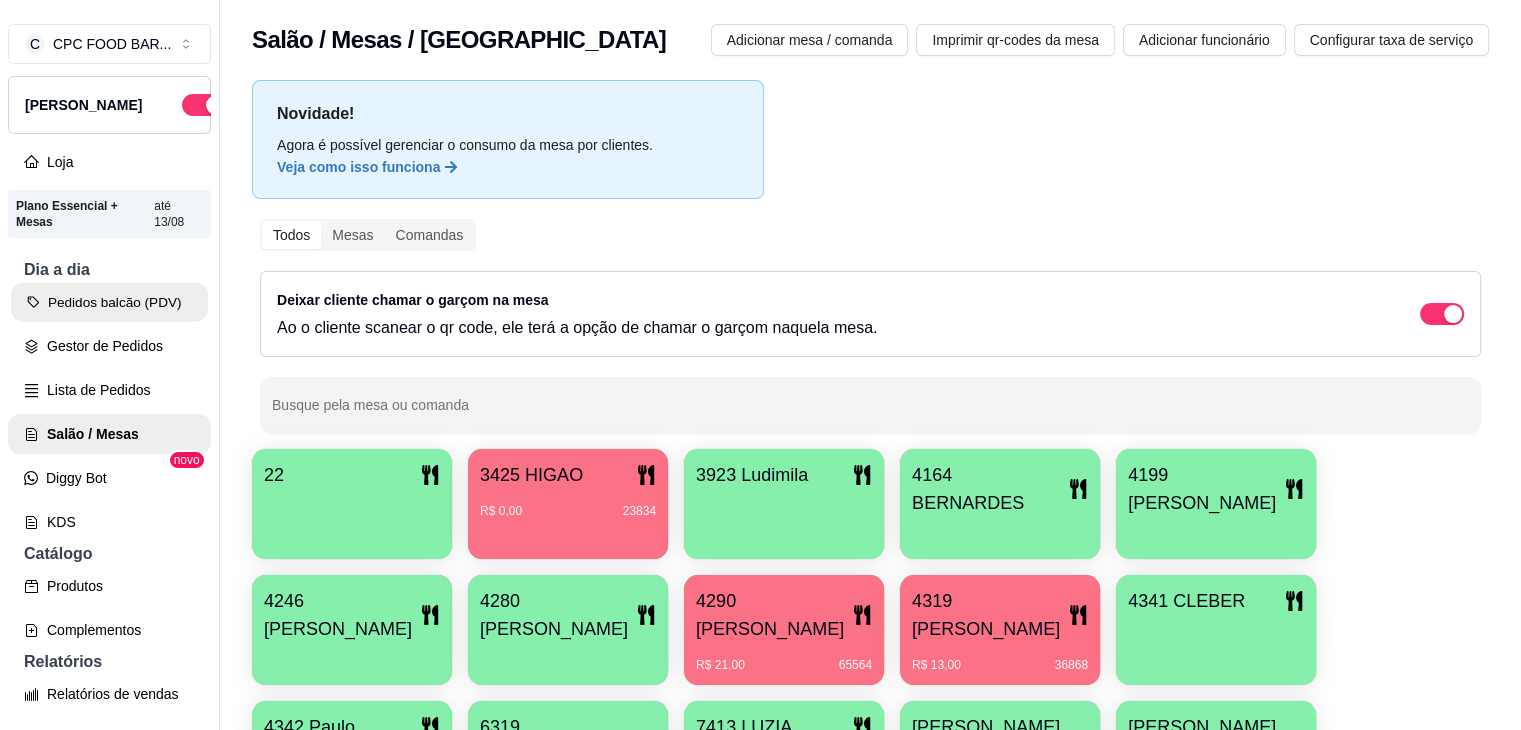 click on "Pedidos balcão (PDV)" at bounding box center [109, 302] 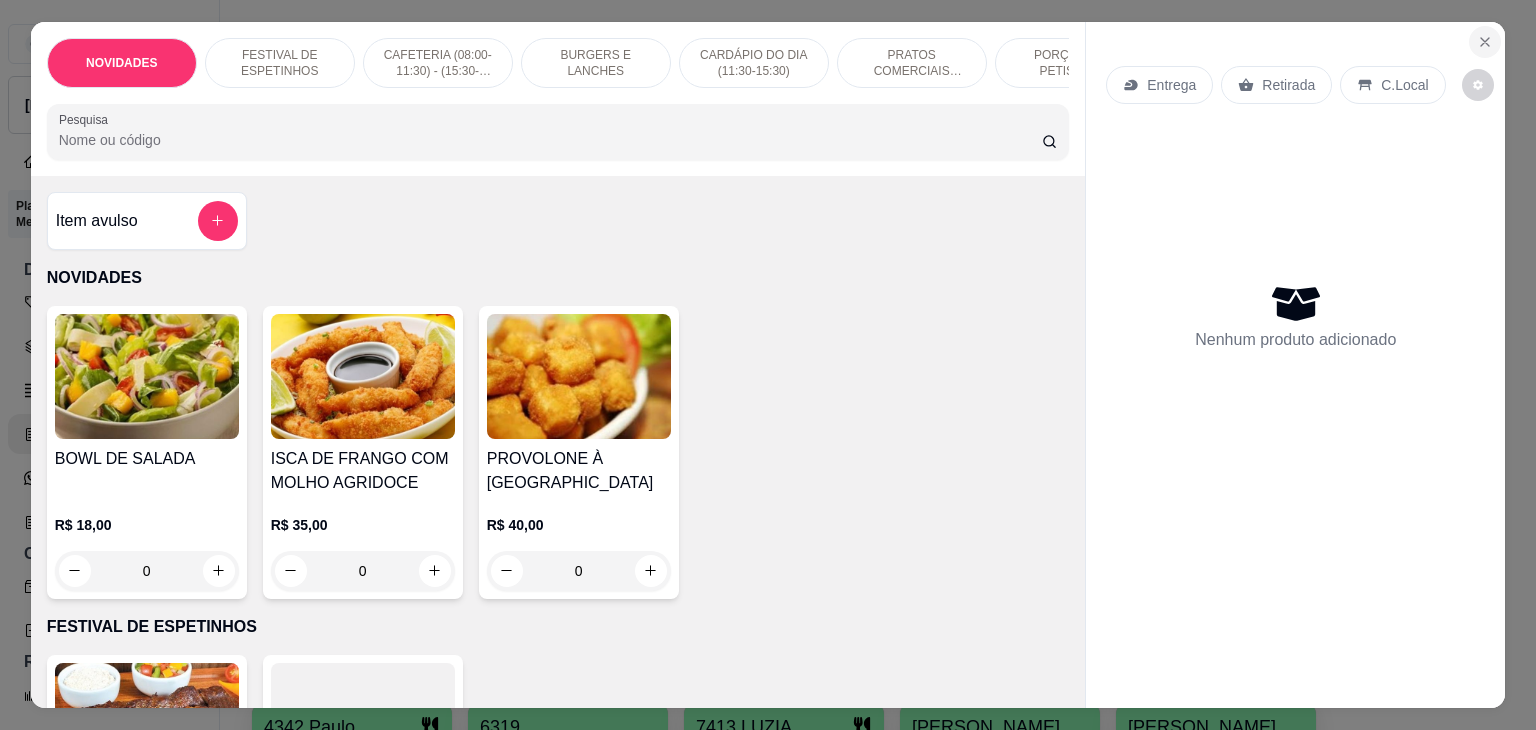 click at bounding box center (1485, 42) 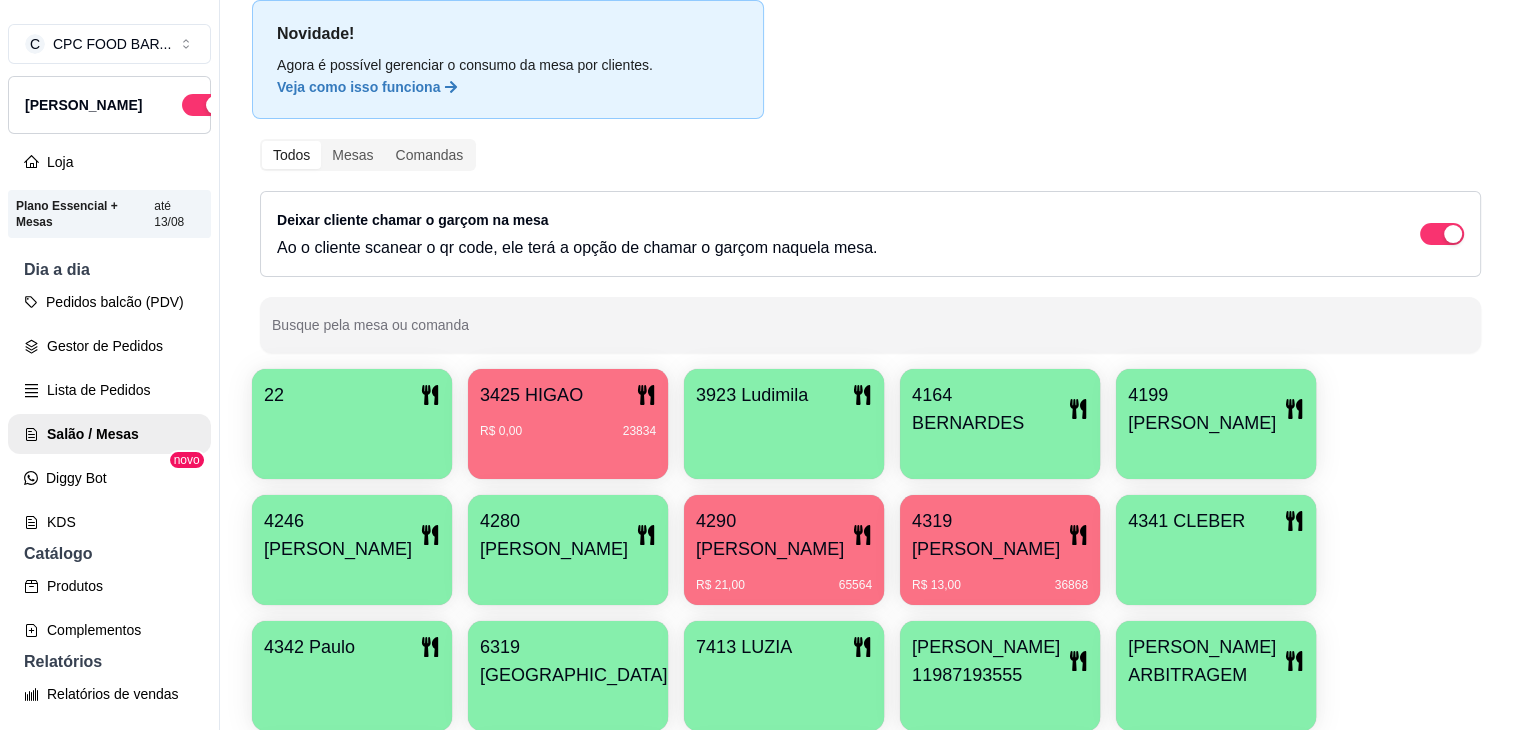scroll, scrollTop: 200, scrollLeft: 0, axis: vertical 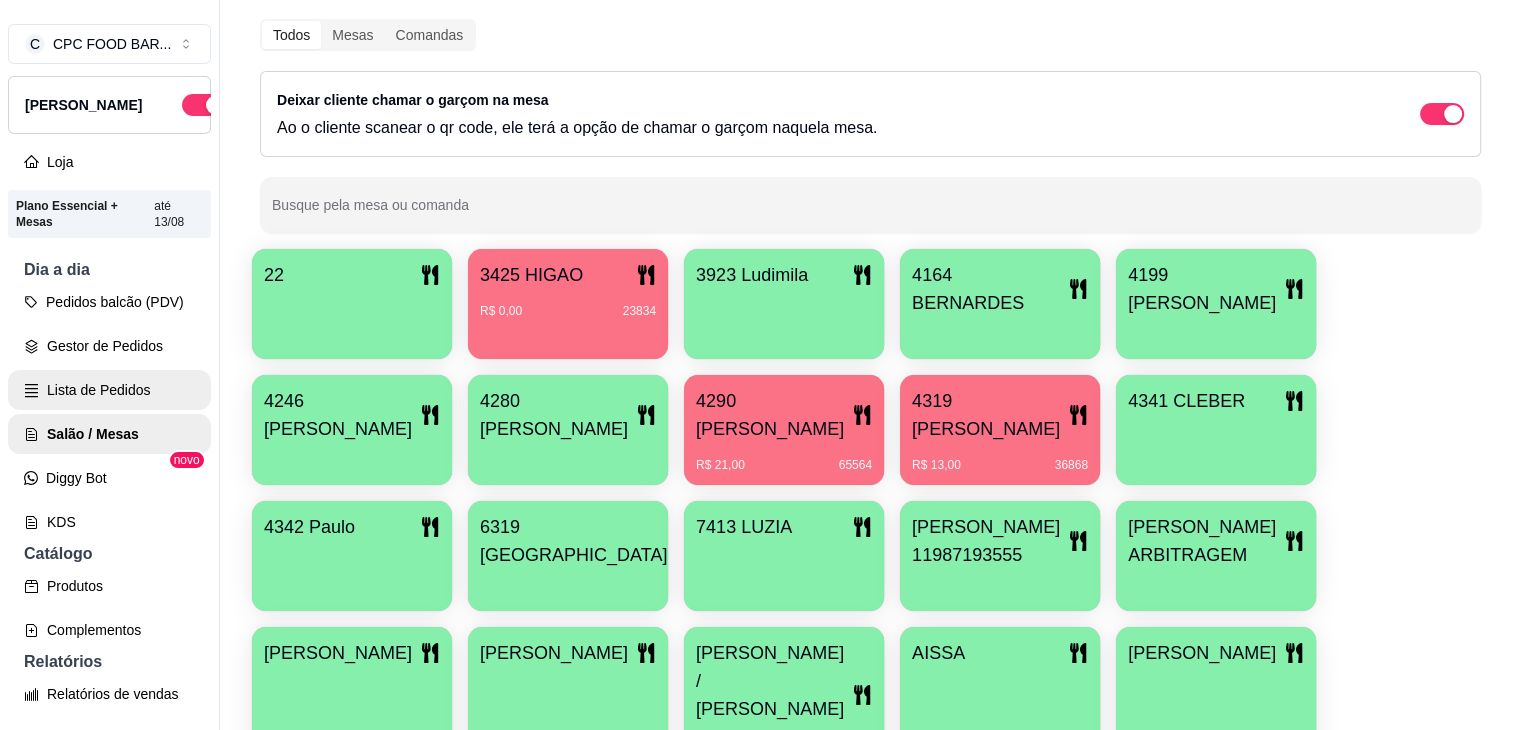 click on "Lista de Pedidos" at bounding box center (109, 390) 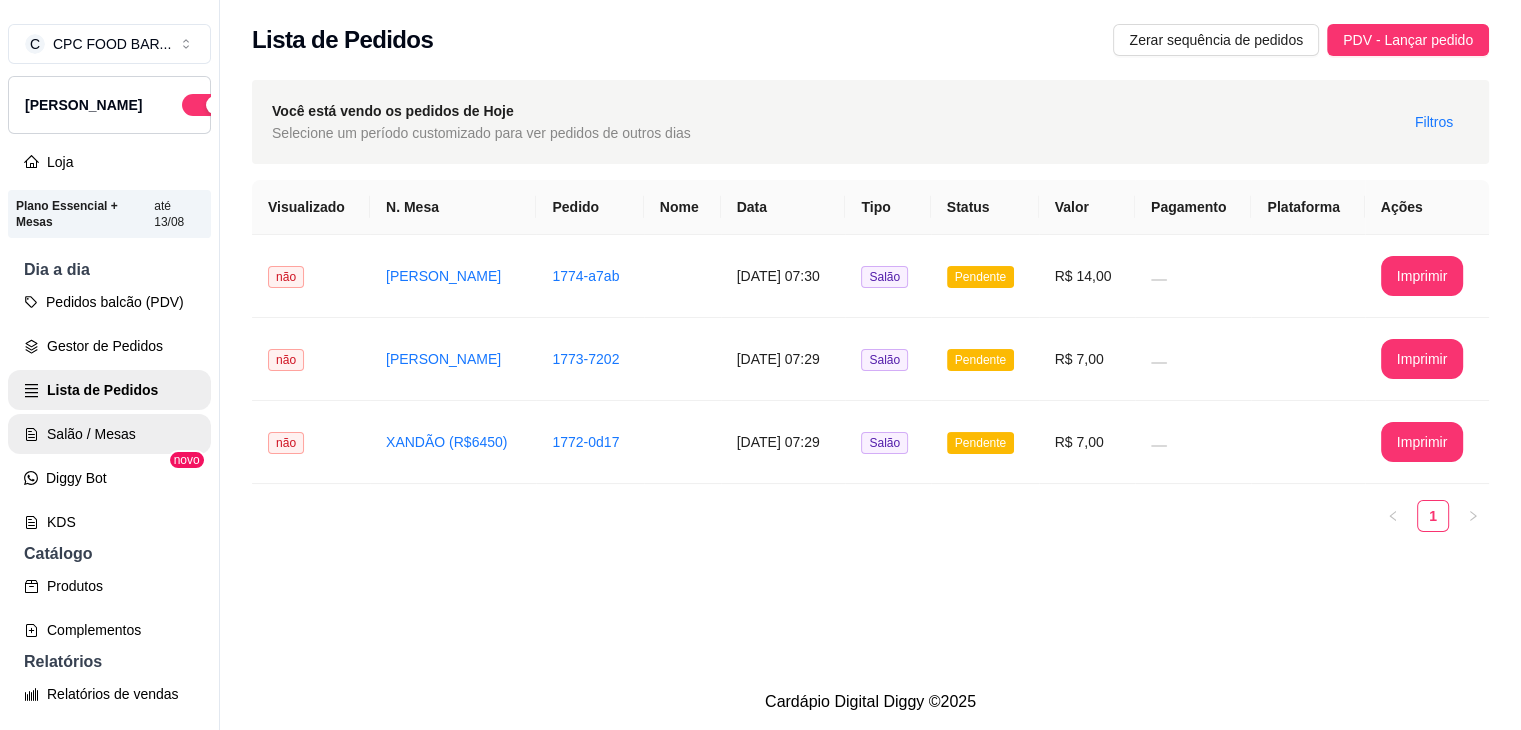 click on "Salão / Mesas" at bounding box center [109, 434] 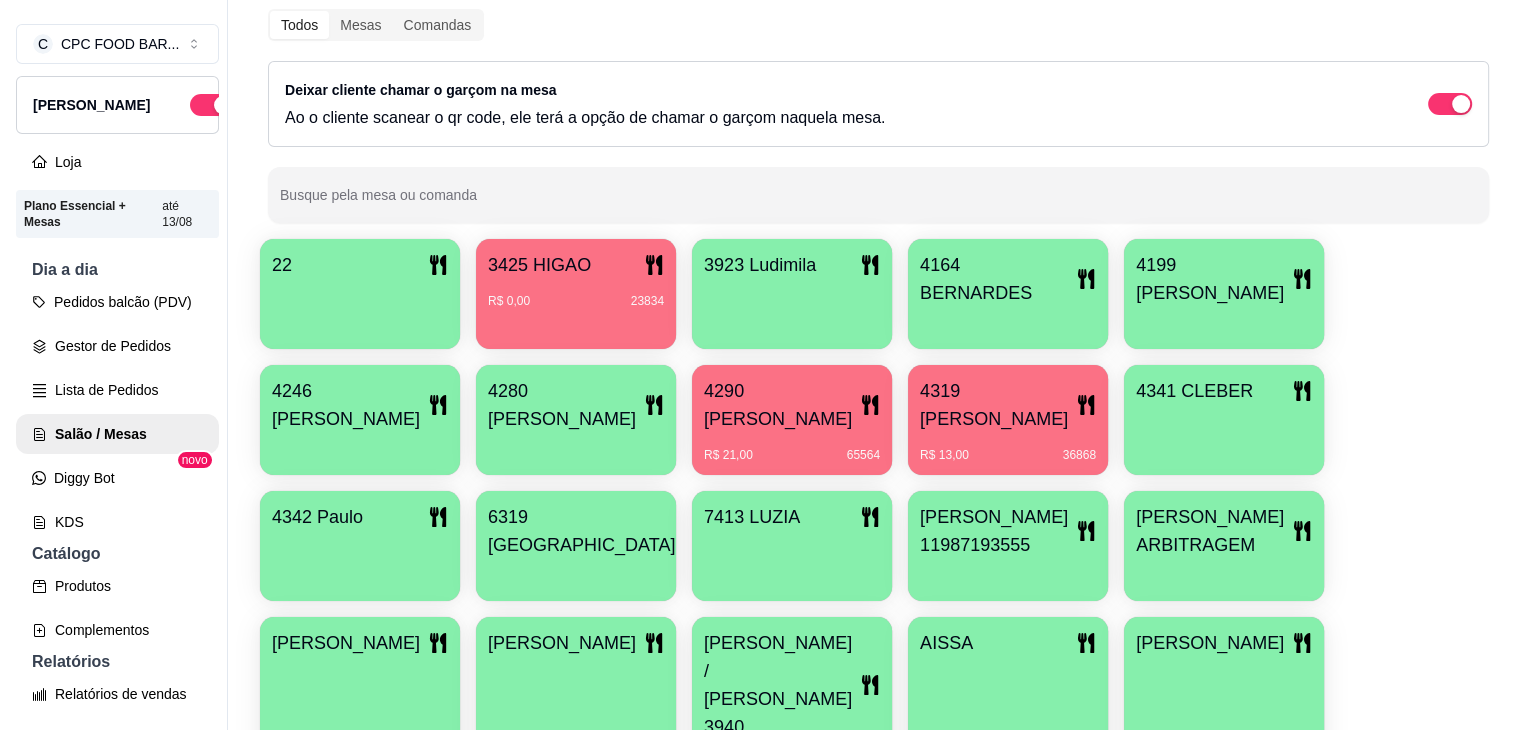 scroll, scrollTop: 0, scrollLeft: 0, axis: both 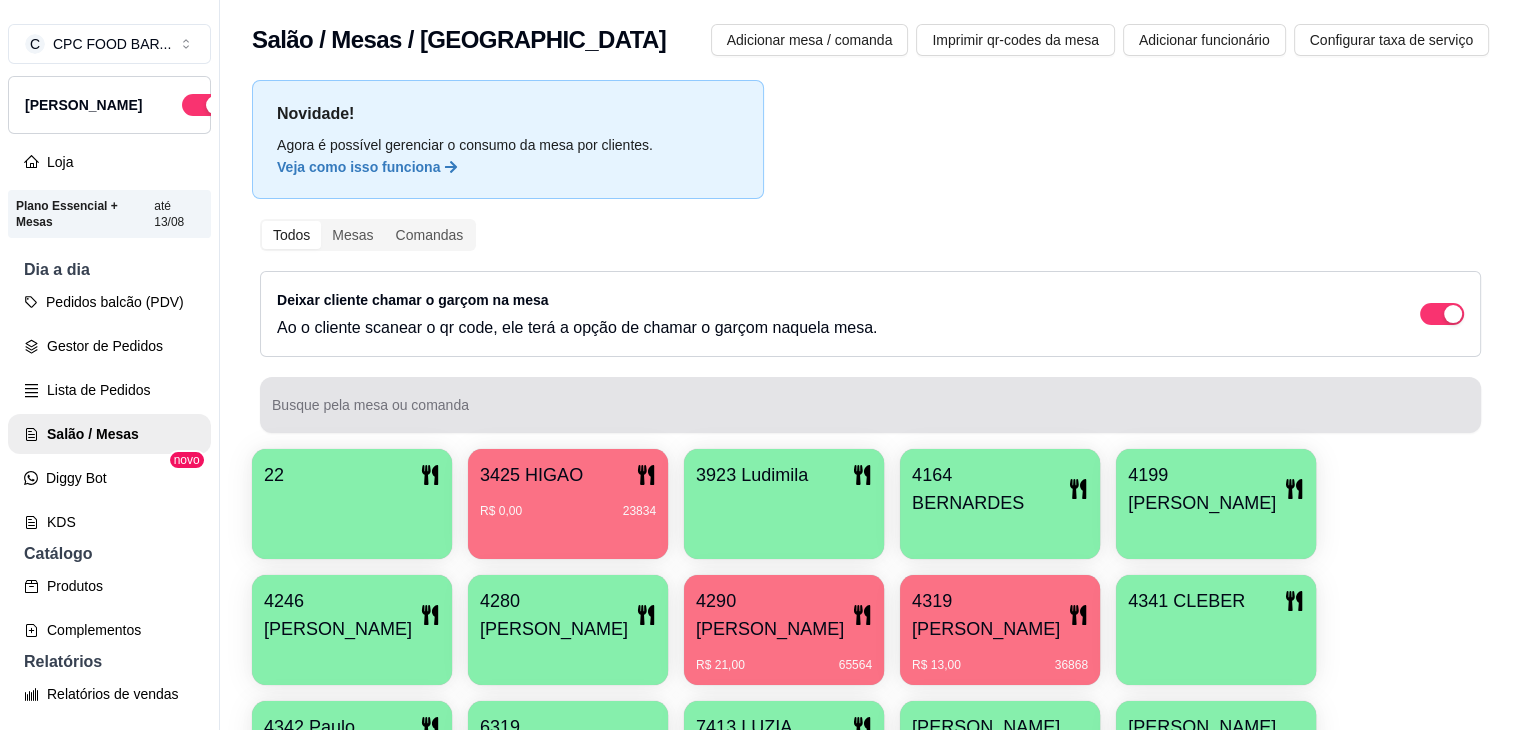 click at bounding box center (870, 405) 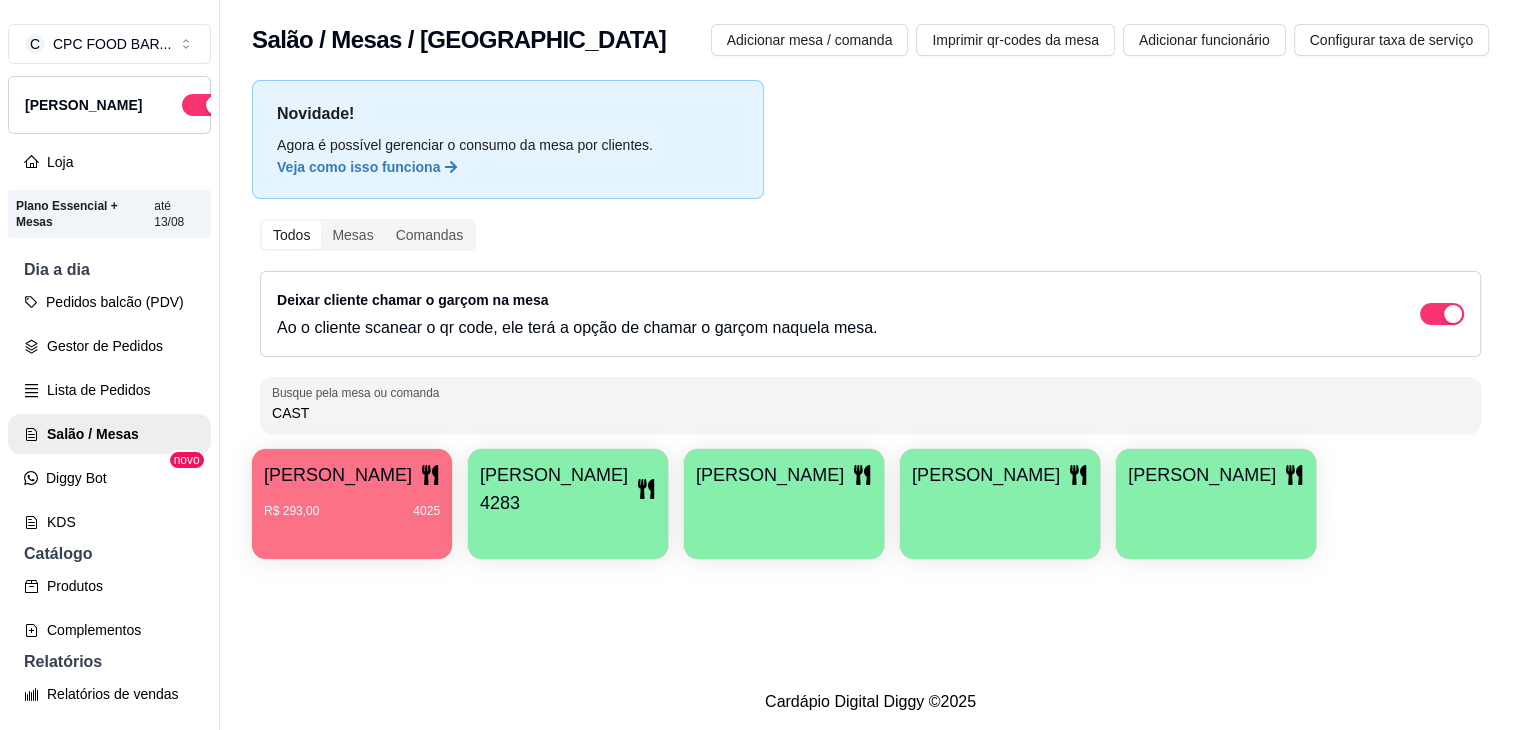 type on "CAST" 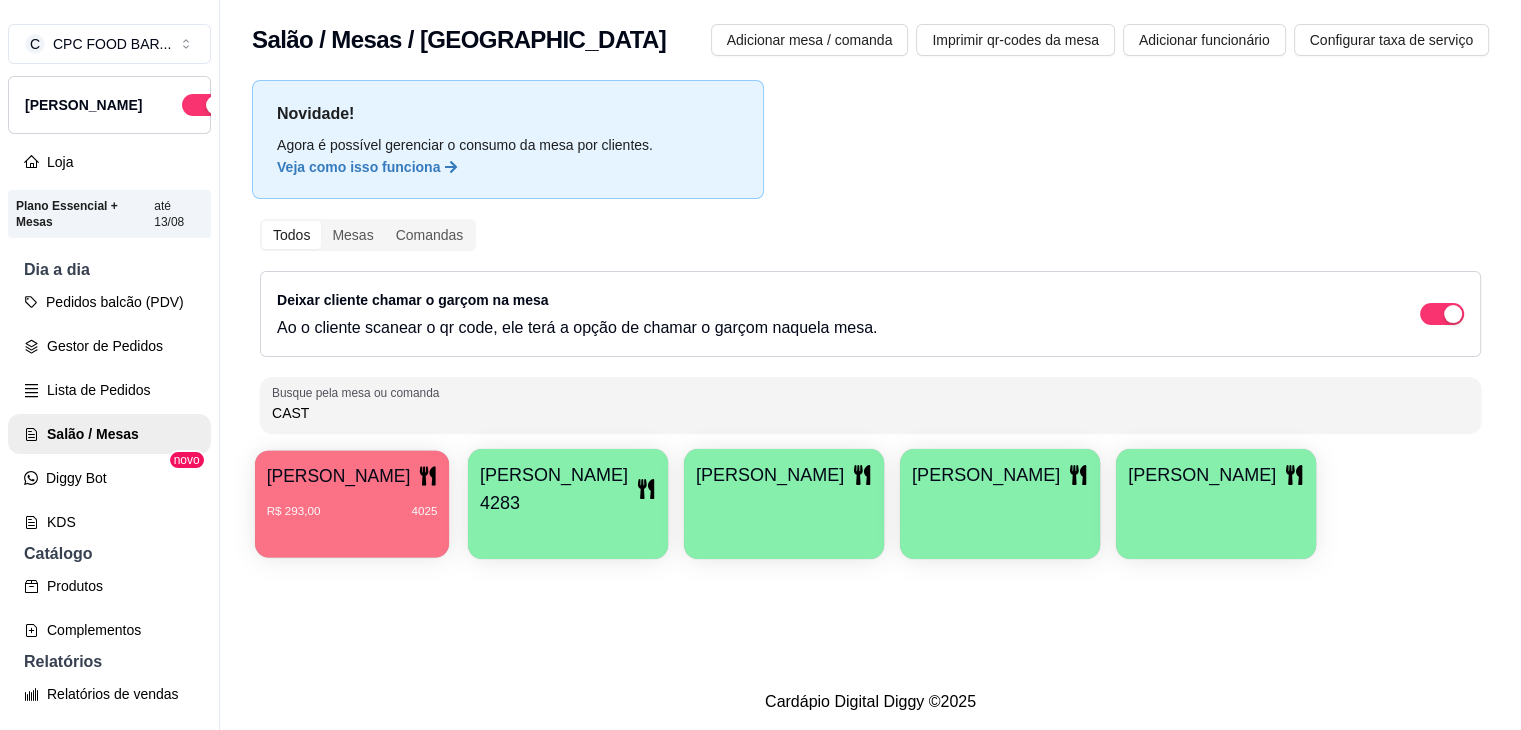 click on "[PERSON_NAME]" at bounding box center (339, 475) 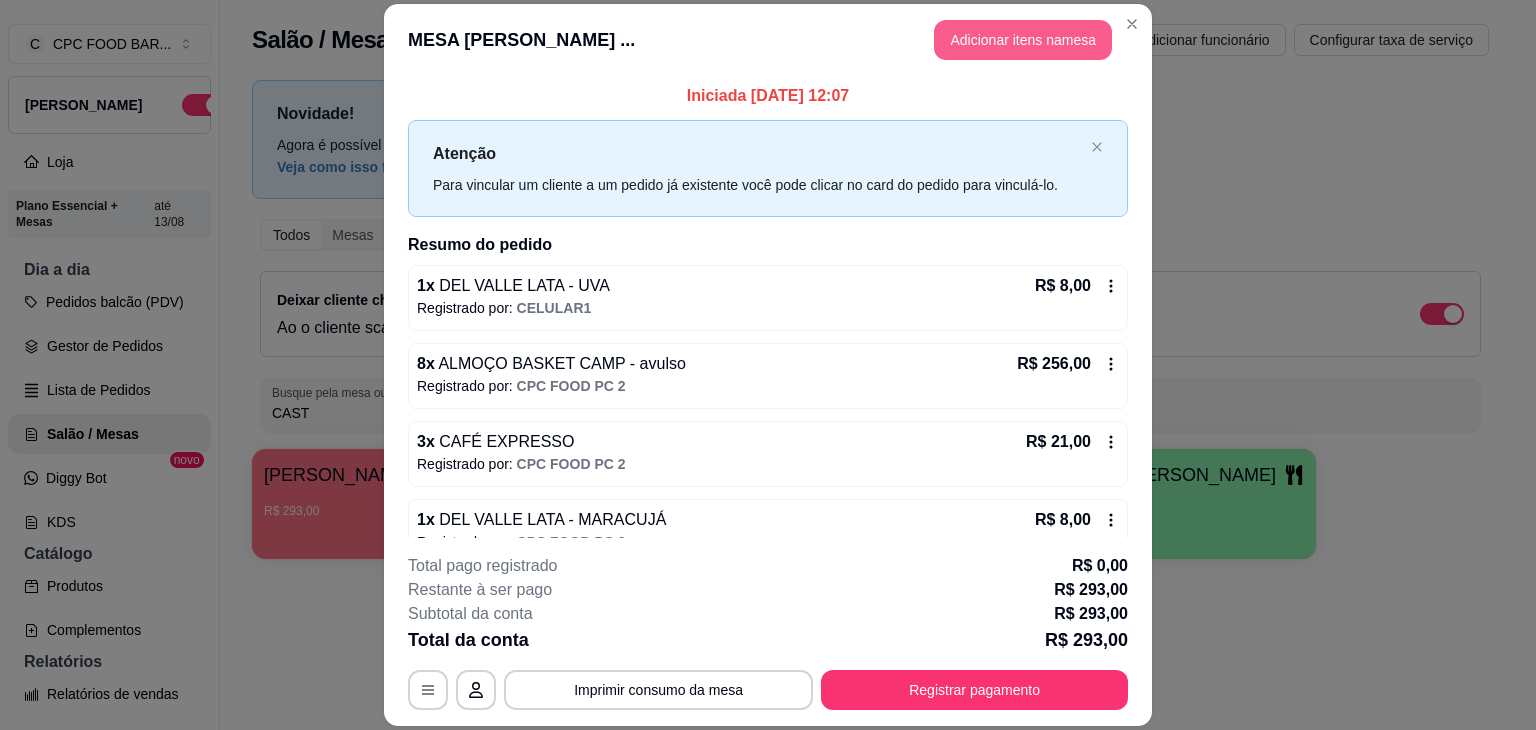 click on "Adicionar itens na  mesa" at bounding box center [1023, 40] 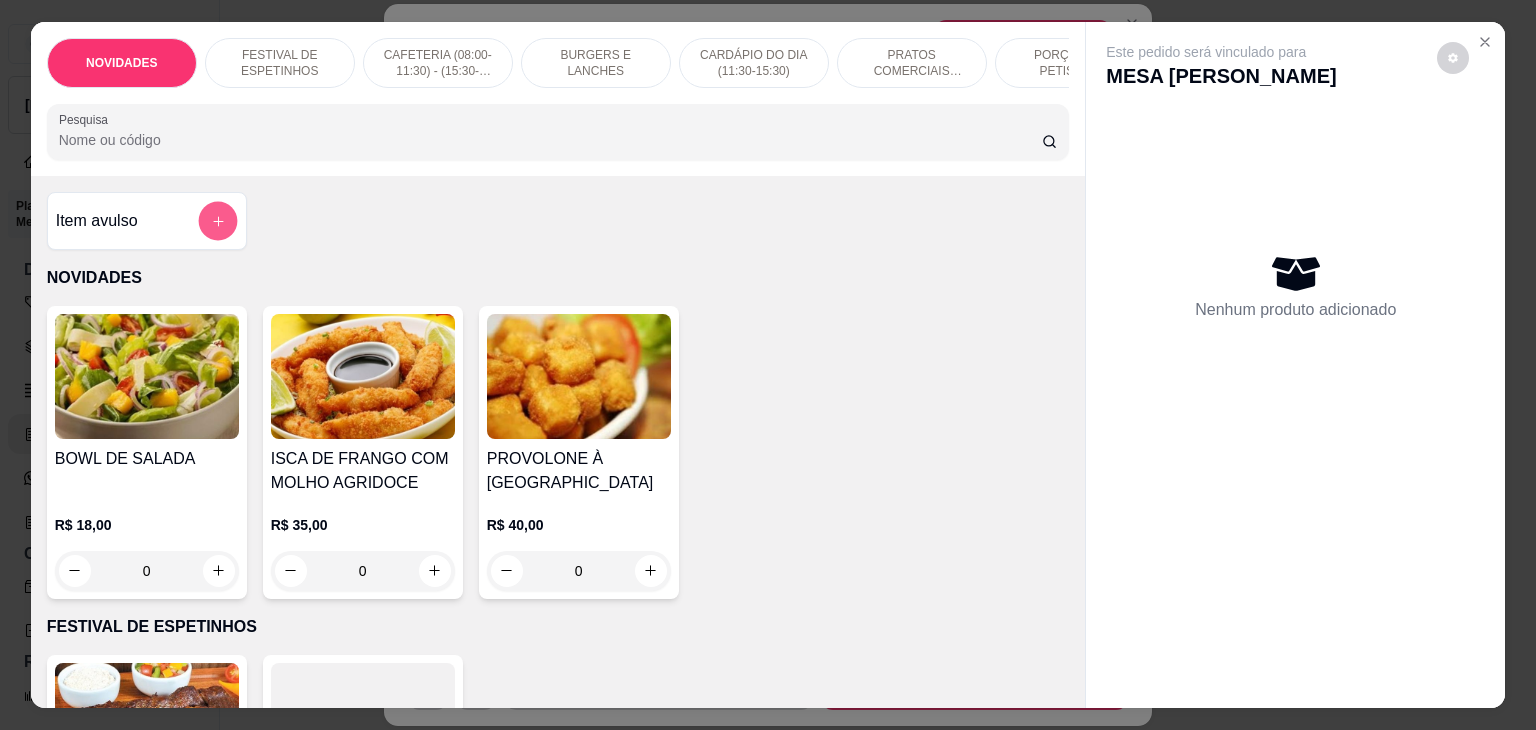 click at bounding box center (217, 221) 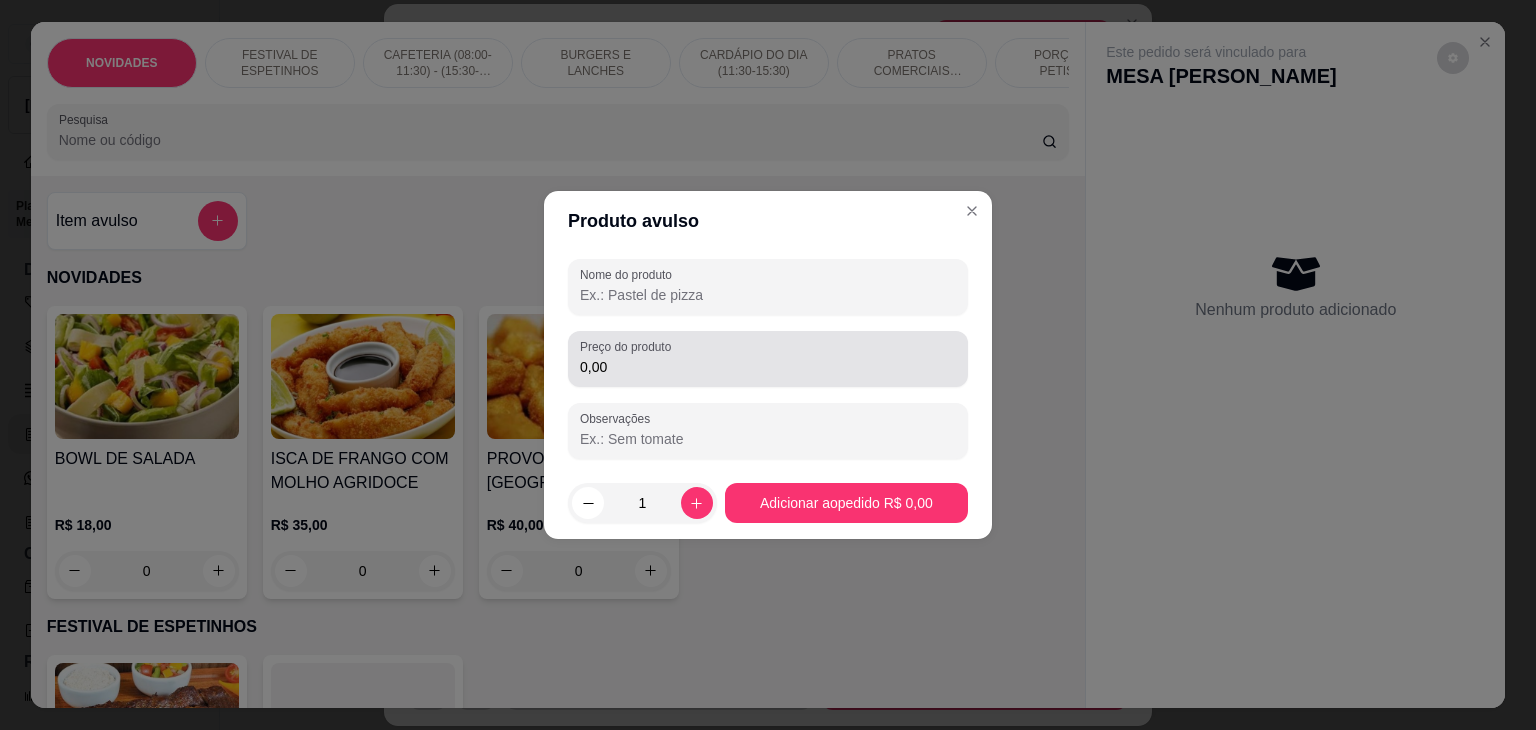 click on "0,00" at bounding box center [768, 367] 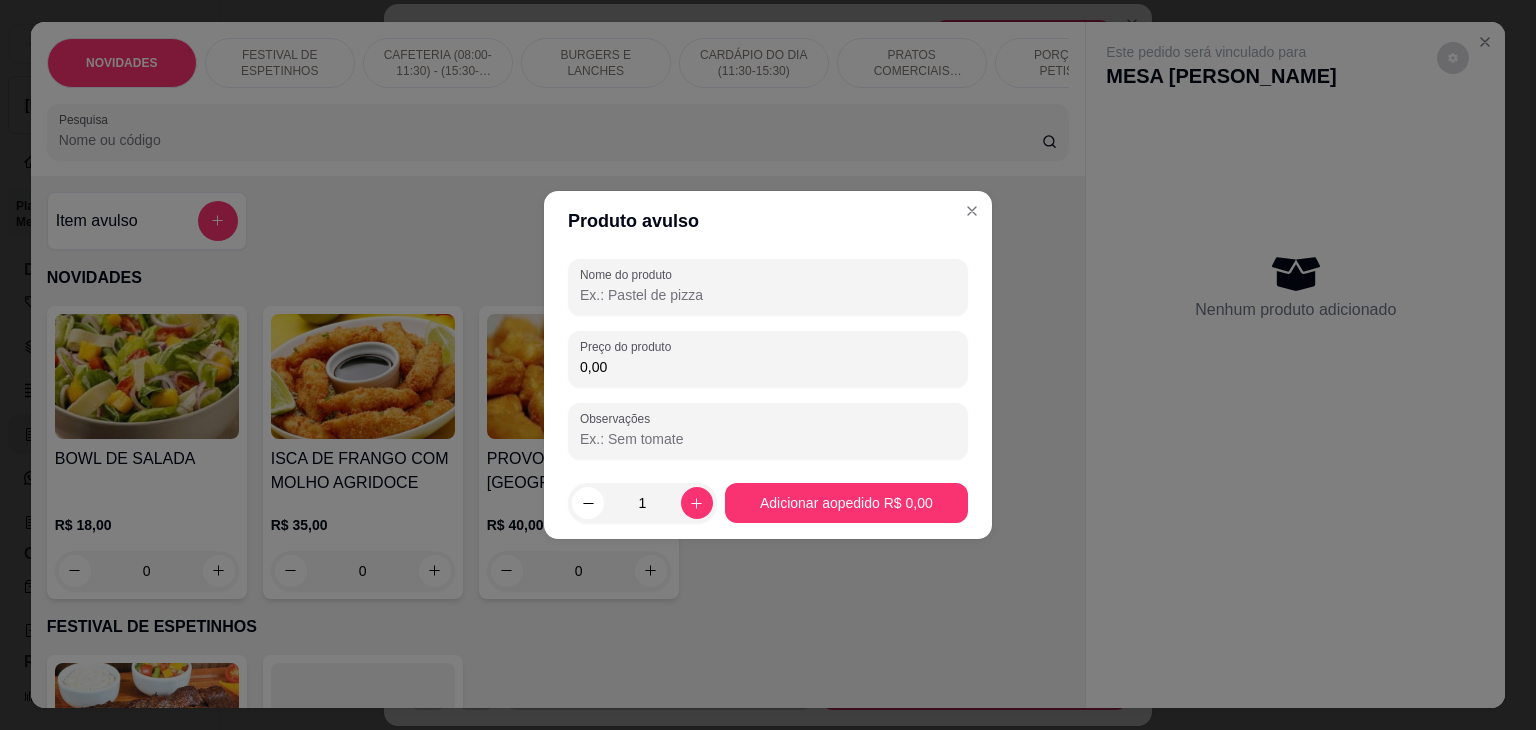 type on "0,00" 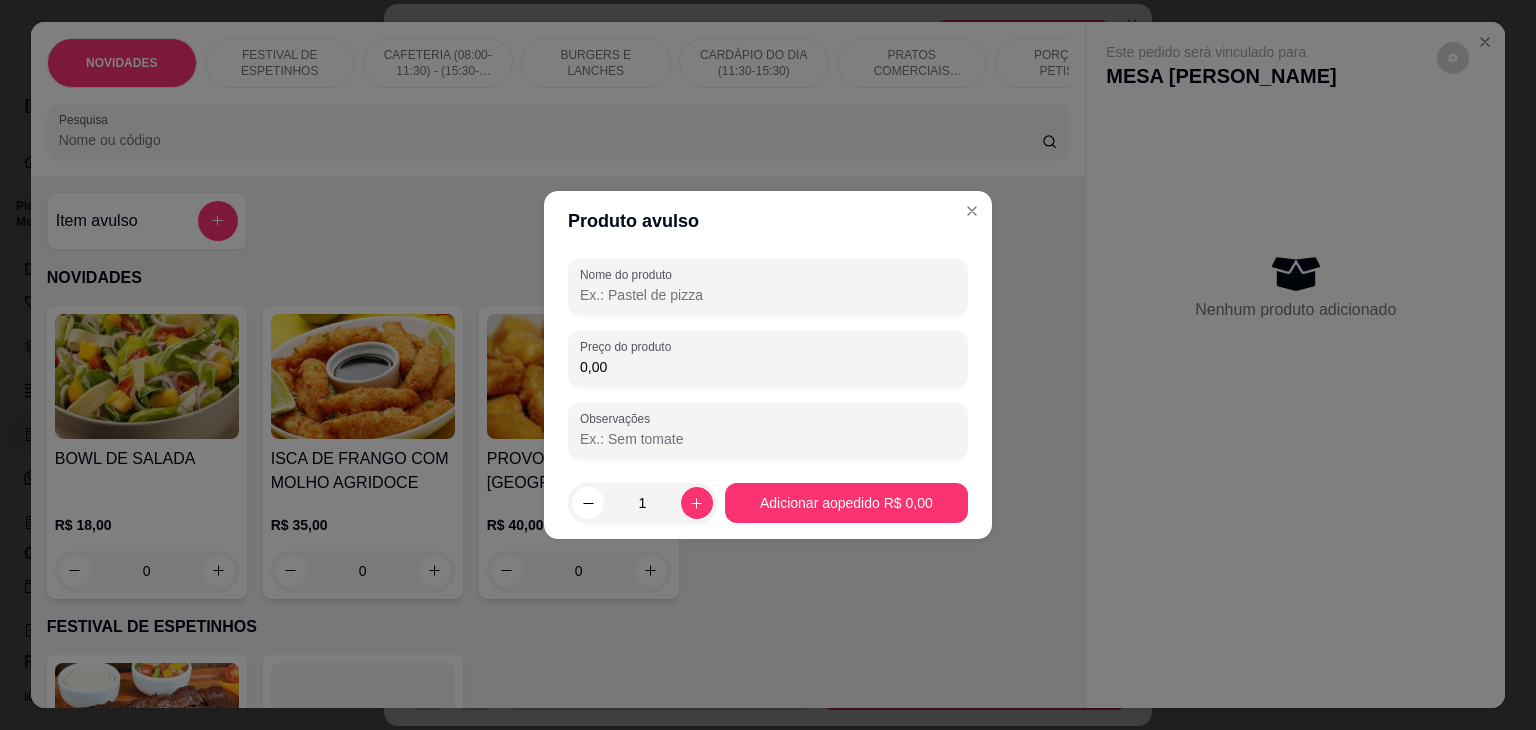 click on "Nome do produto" at bounding box center (768, 295) 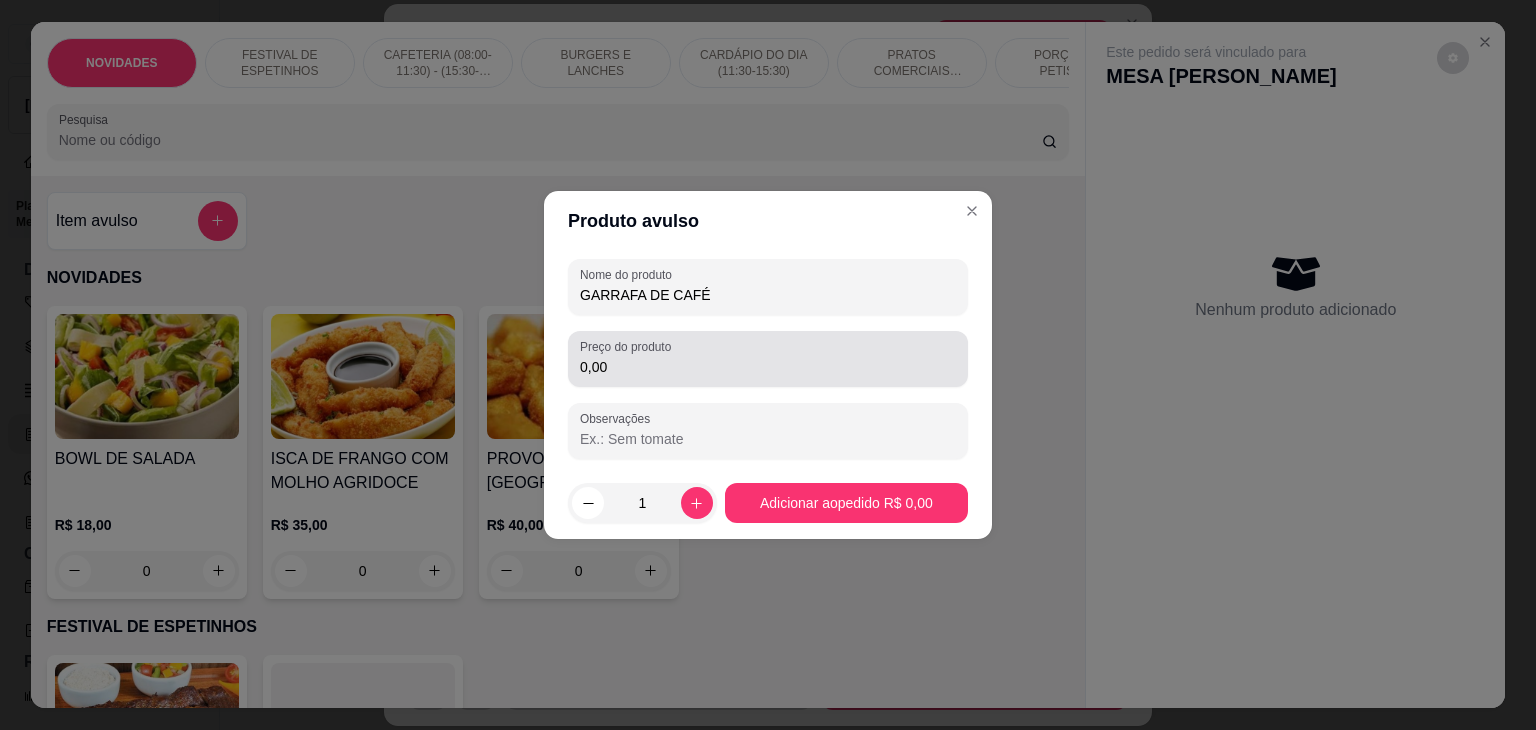 type on "GARRAFA DE CAFÉ" 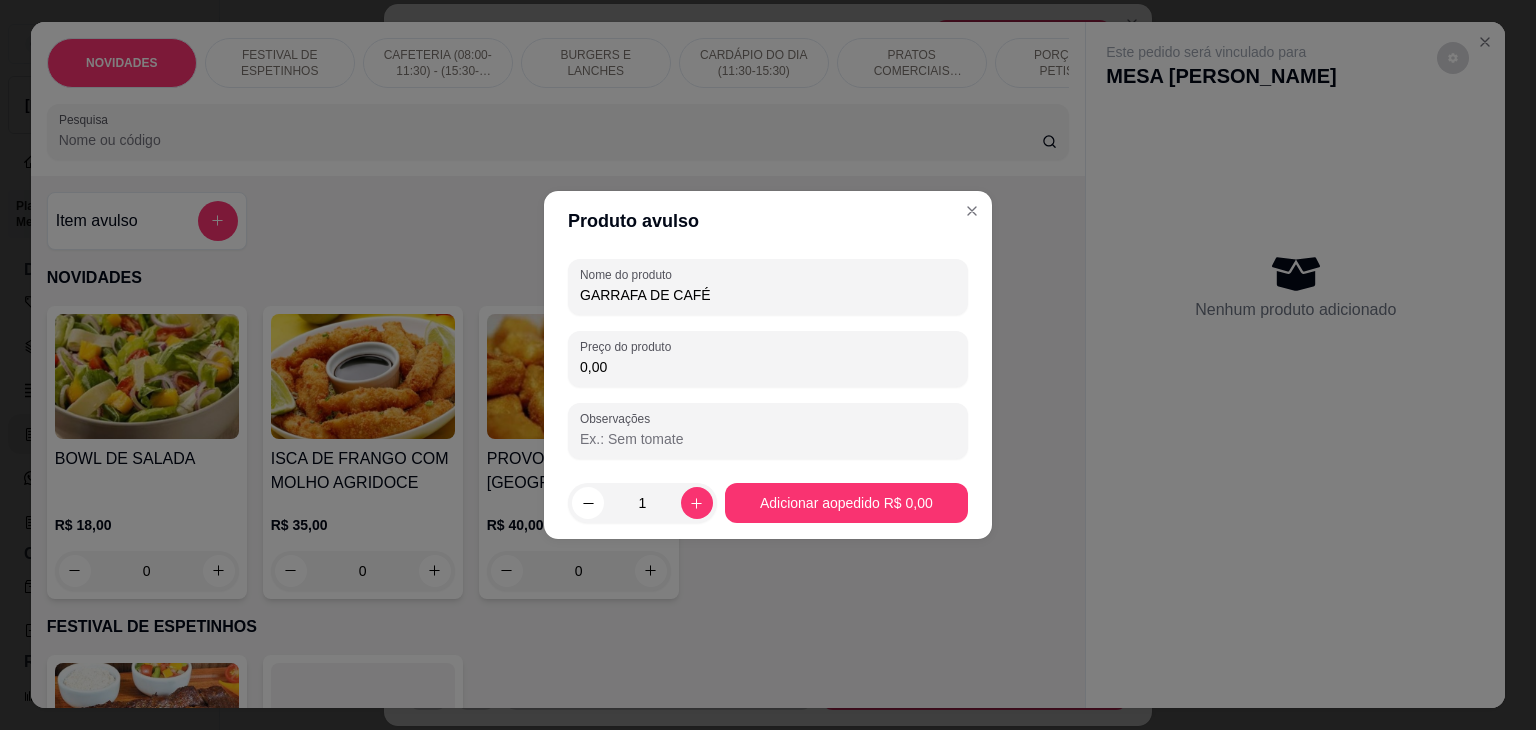 click on "0,00" at bounding box center (768, 367) 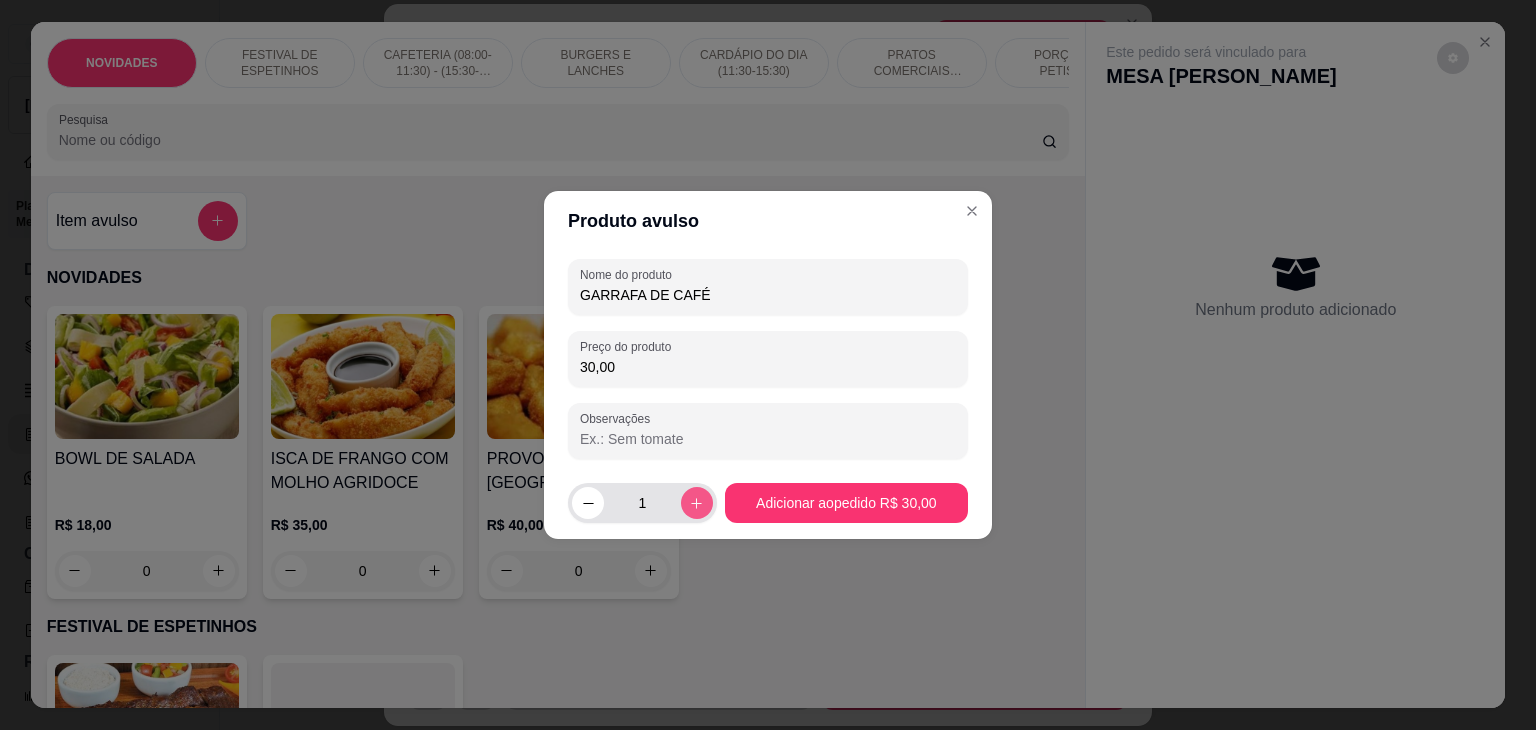 type on "30,00" 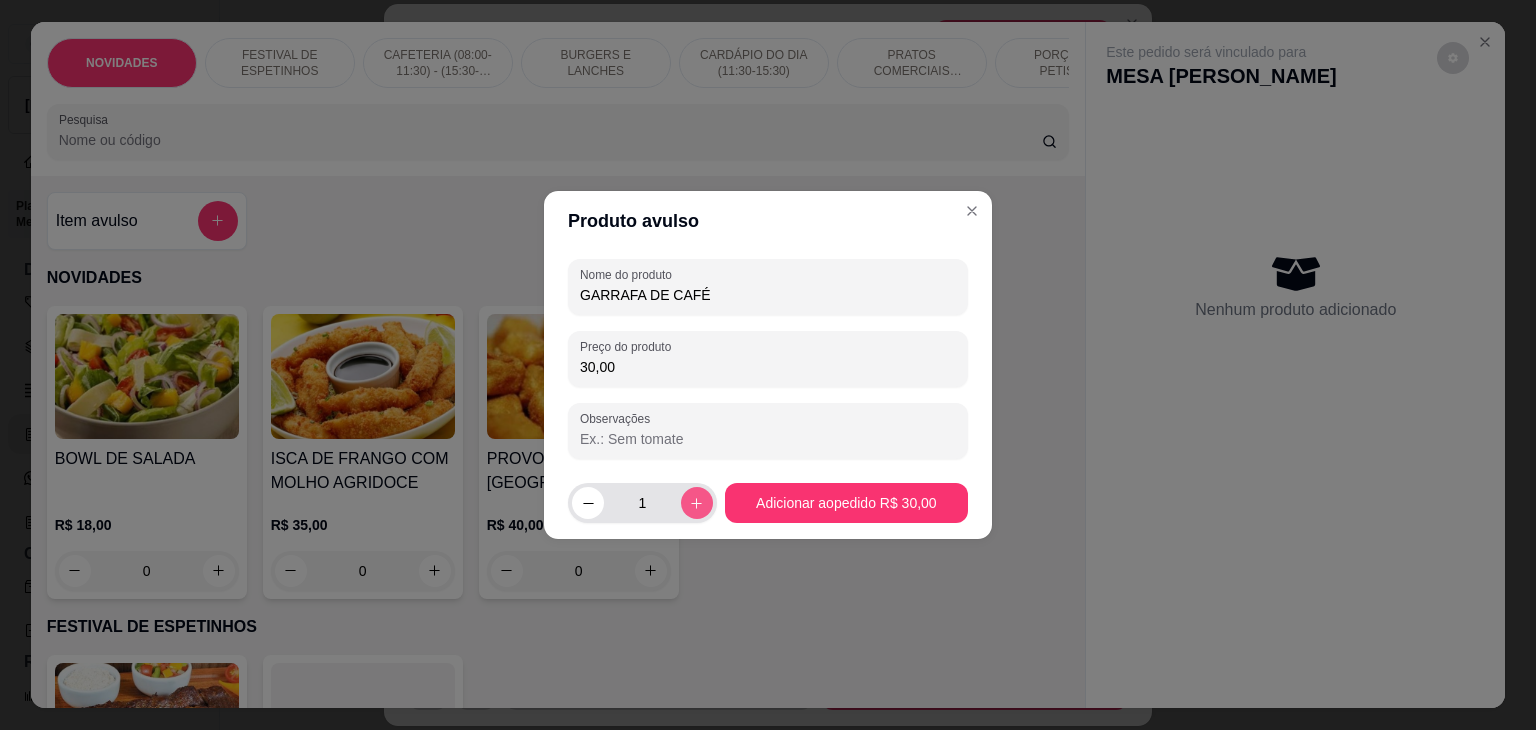click 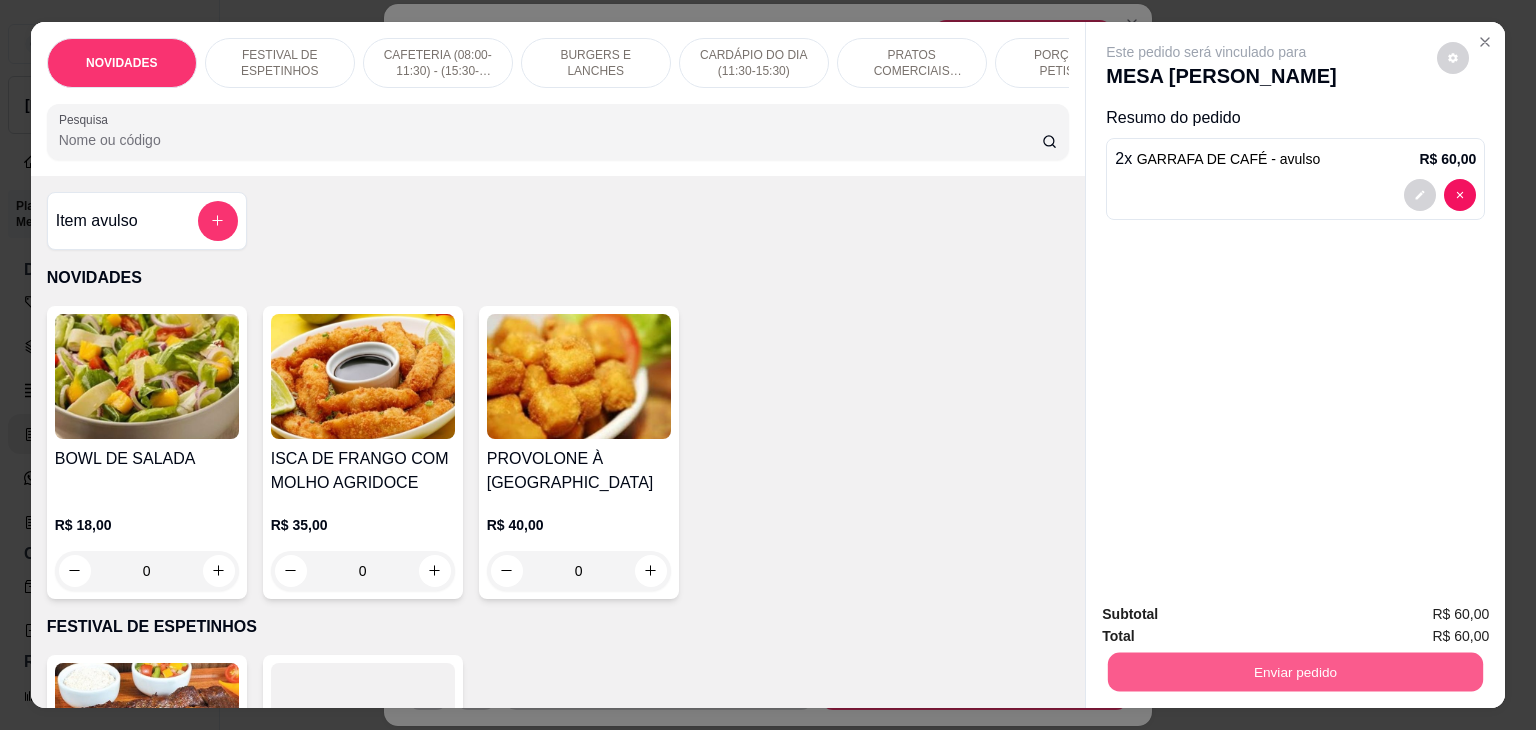 click on "Enviar pedido" at bounding box center (1295, 672) 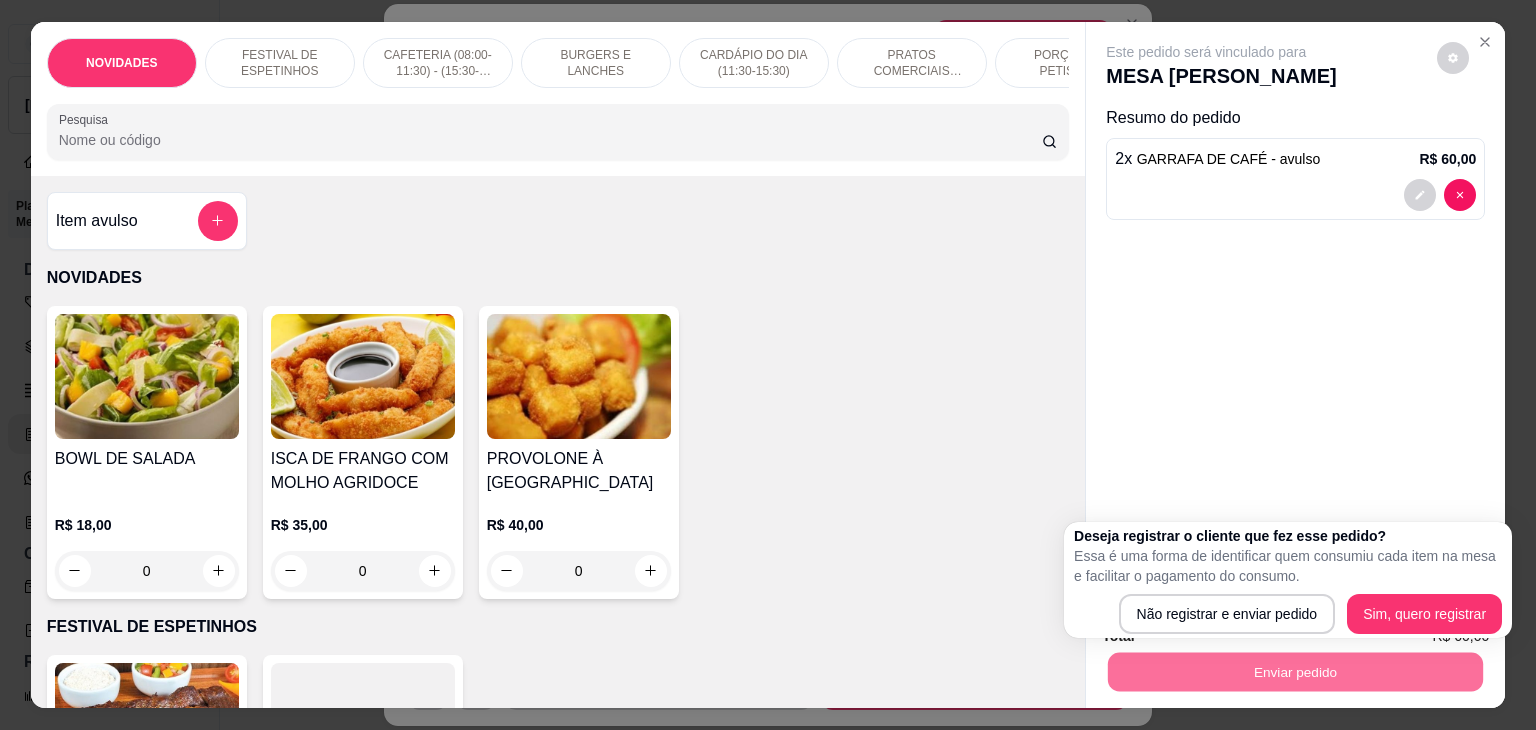 click on "Deseja registrar o cliente que fez esse pedido? Essa é uma forma de identificar quem consumiu cada item na mesa e facilitar o pagamento do consumo. Não registrar e enviar pedido Sim, quero registrar" at bounding box center [1288, 580] 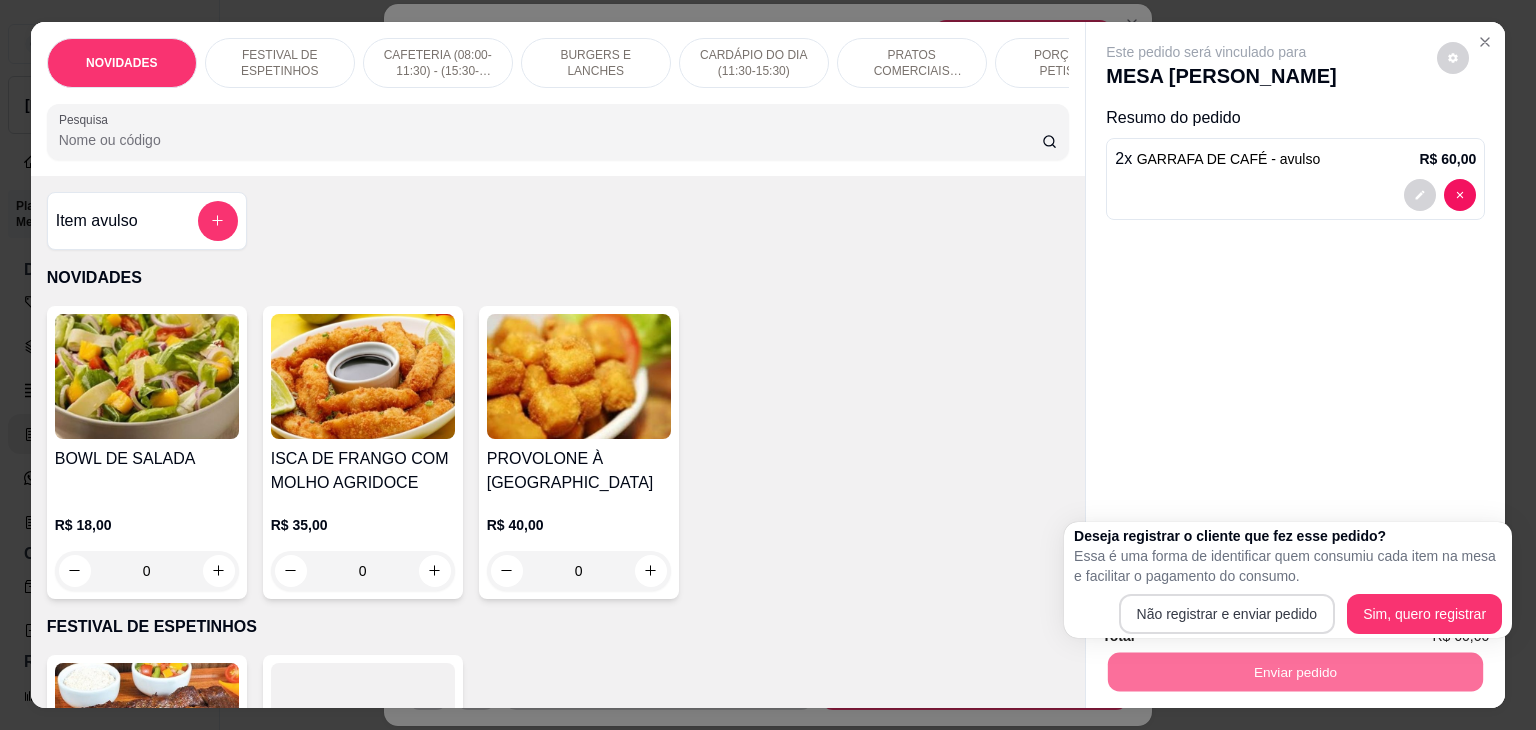click on "Não registrar e enviar pedido Sim, quero registrar" at bounding box center [1288, 614] 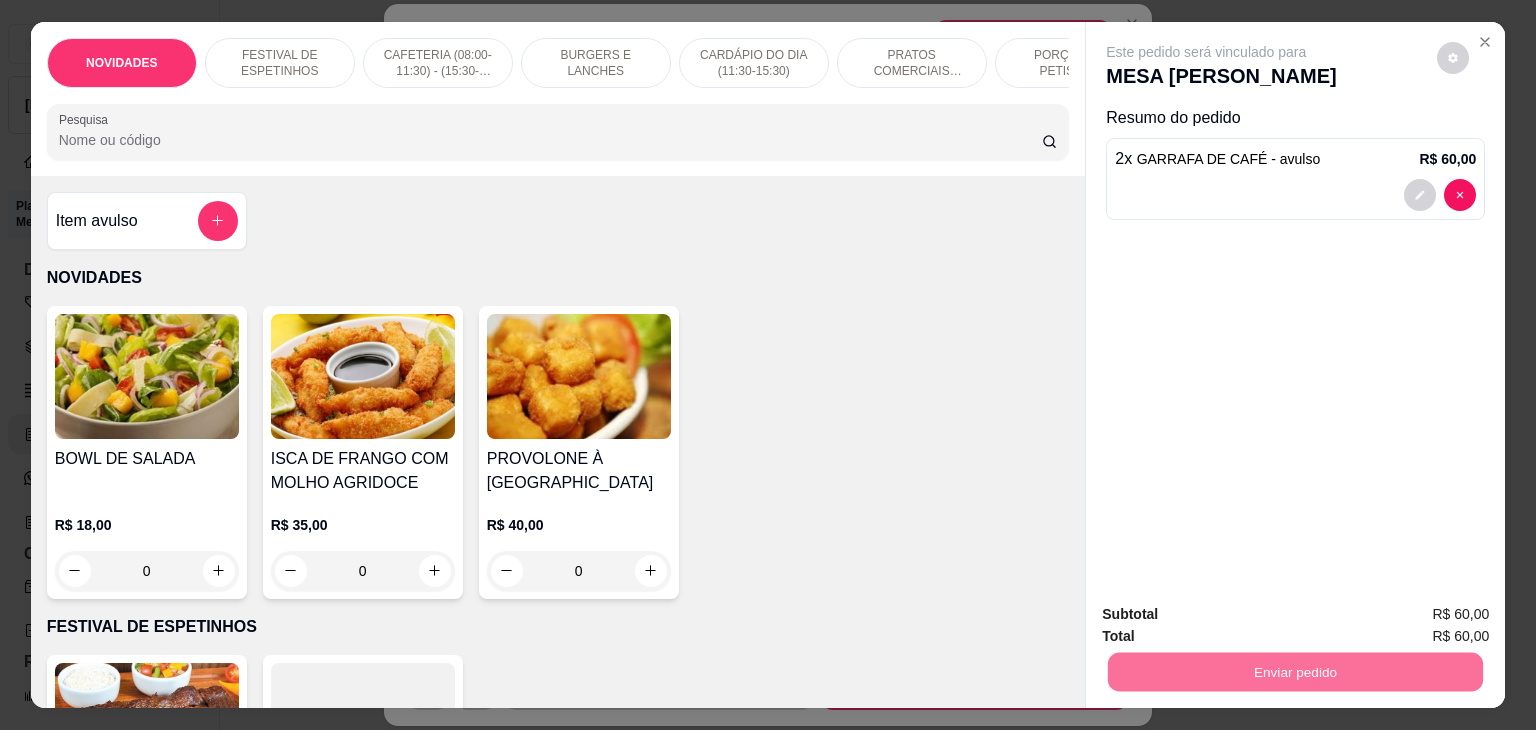 click on "Não registrar e enviar pedido" at bounding box center [1229, 615] 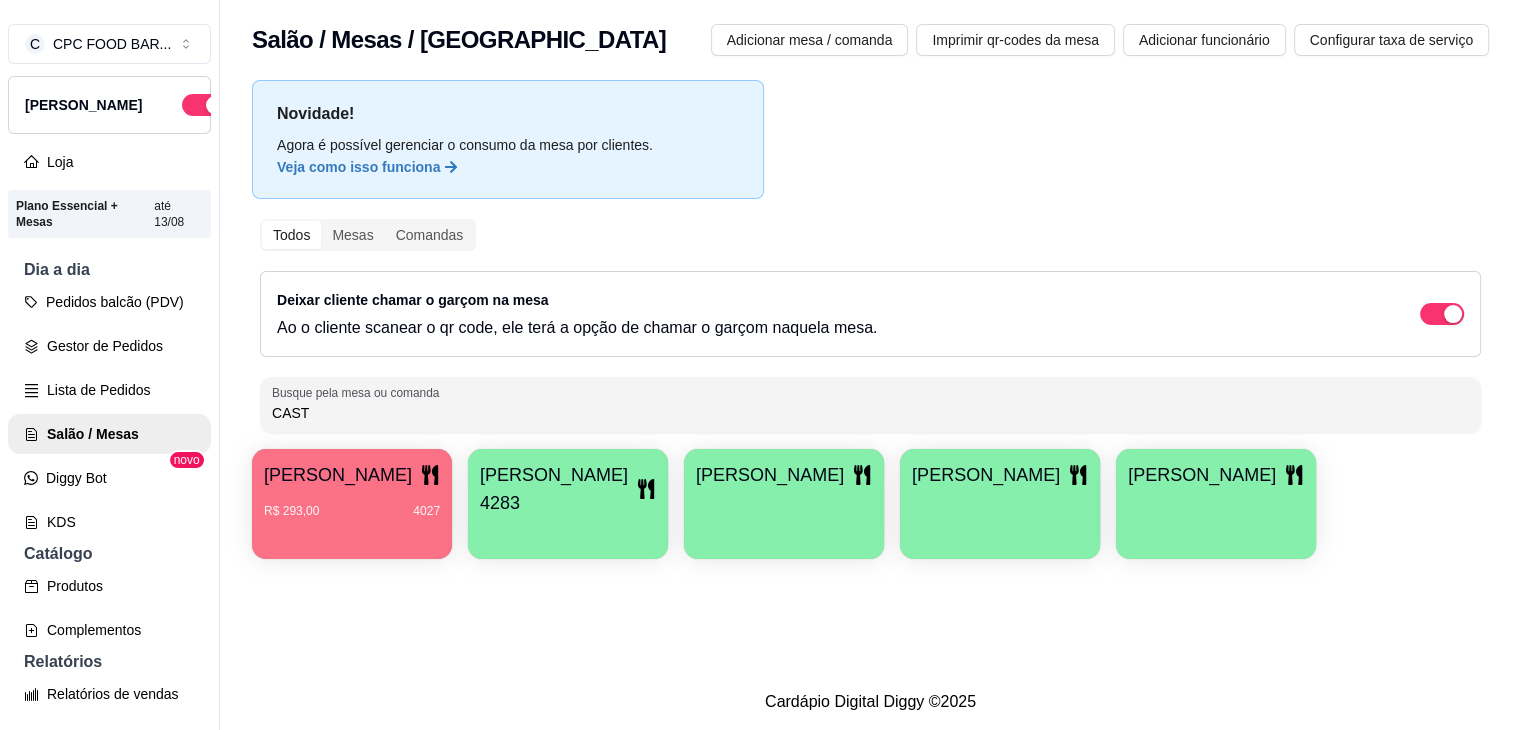 click on "CAST" at bounding box center [870, 413] 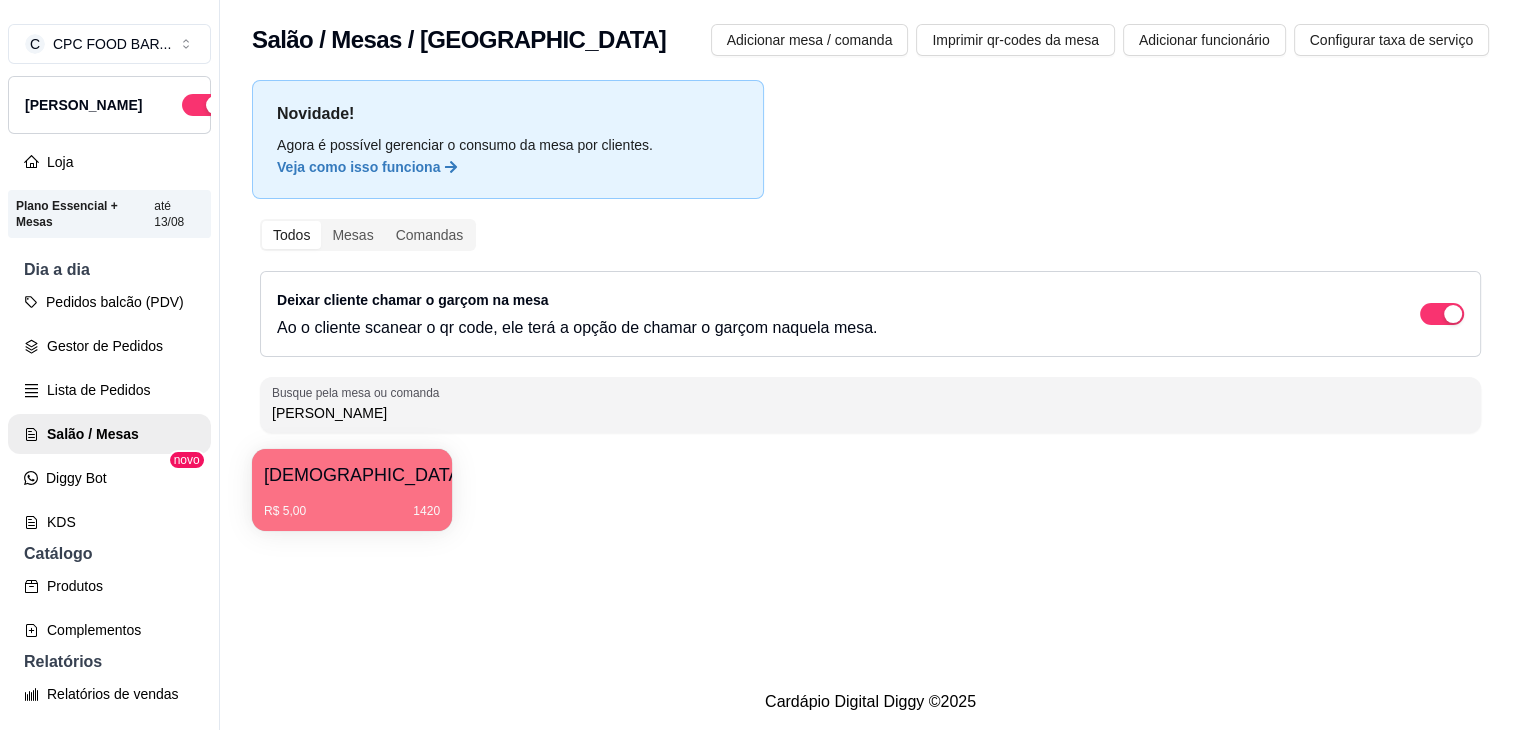 type on "[PERSON_NAME]" 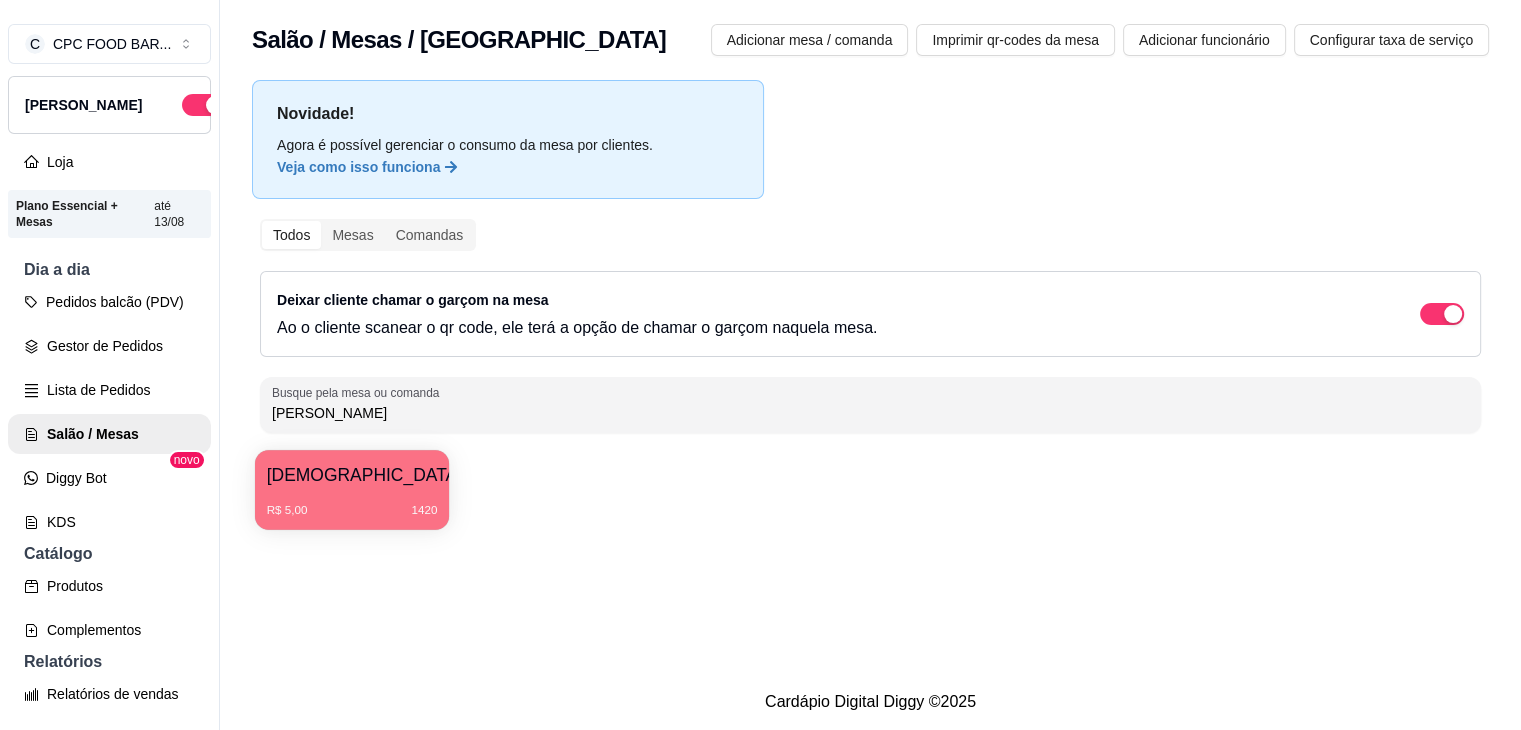 click on "[DEMOGRAPHIC_DATA]" at bounding box center [352, 475] 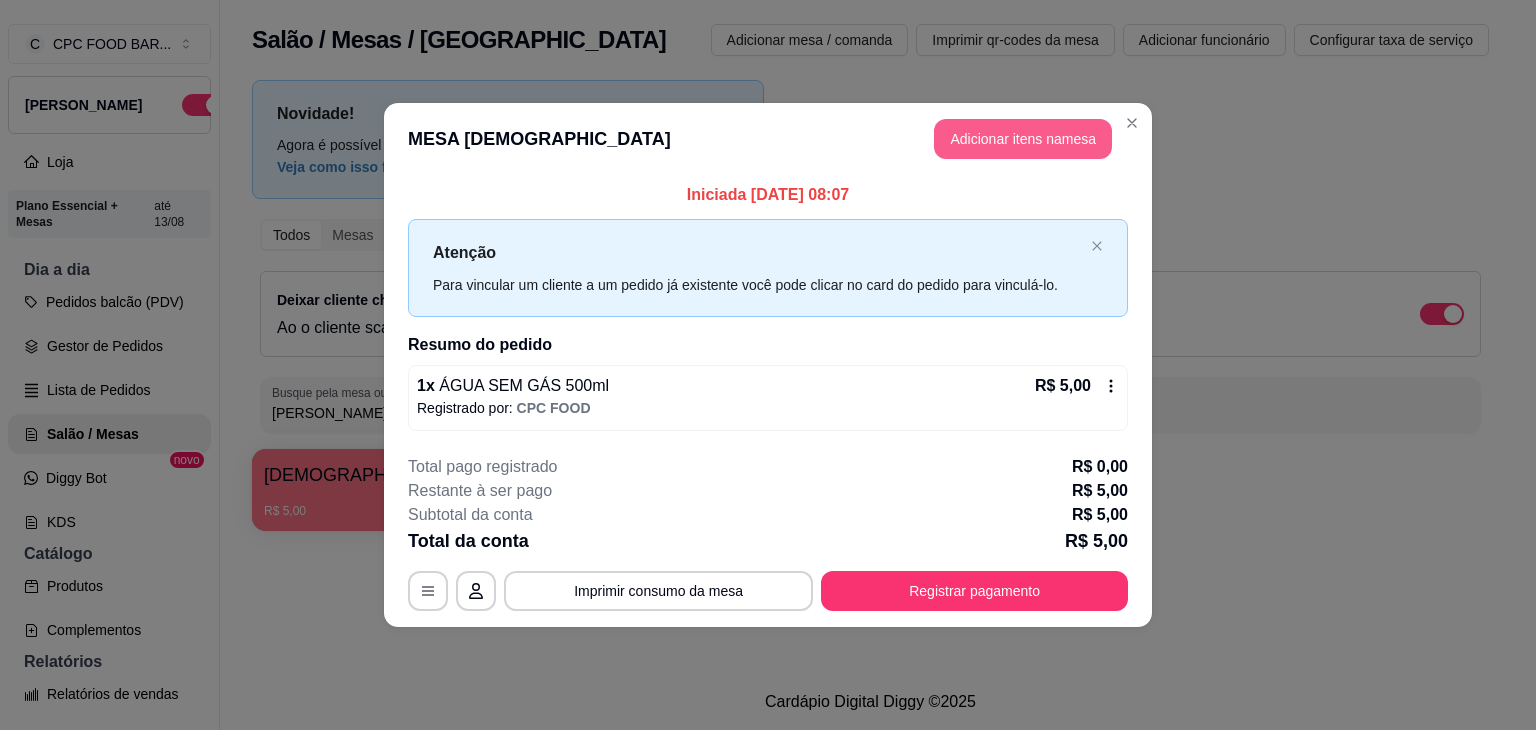 click on "Adicionar itens na  mesa" at bounding box center (1023, 139) 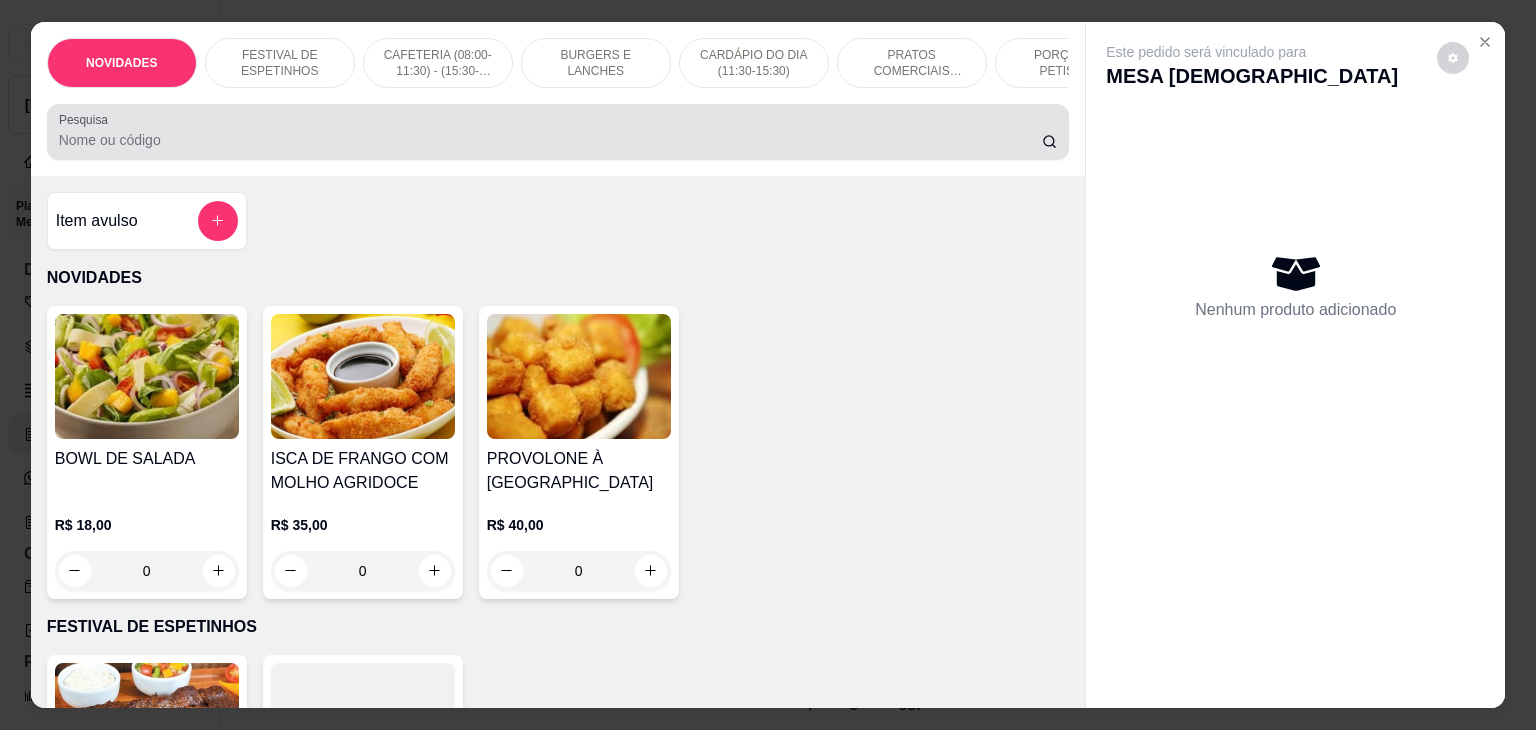 click on "Pesquisa" at bounding box center [558, 132] 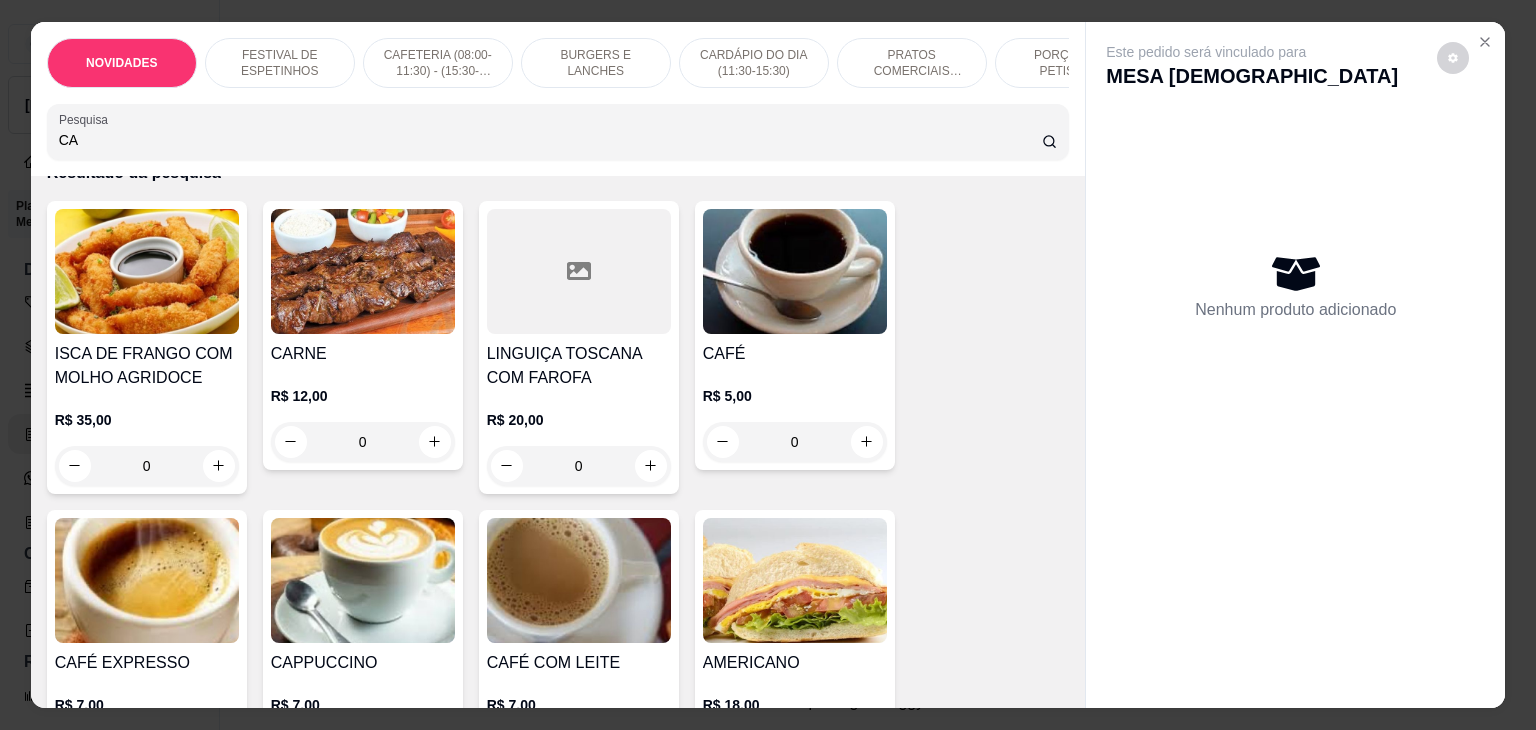 scroll, scrollTop: 200, scrollLeft: 0, axis: vertical 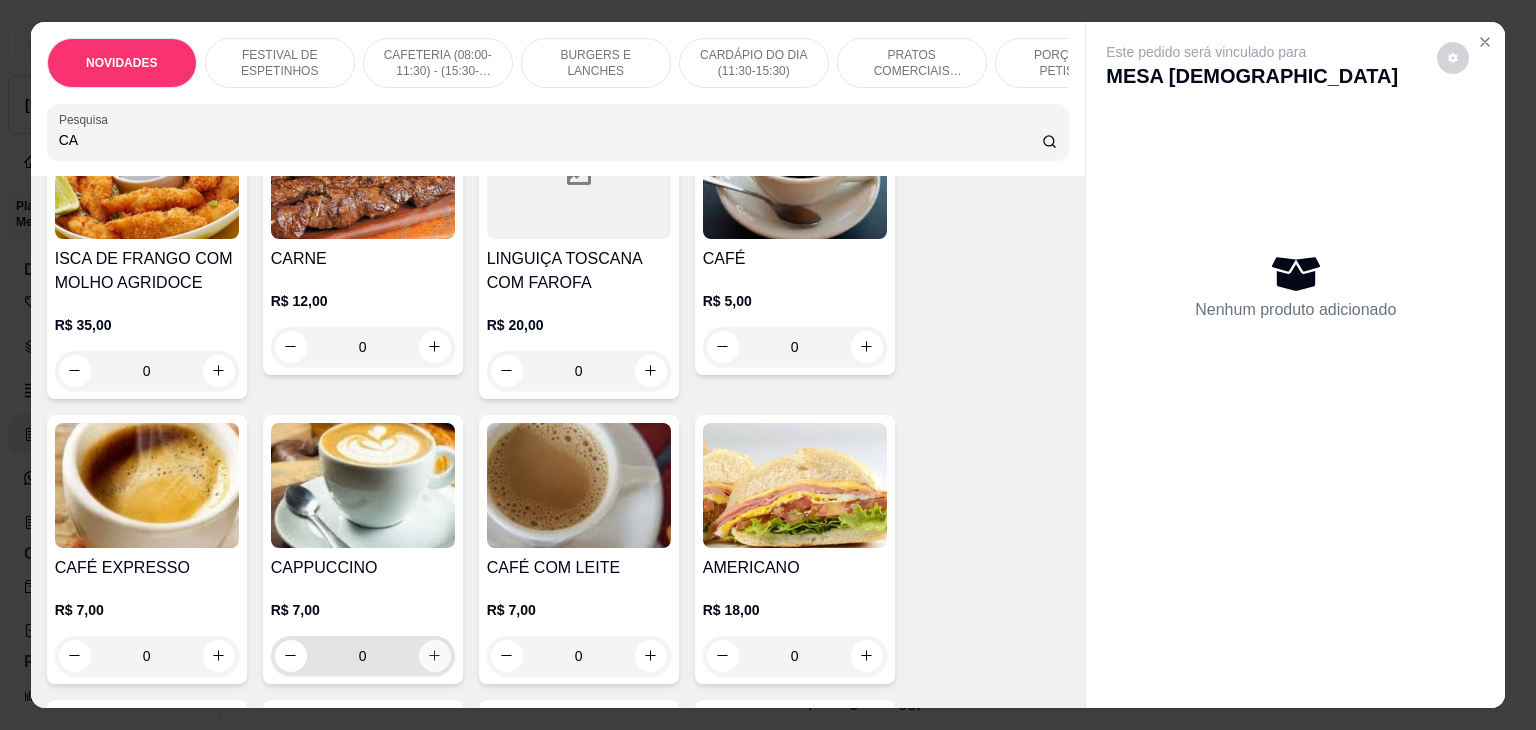 type on "CA" 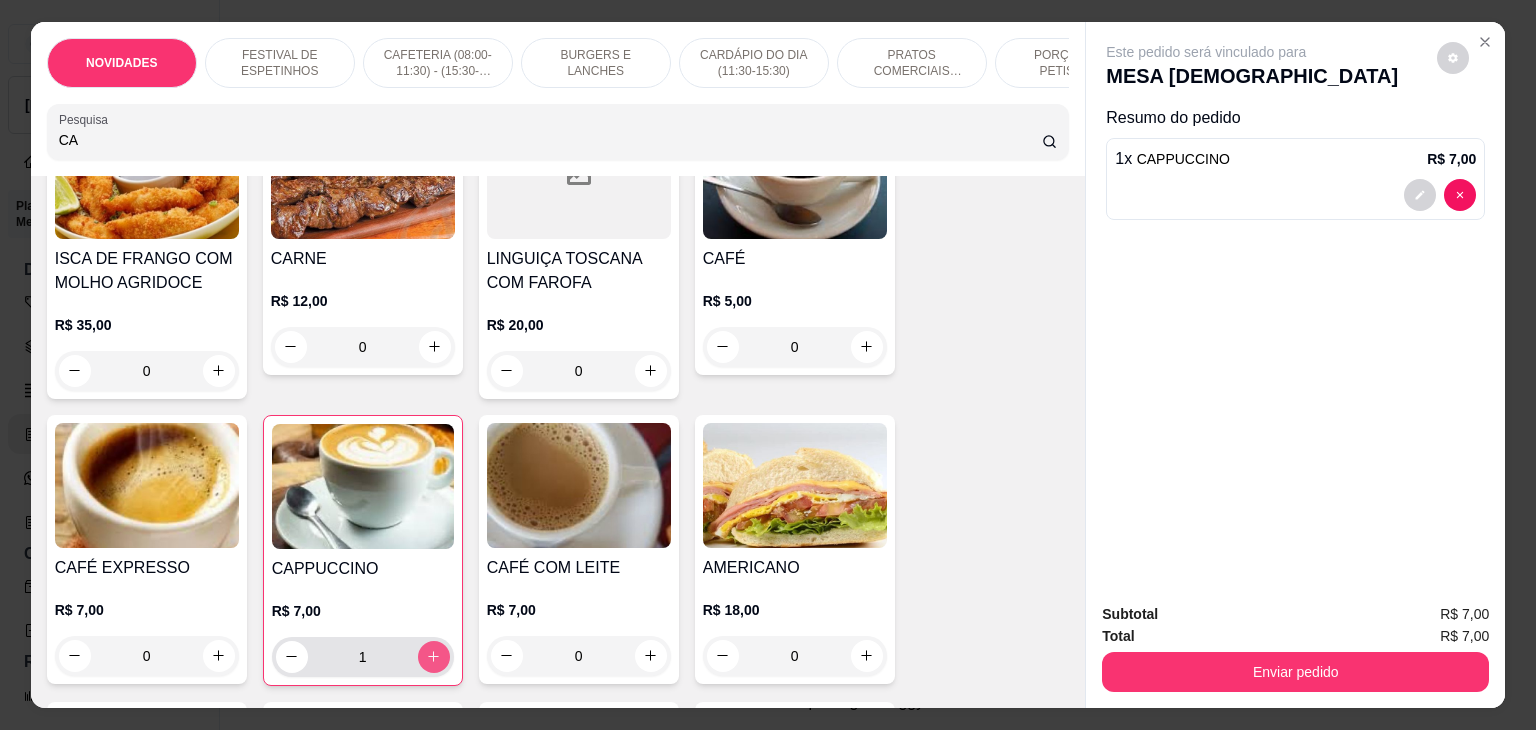 type on "1" 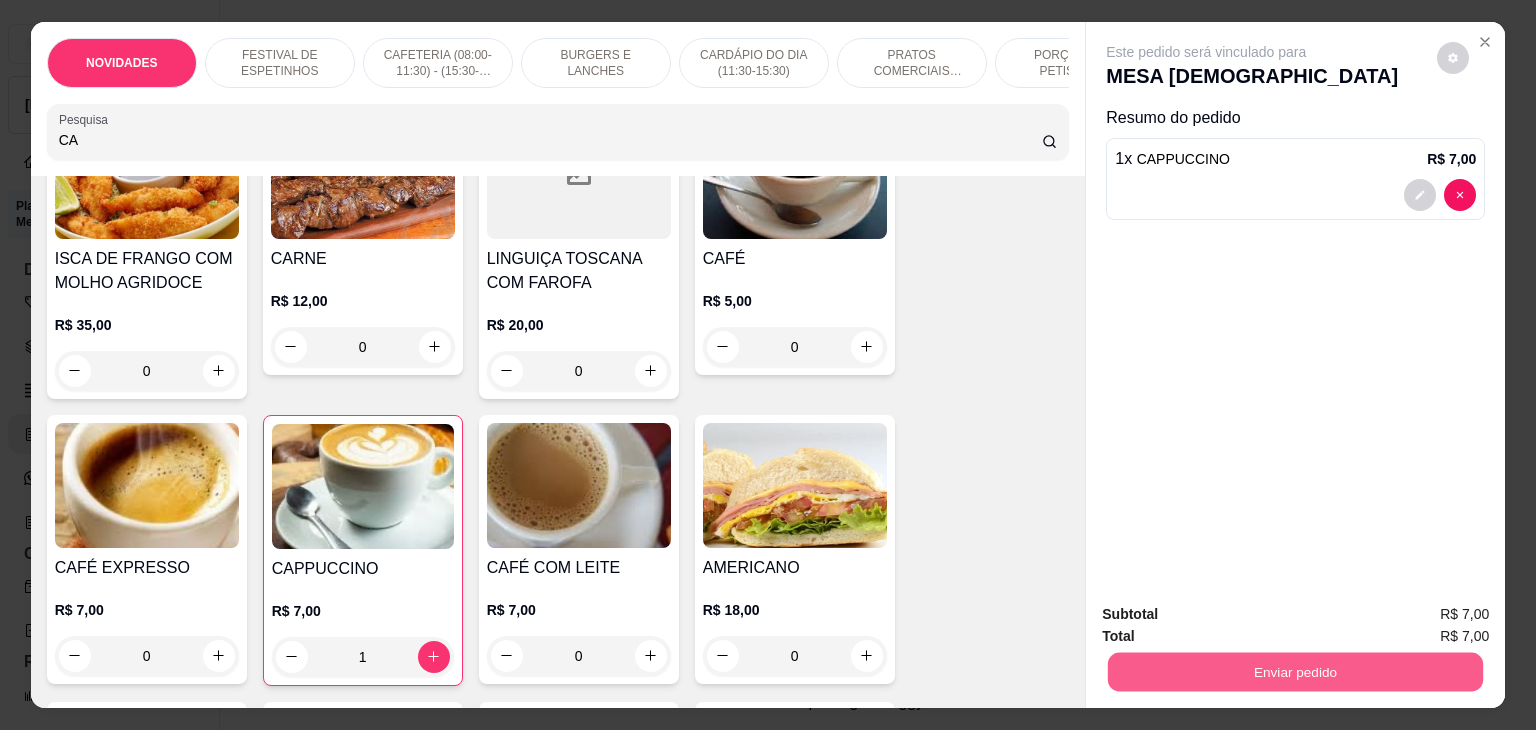 click on "Enviar pedido" at bounding box center [1295, 672] 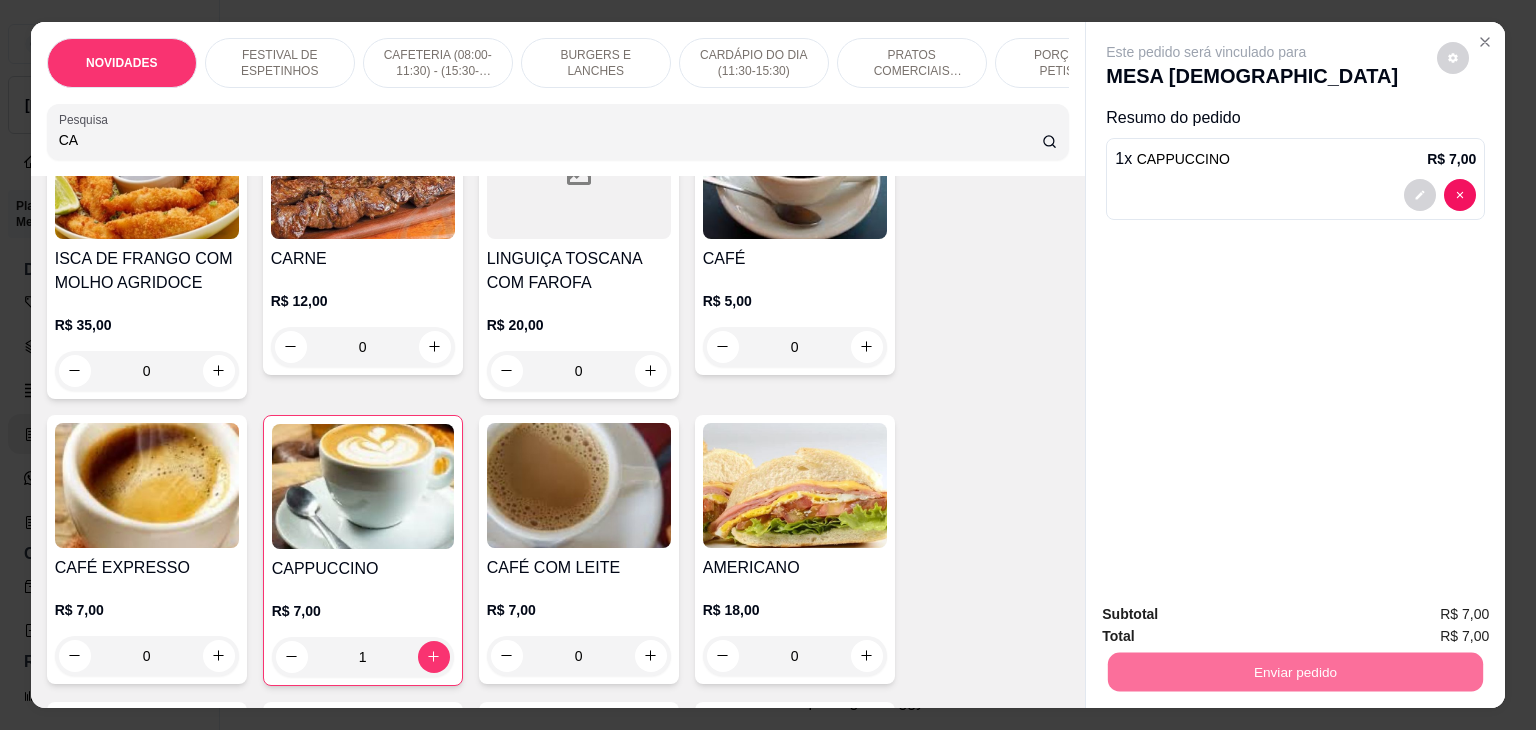 click on "Não registrar e enviar pedido" at bounding box center (1229, 615) 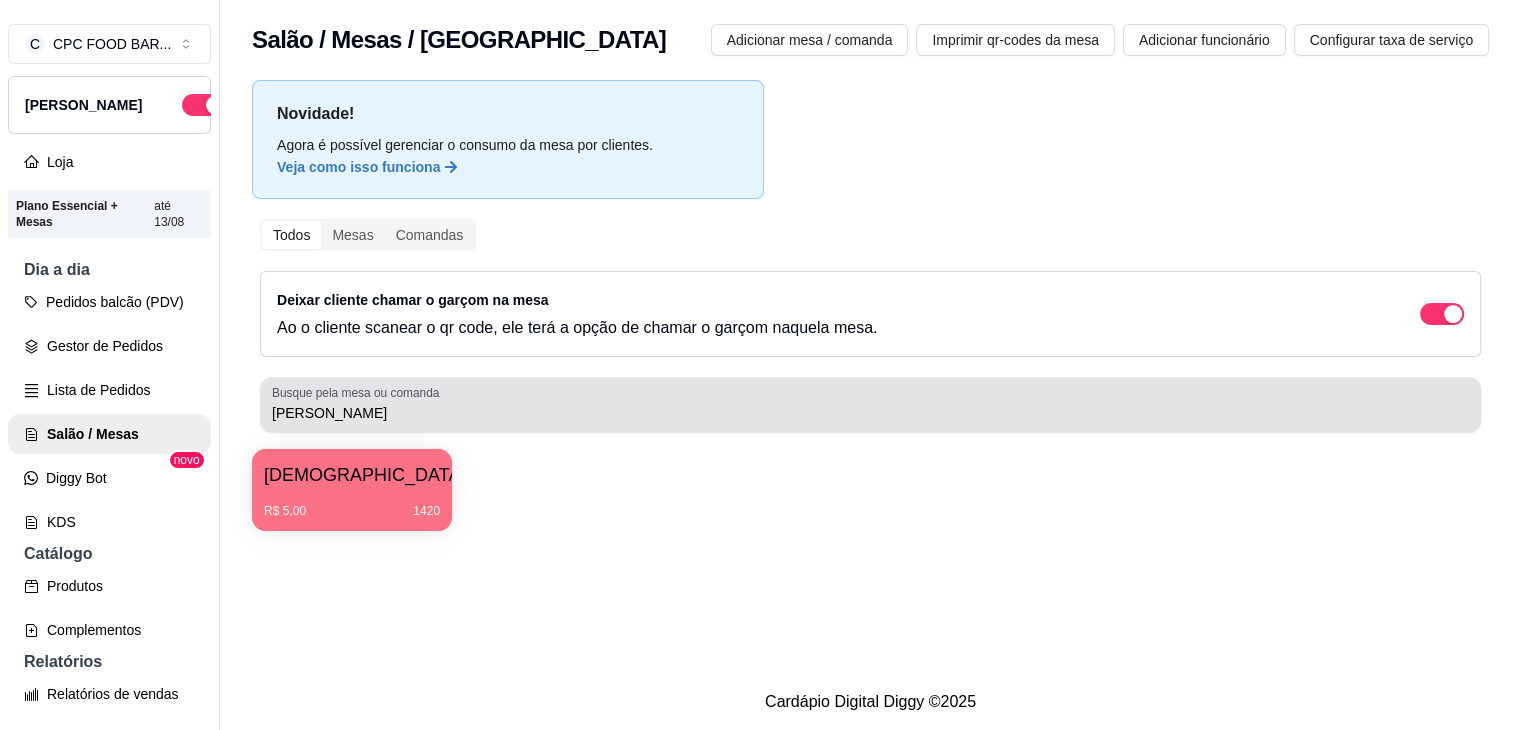 click on "[PERSON_NAME]" at bounding box center [870, 413] 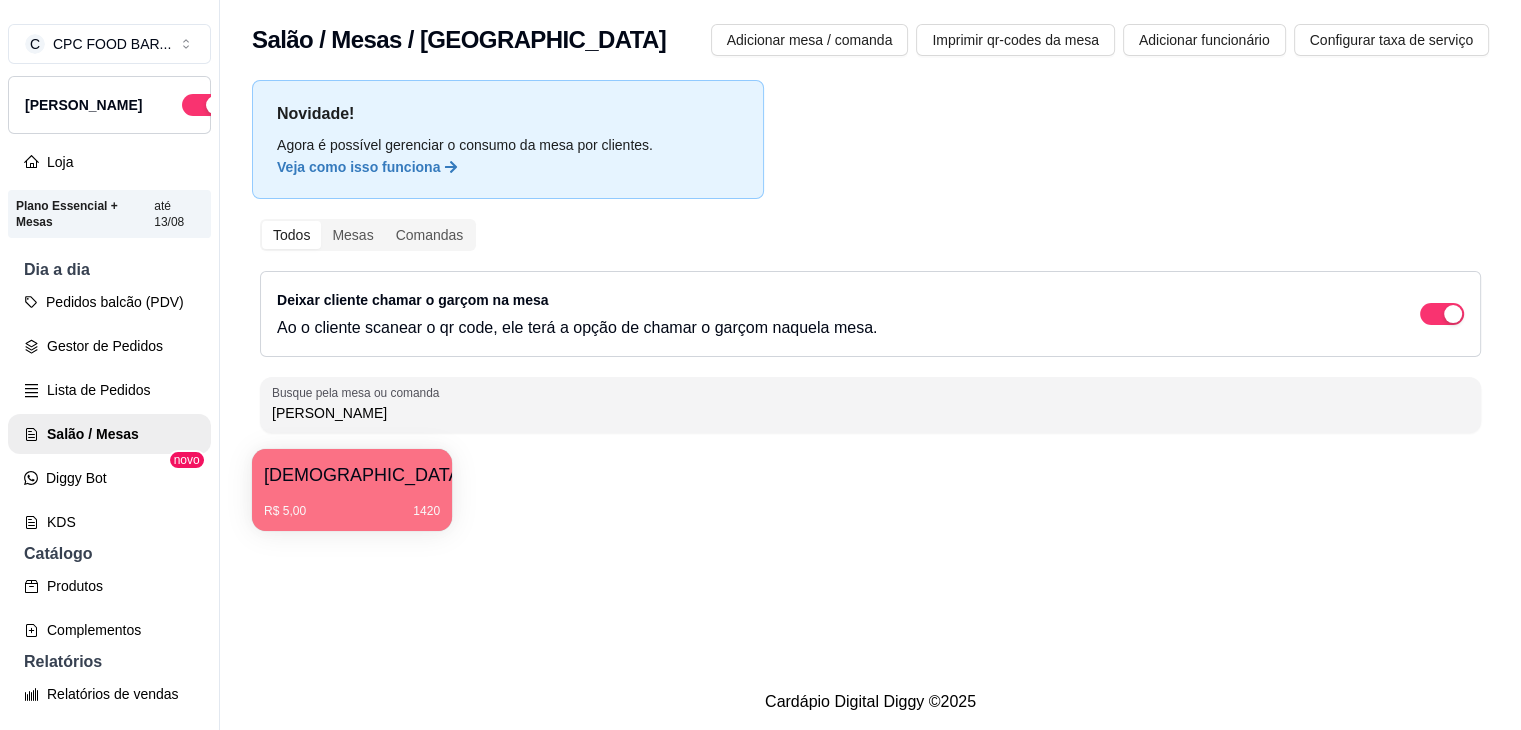 click on "[PERSON_NAME]" at bounding box center (870, 413) 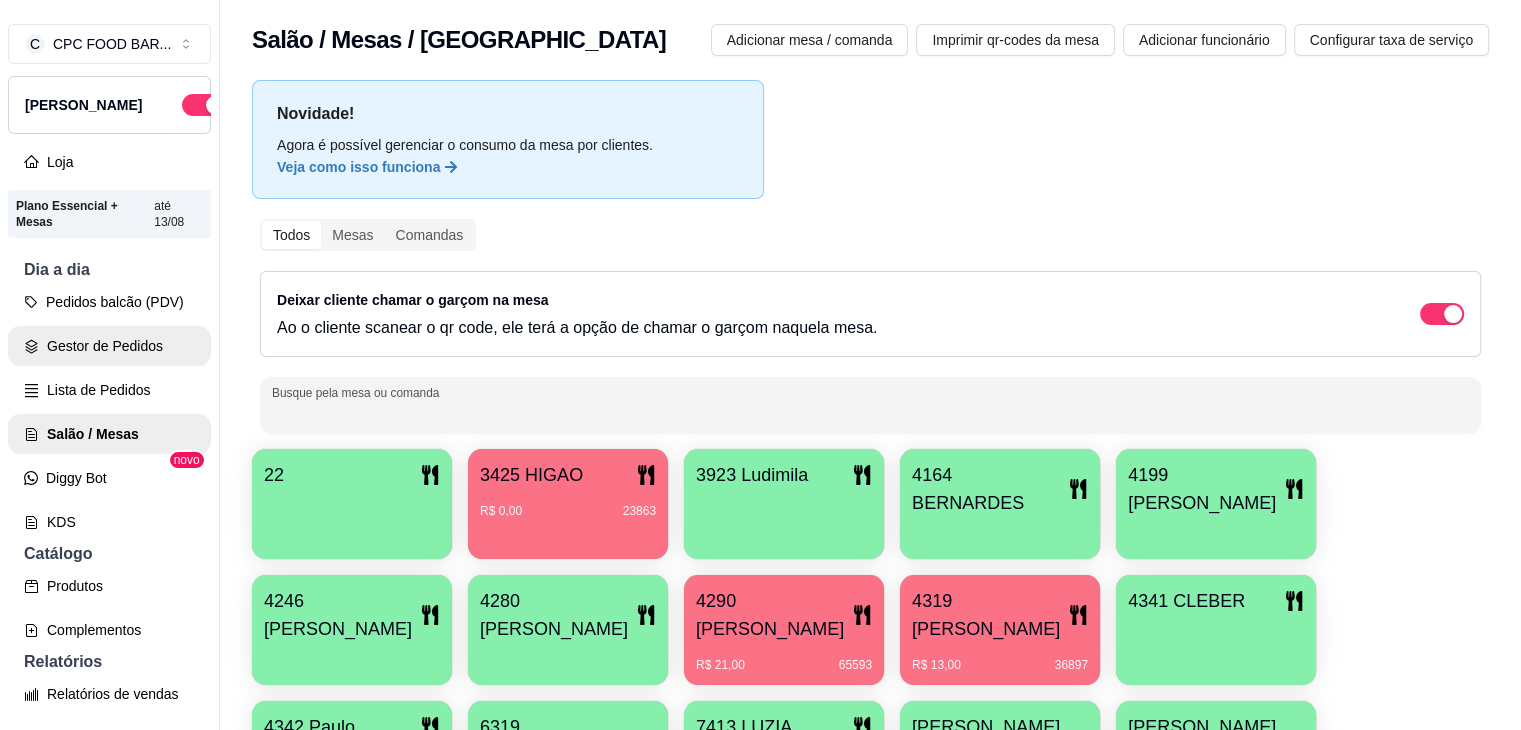 type 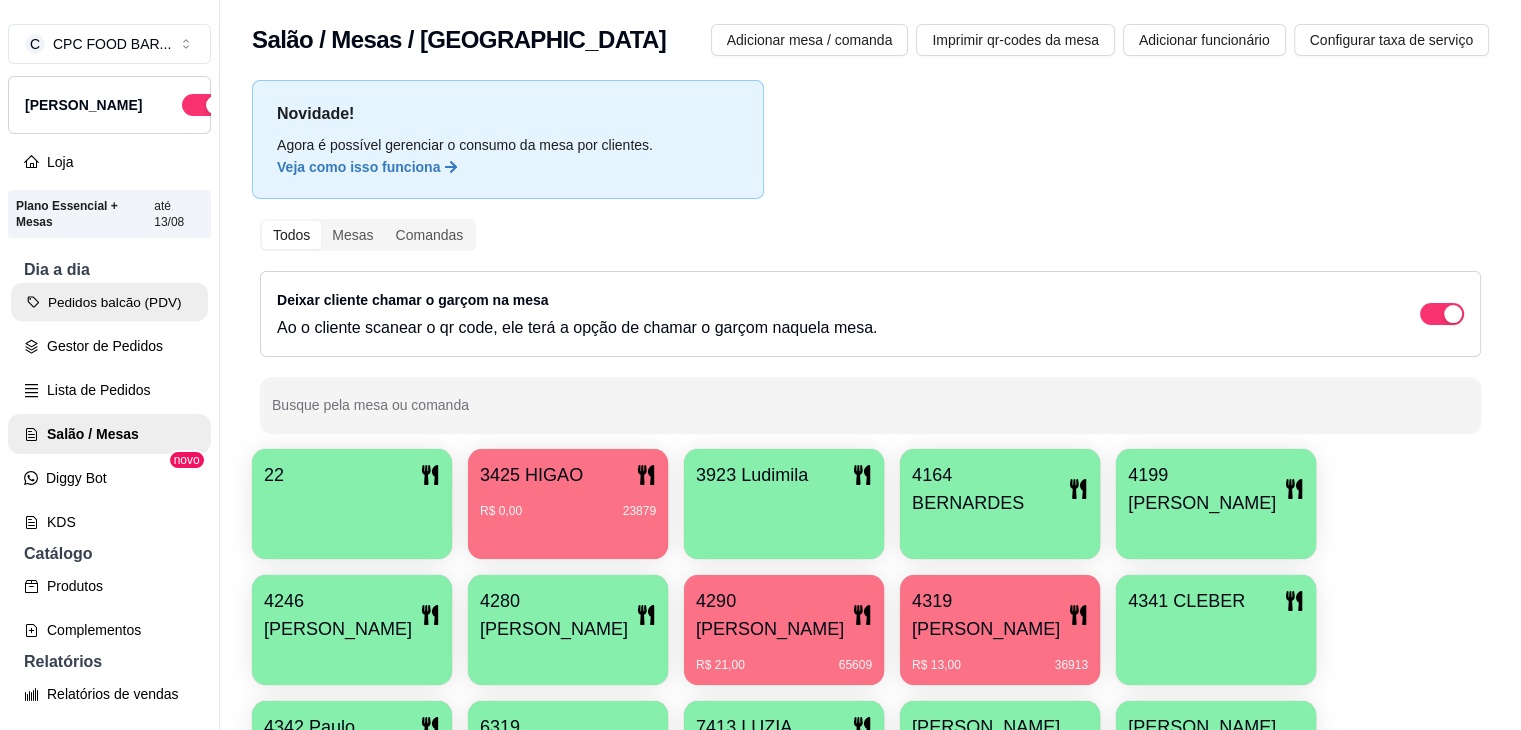 click on "Pedidos balcão (PDV)" at bounding box center [109, 302] 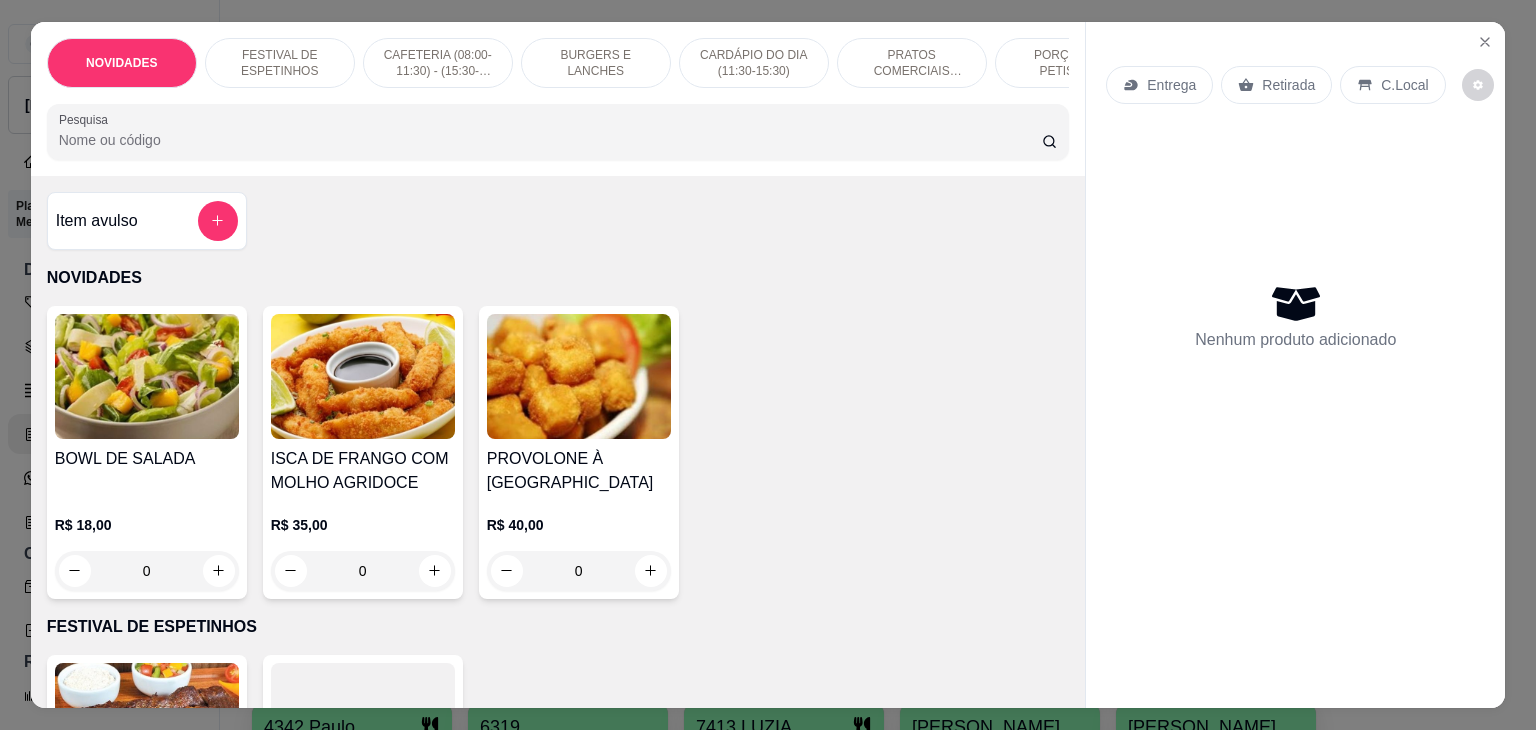 click on "Pesquisa" at bounding box center [550, 140] 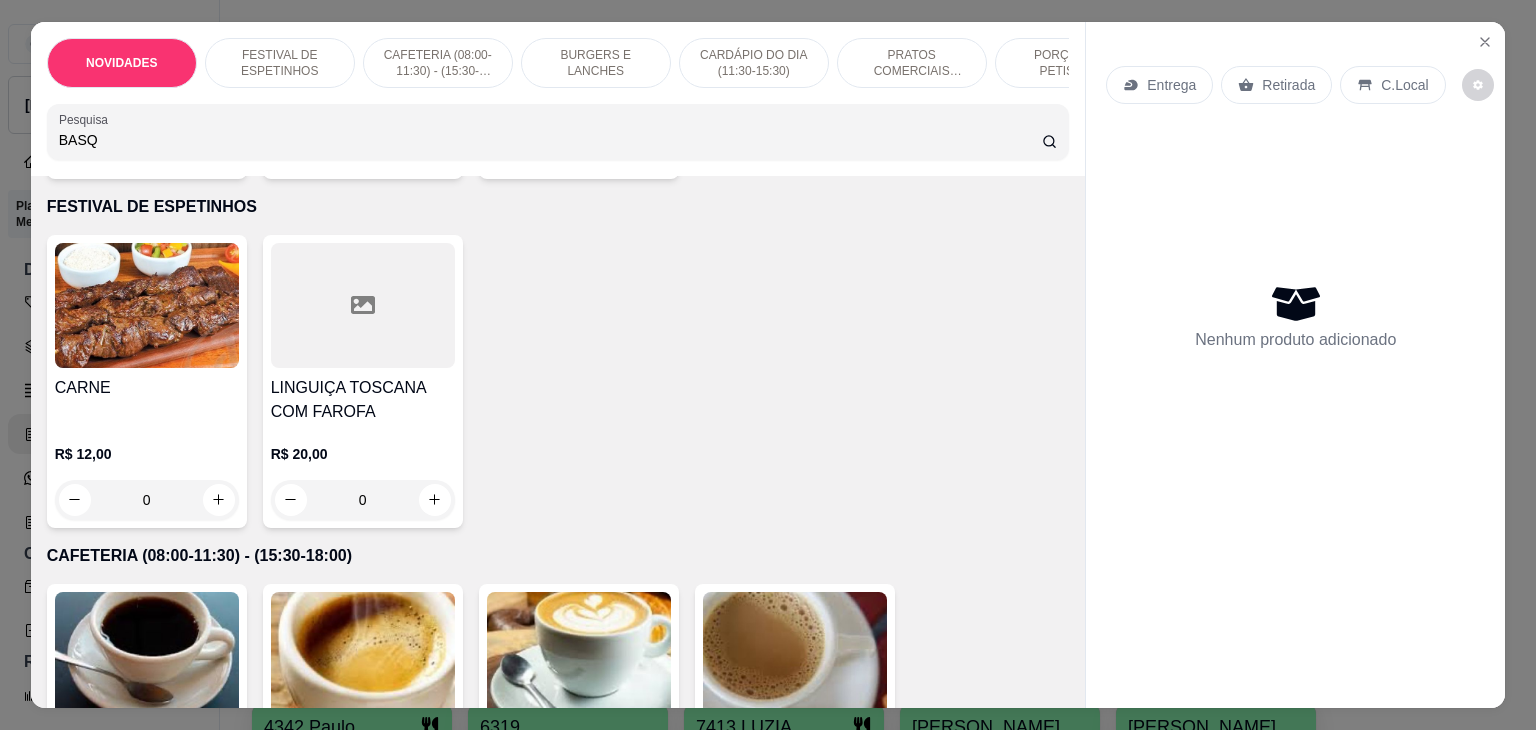 scroll, scrollTop: 0, scrollLeft: 0, axis: both 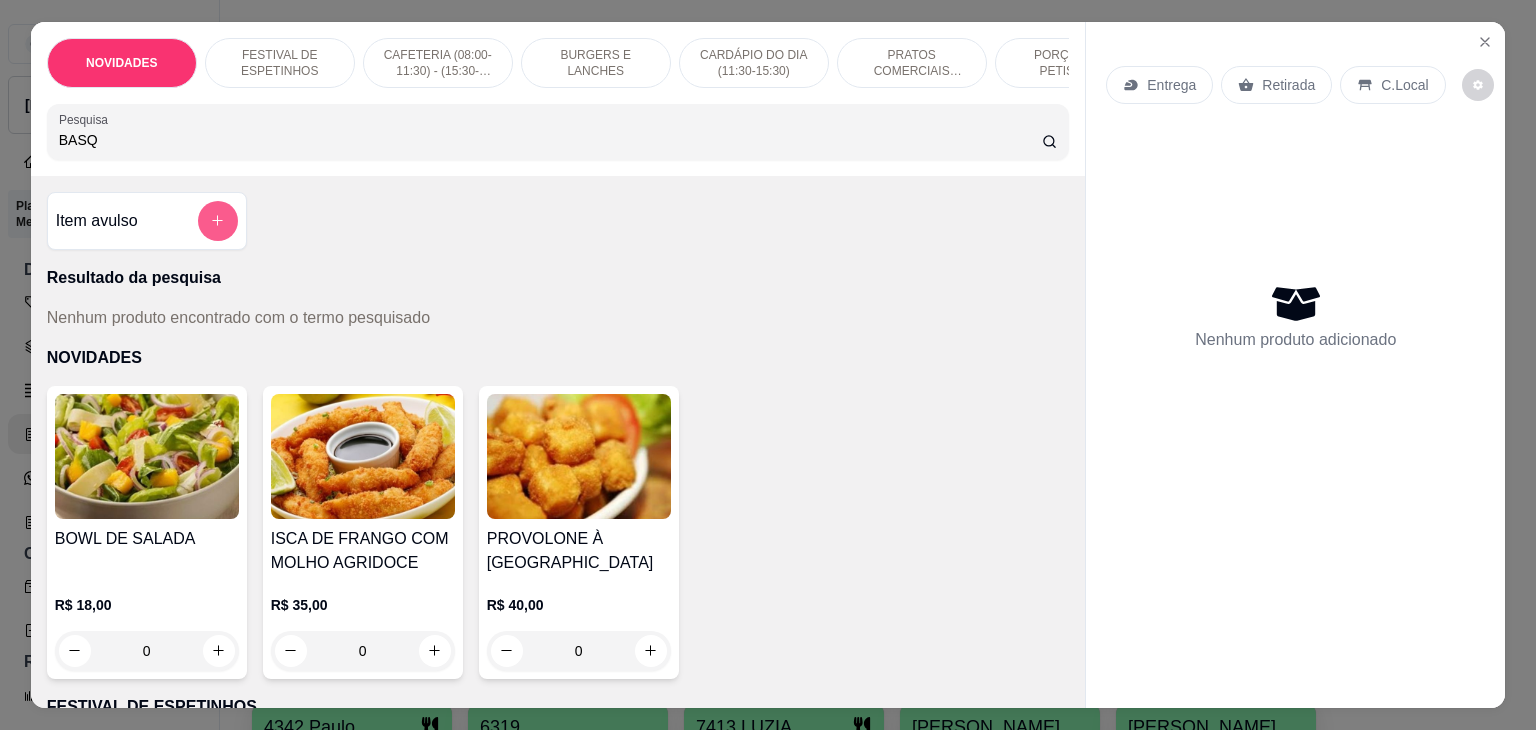 type on "BASQ" 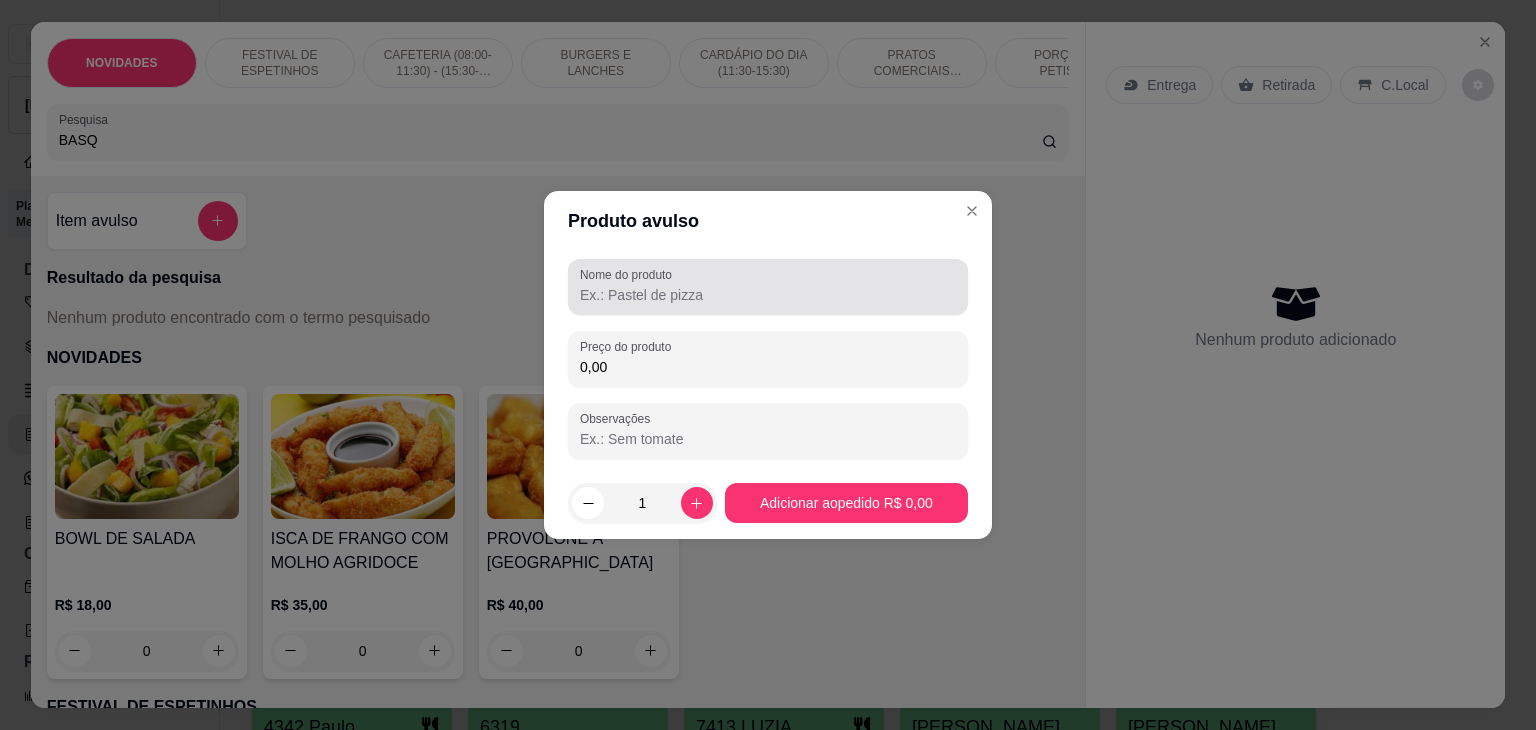 click at bounding box center [768, 287] 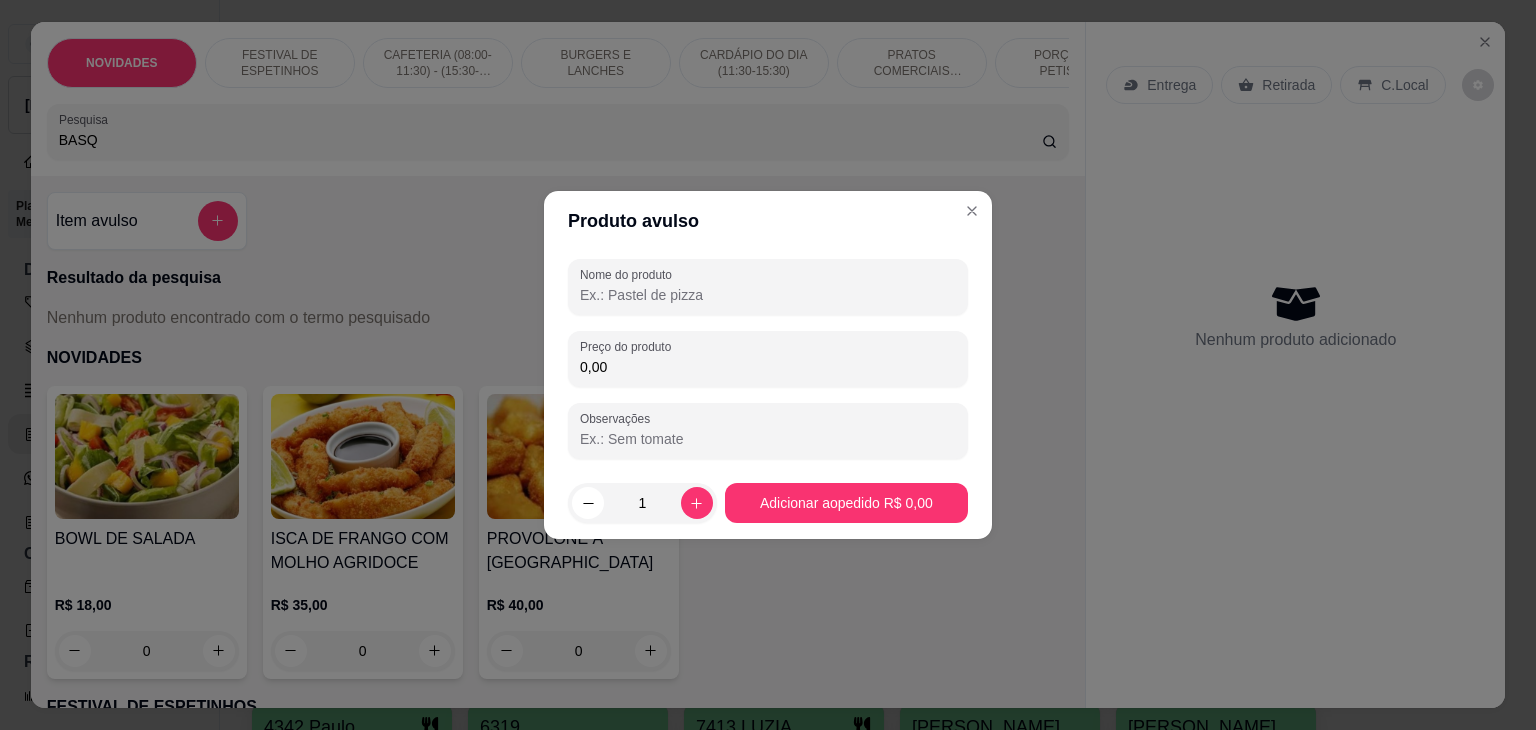 type on "A" 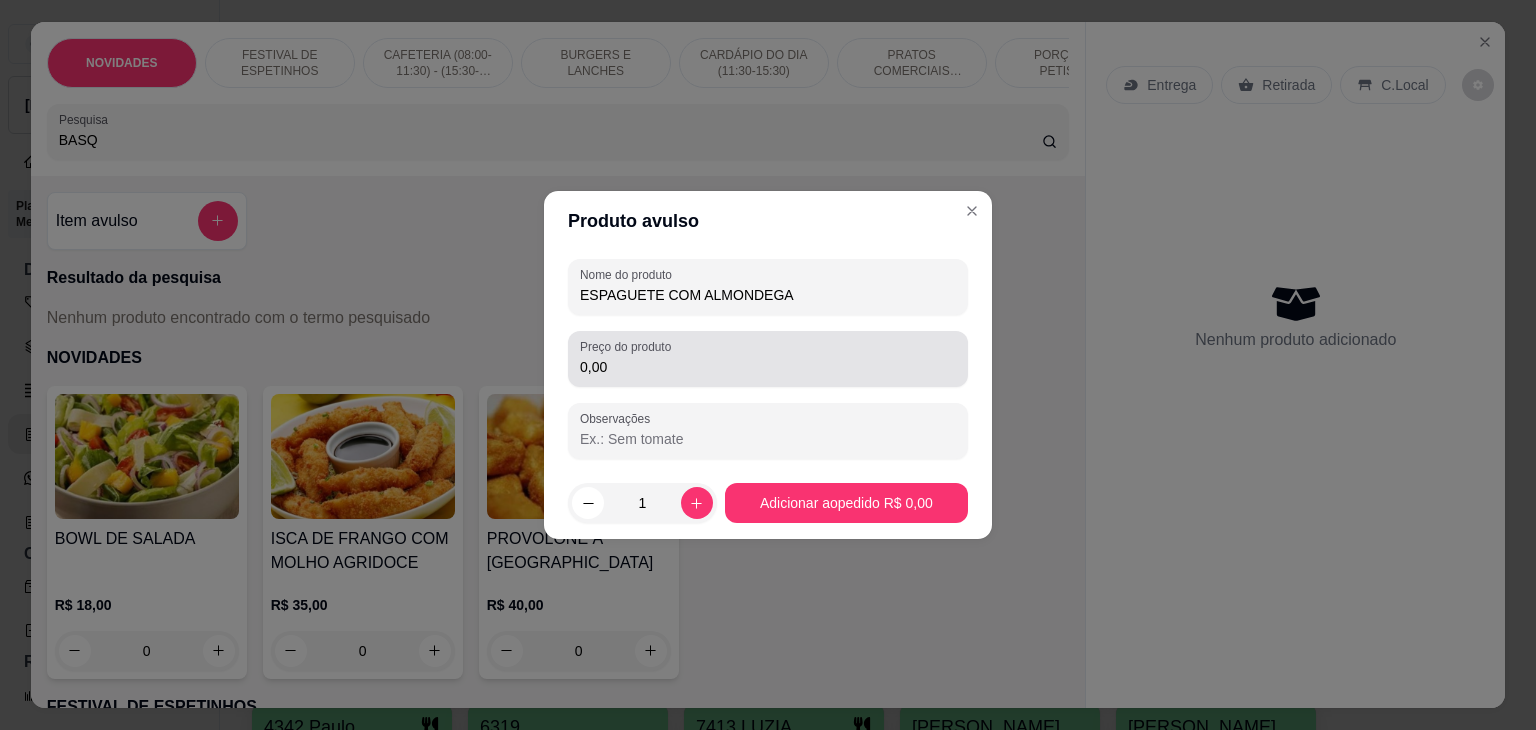 click on "0,00" at bounding box center [768, 359] 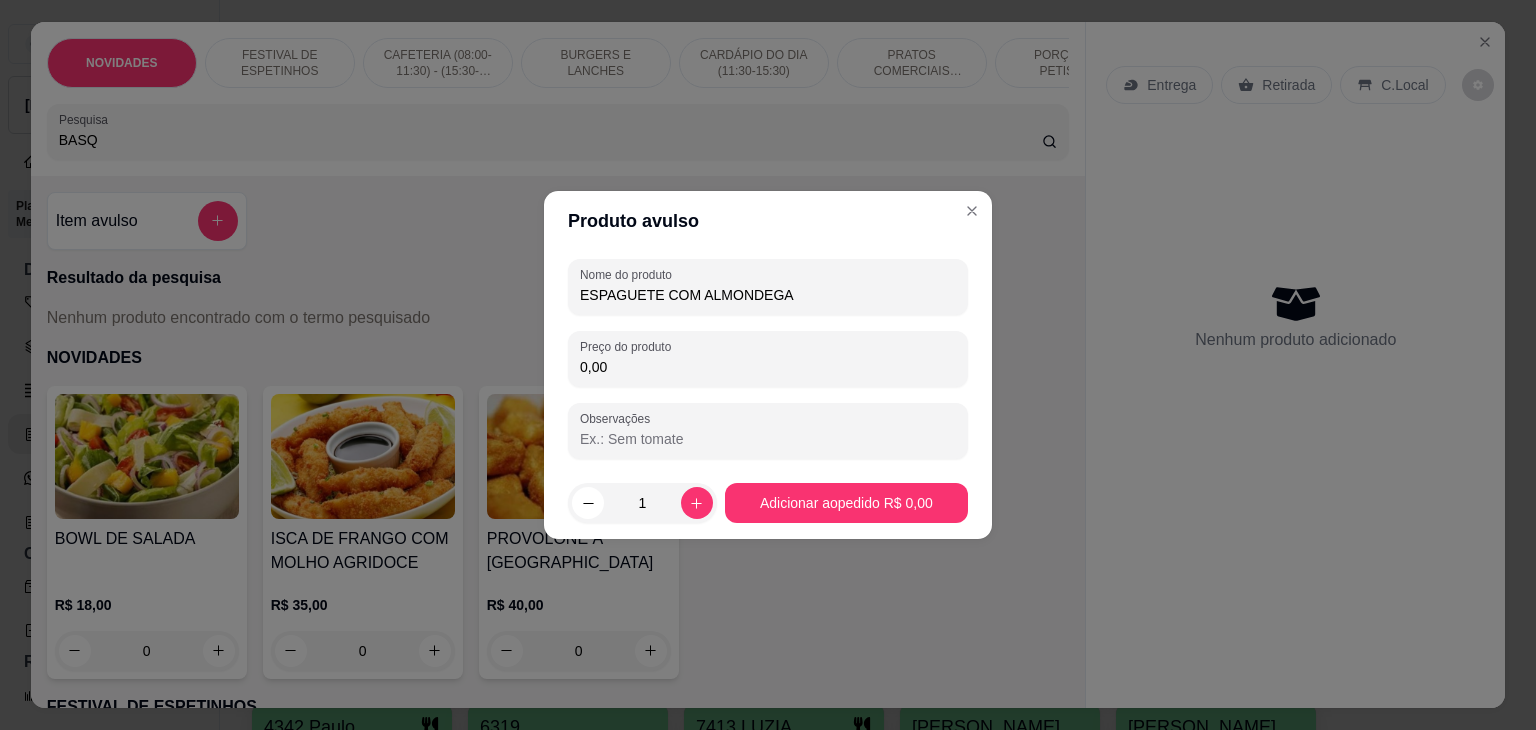 click on "ESPAGUETE COM ALMONDEGA" at bounding box center (768, 295) 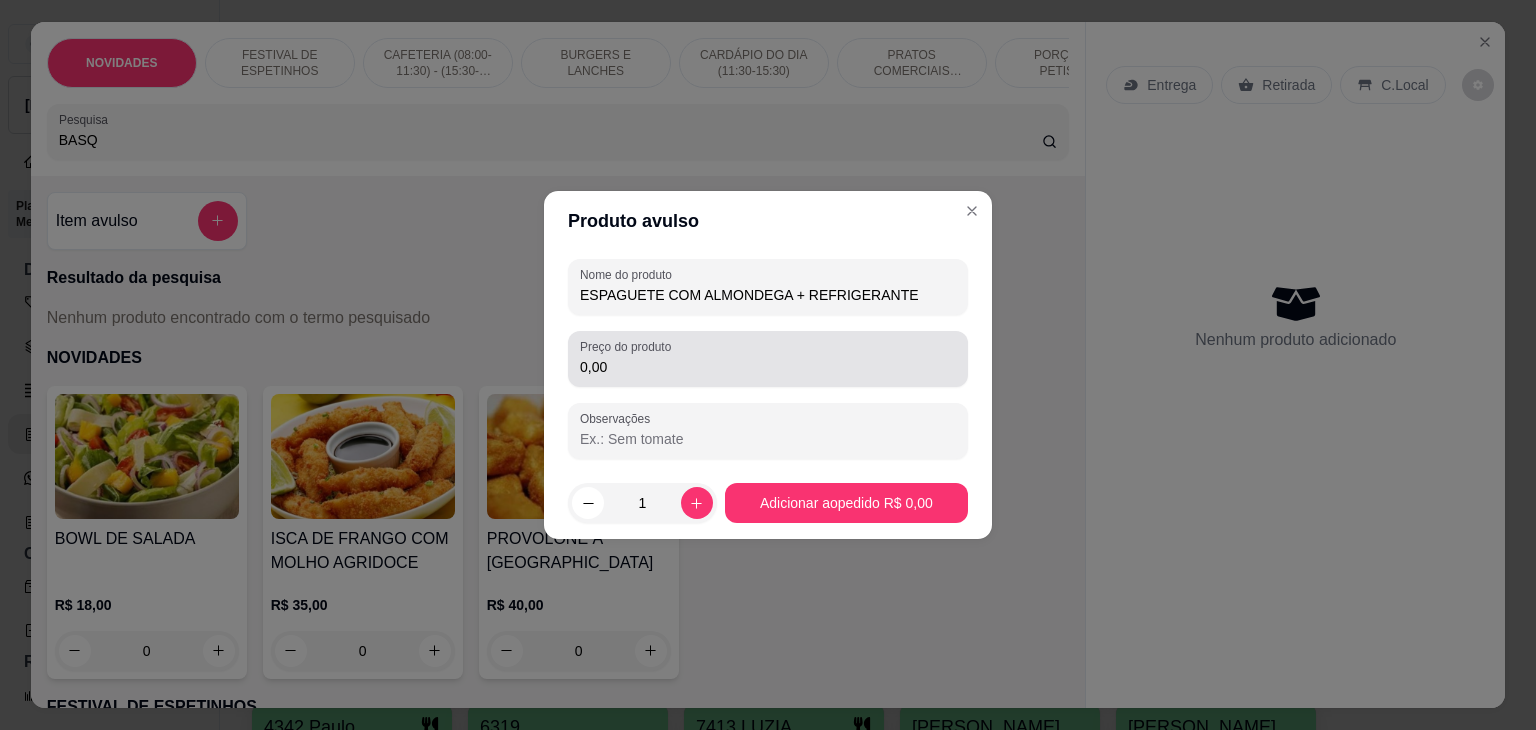 type on "ESPAGUETE COM ALMONDEGA + REFRIGERANTE" 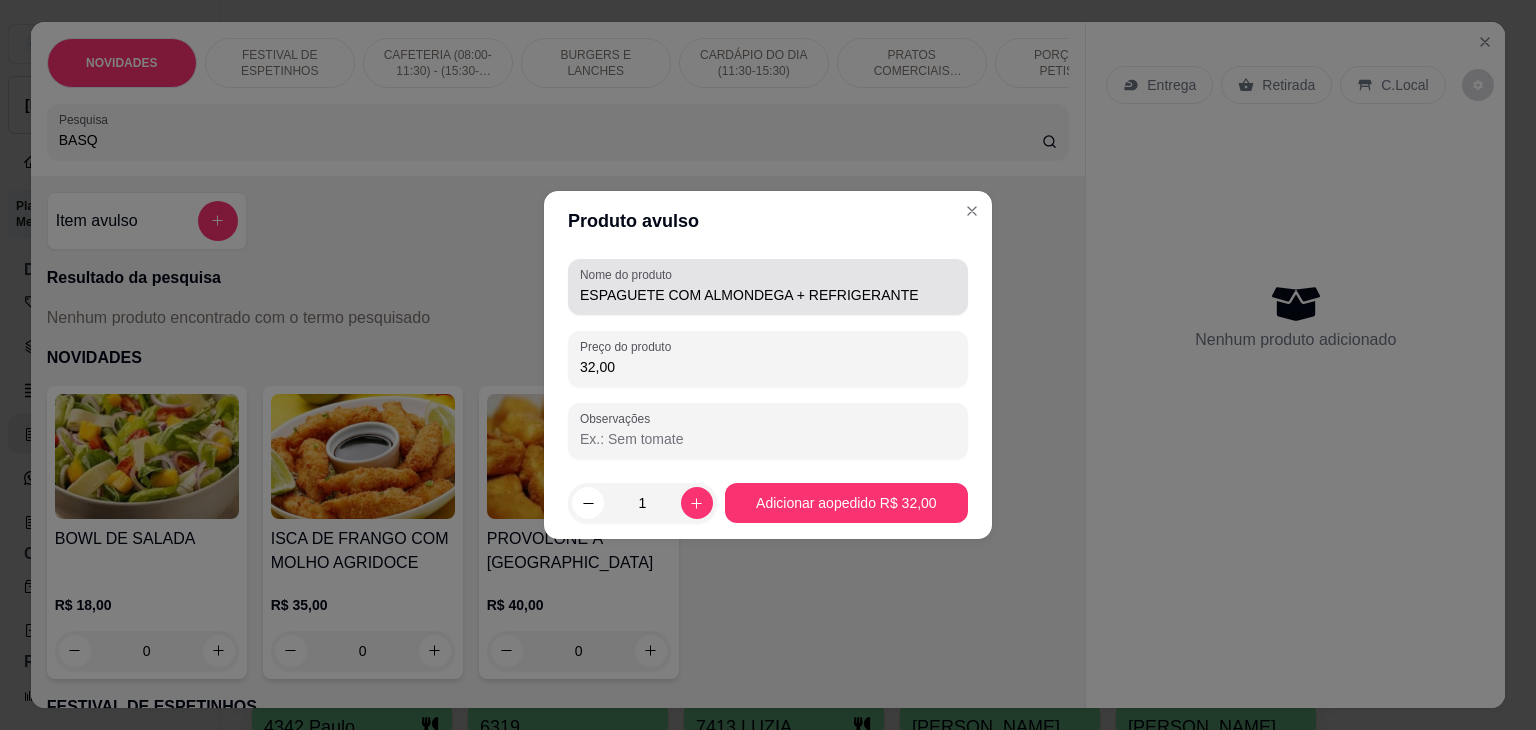 type on "32,00" 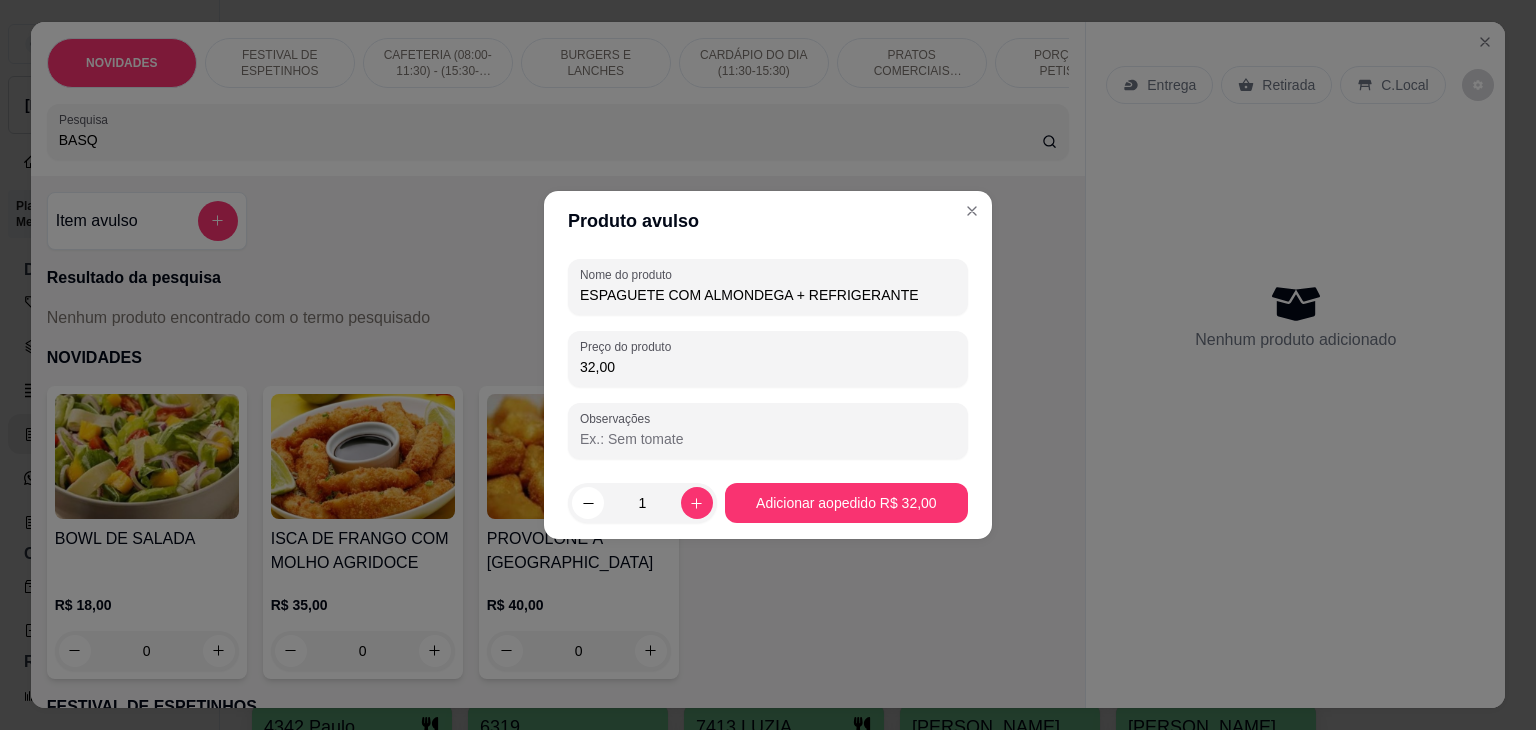 click on "ESPAGUETE COM ALMONDEGA + REFRIGERANTE" at bounding box center [768, 295] 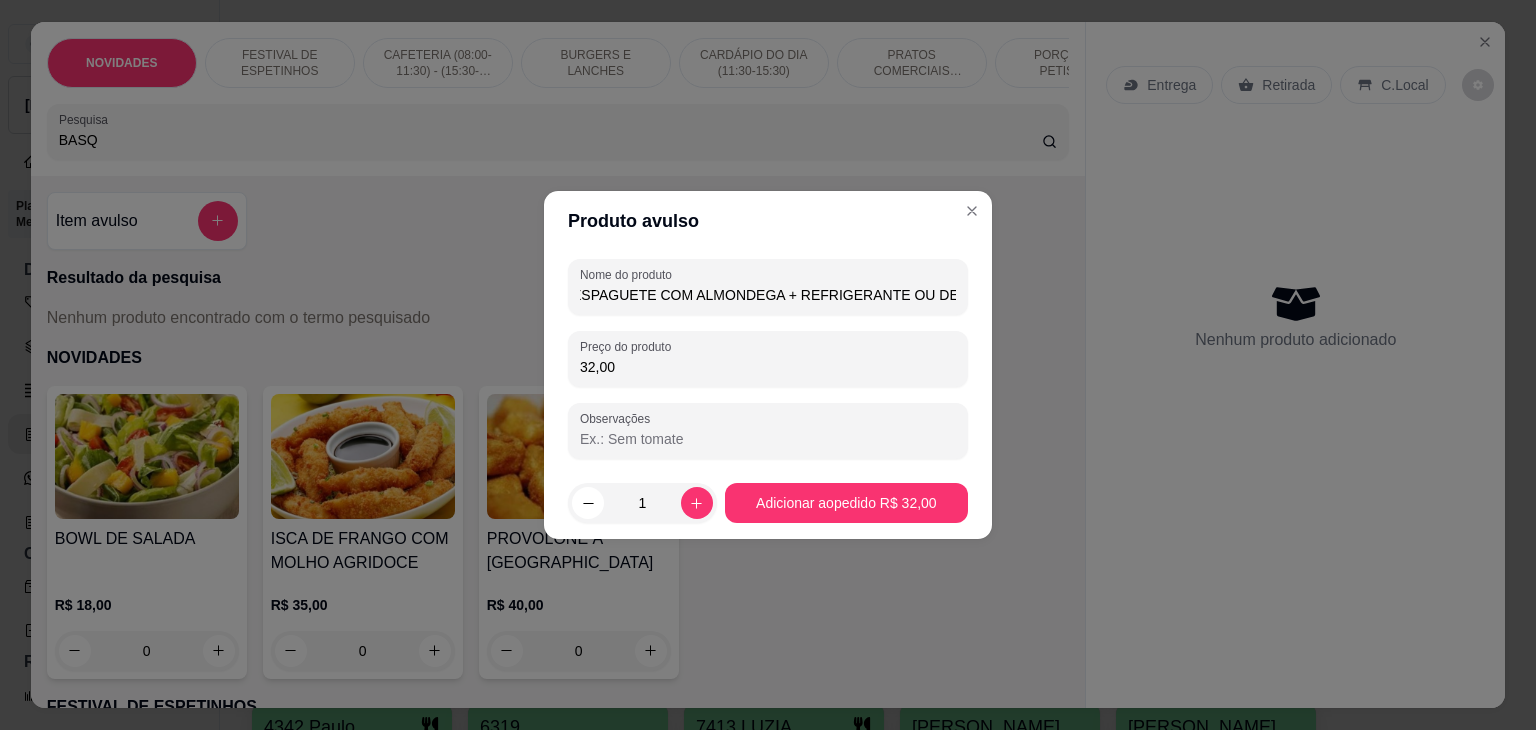 scroll, scrollTop: 0, scrollLeft: 21, axis: horizontal 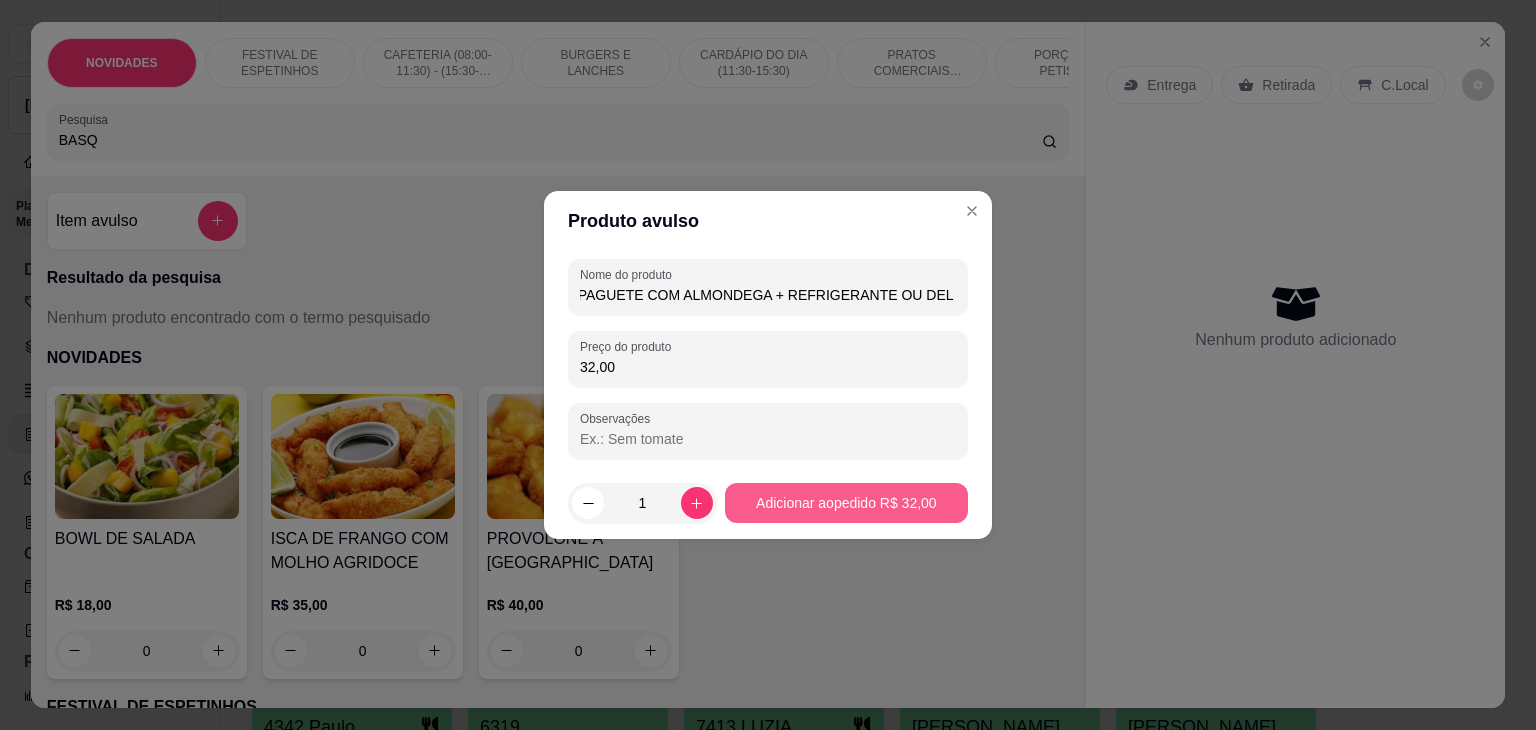 type on "ESPAGUETE COM ALMONDEGA + REFRIGERANTE OU DEL VALLE" 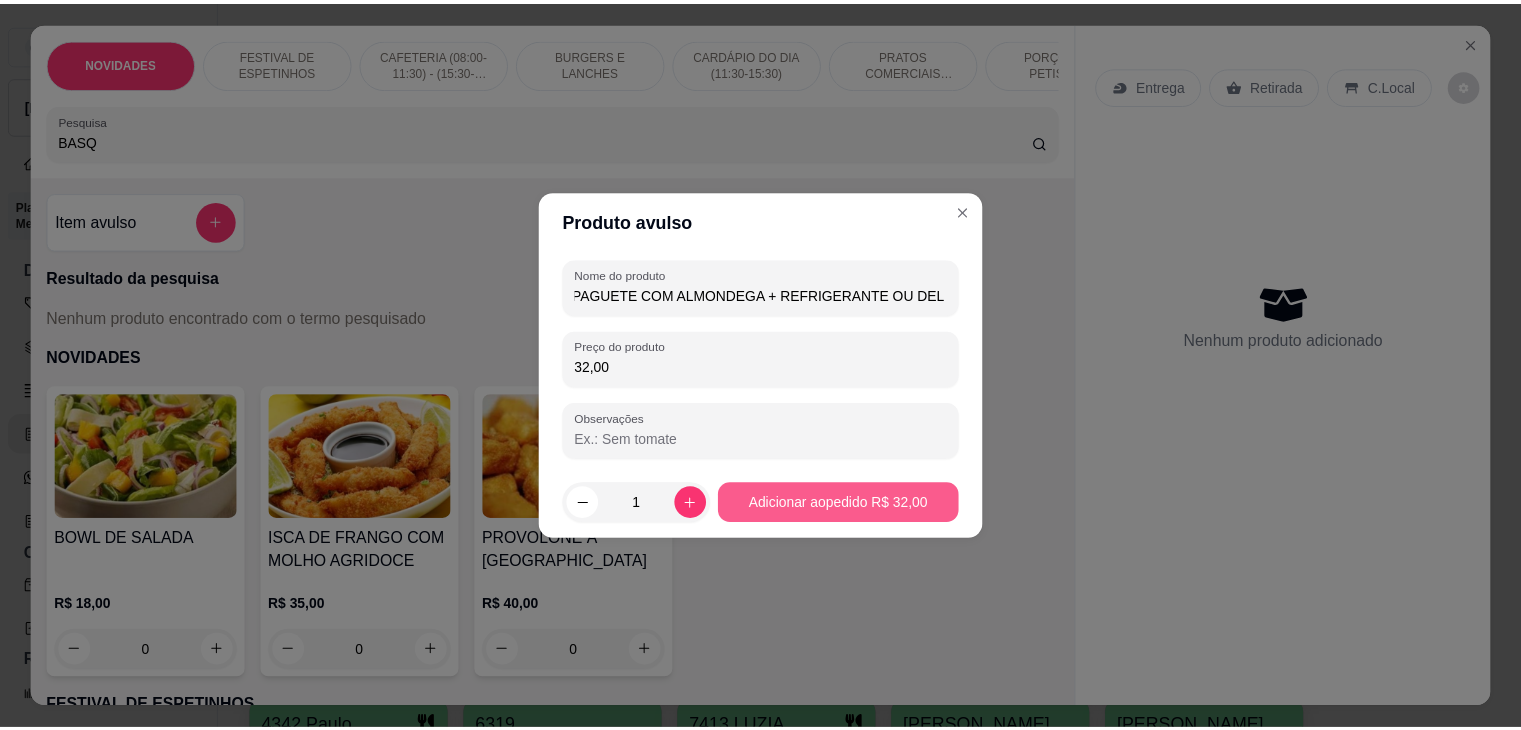 scroll, scrollTop: 0, scrollLeft: 0, axis: both 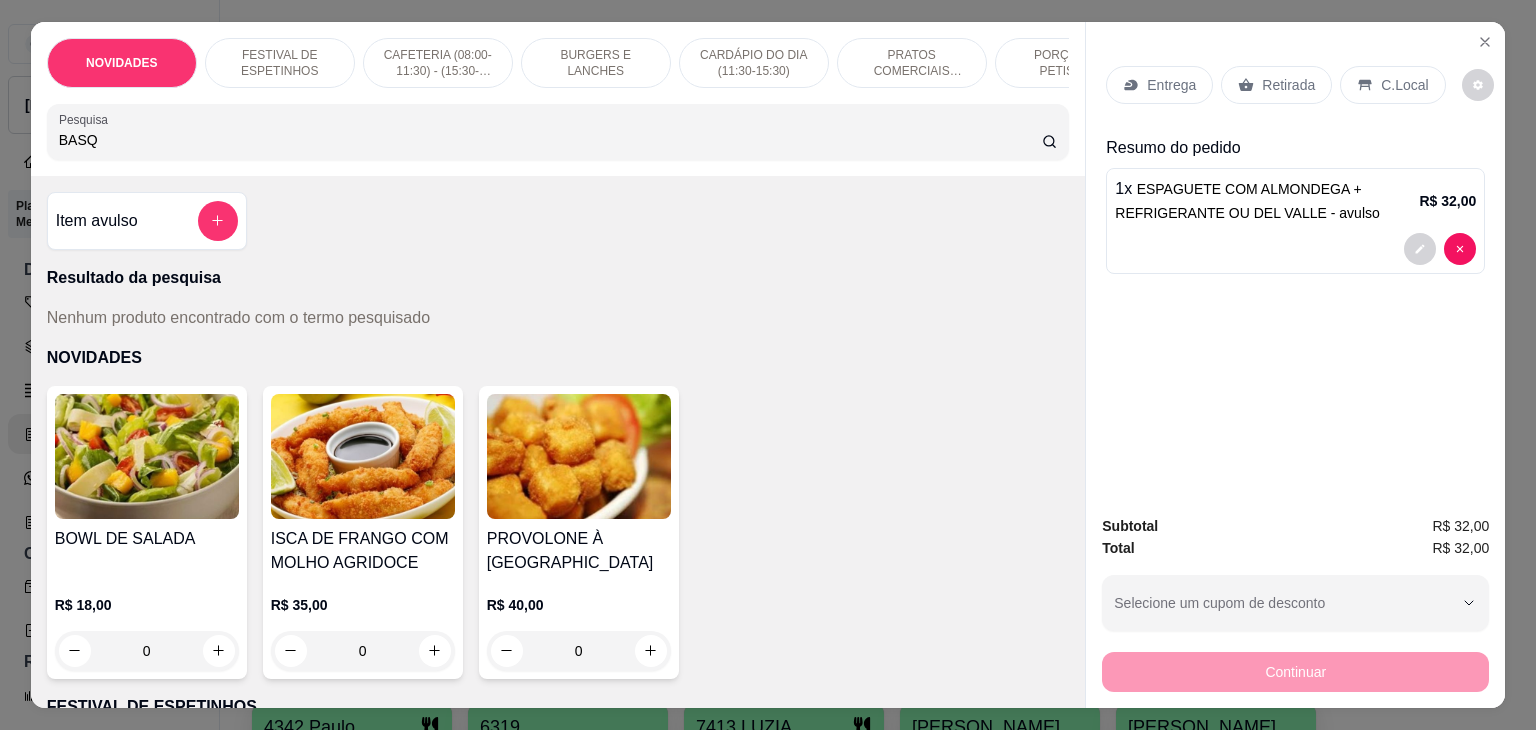 click on "C.Local" at bounding box center (1404, 85) 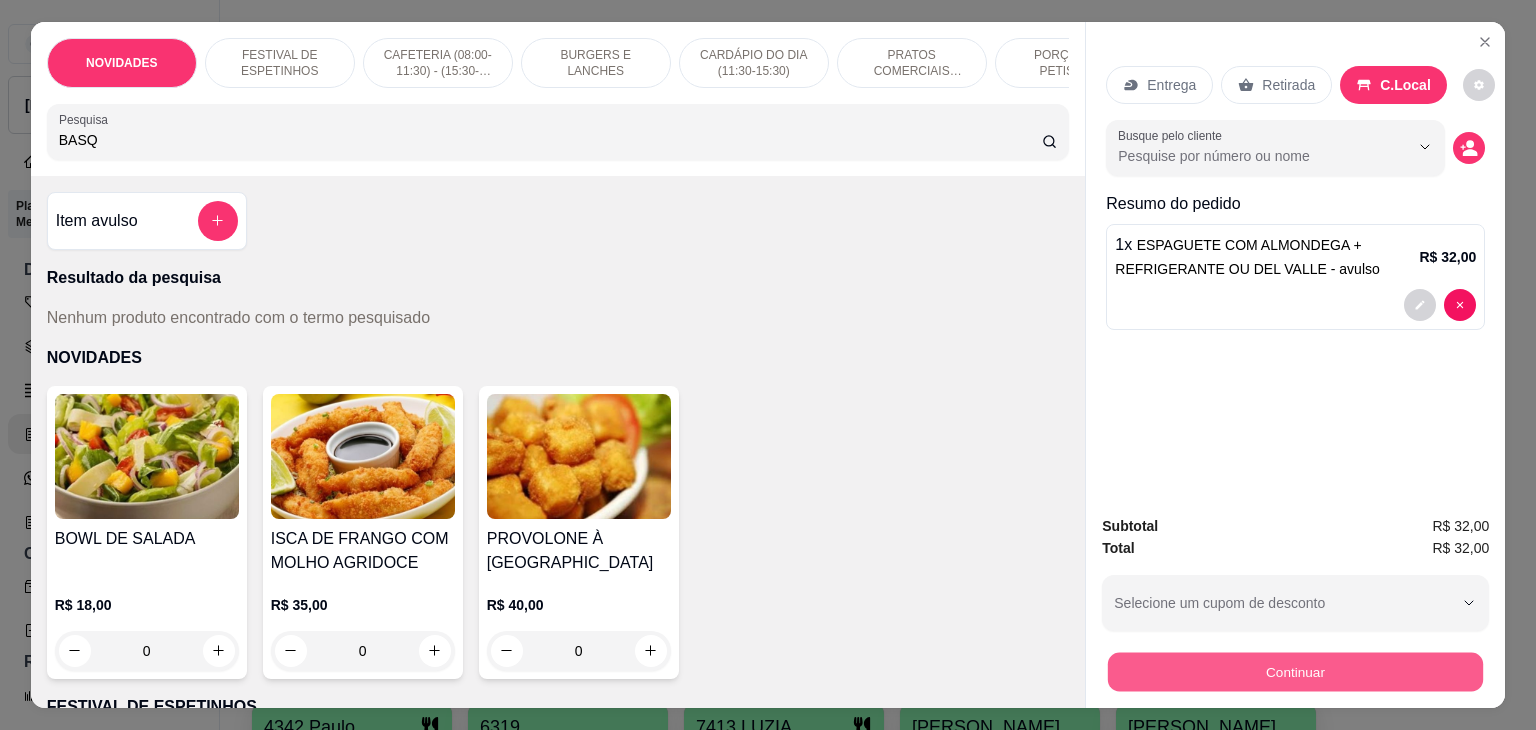 click on "Continuar" at bounding box center [1295, 672] 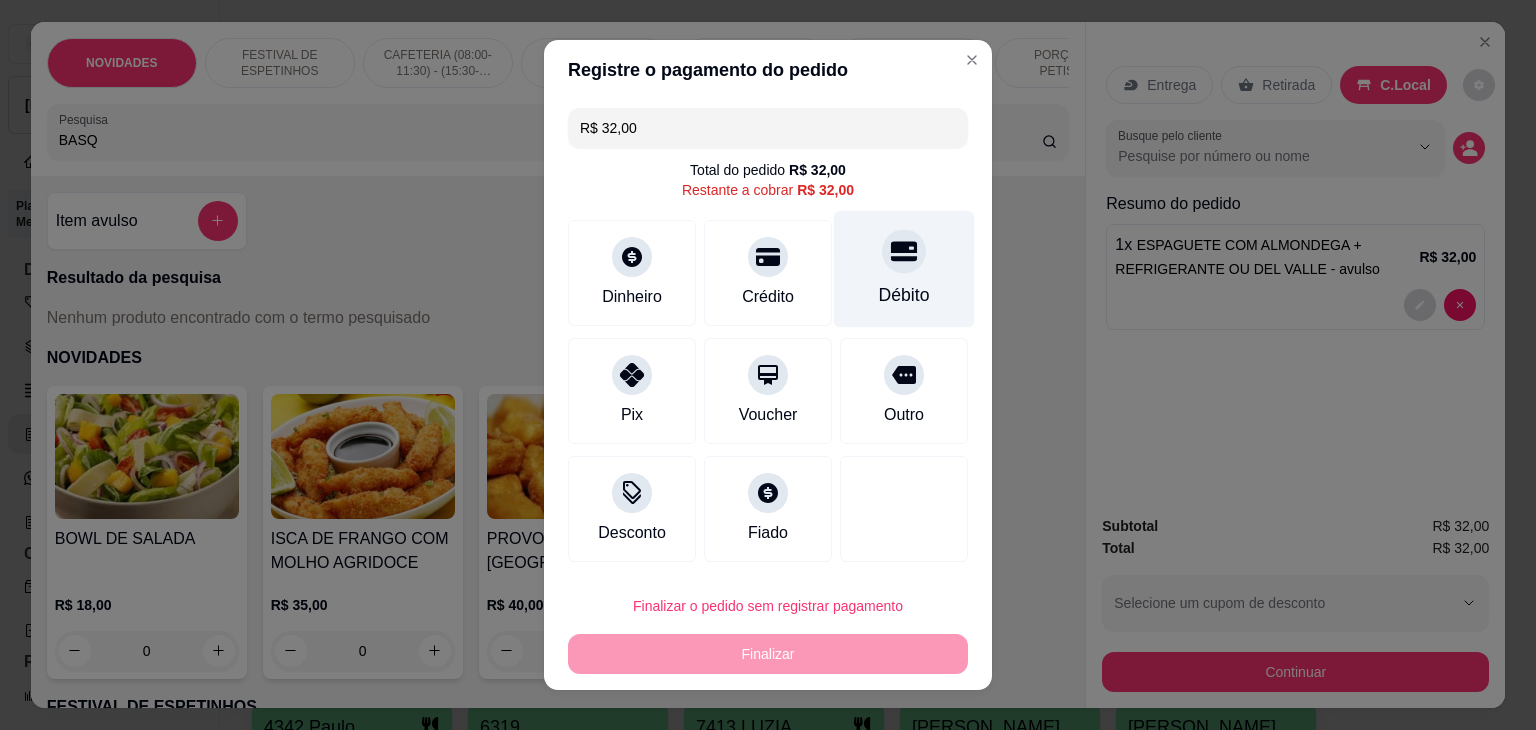click on "Débito" at bounding box center [904, 269] 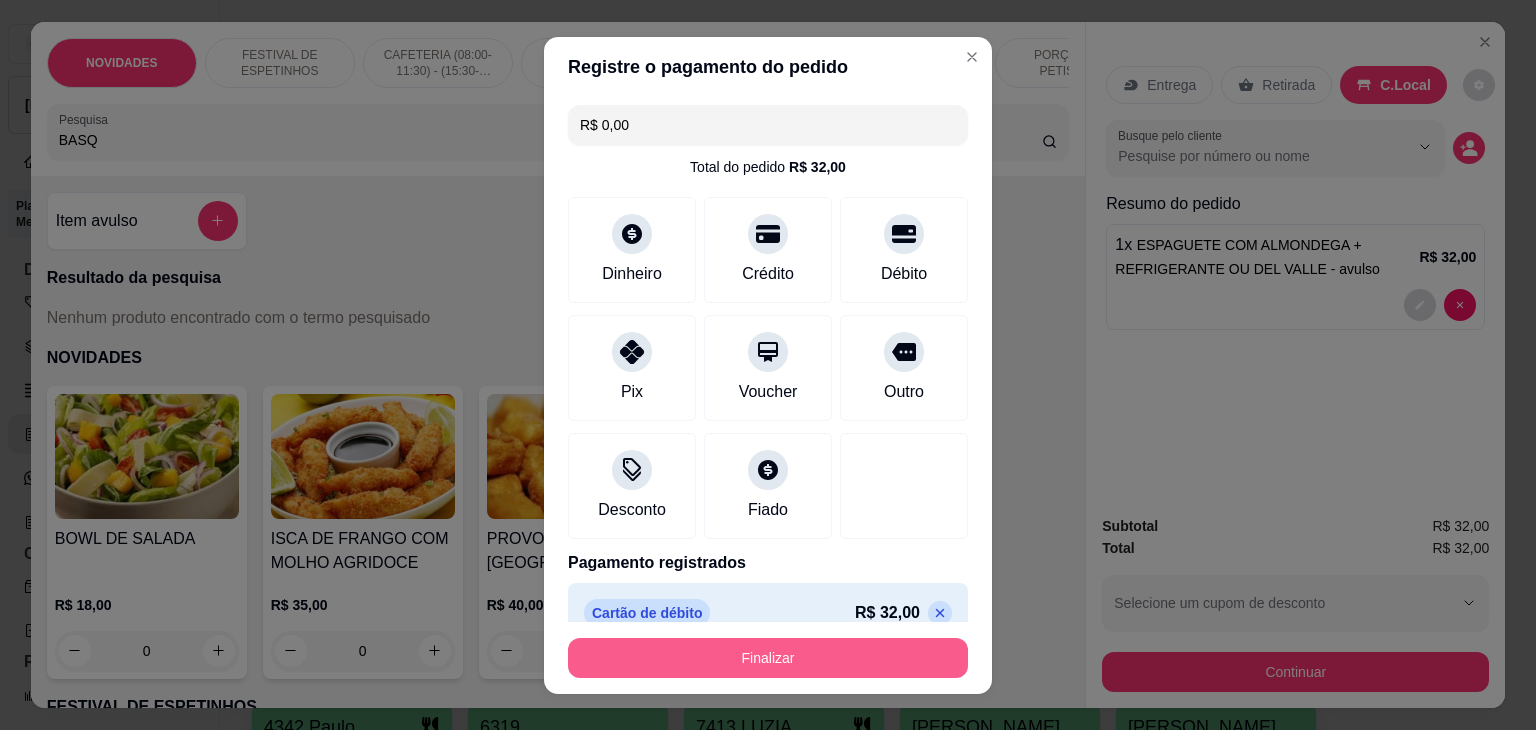 click on "Finalizar" at bounding box center (768, 658) 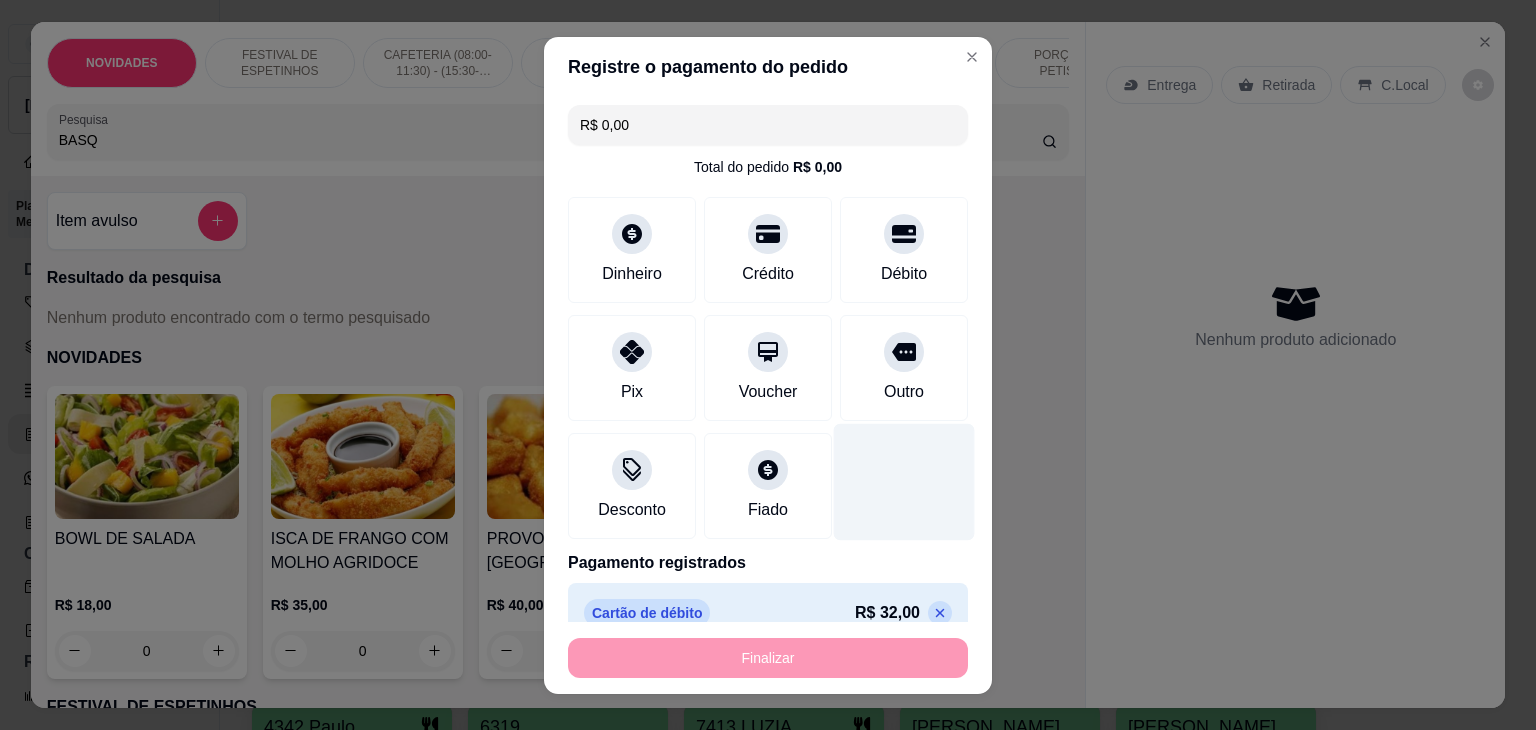 type on "-R$ 32,00" 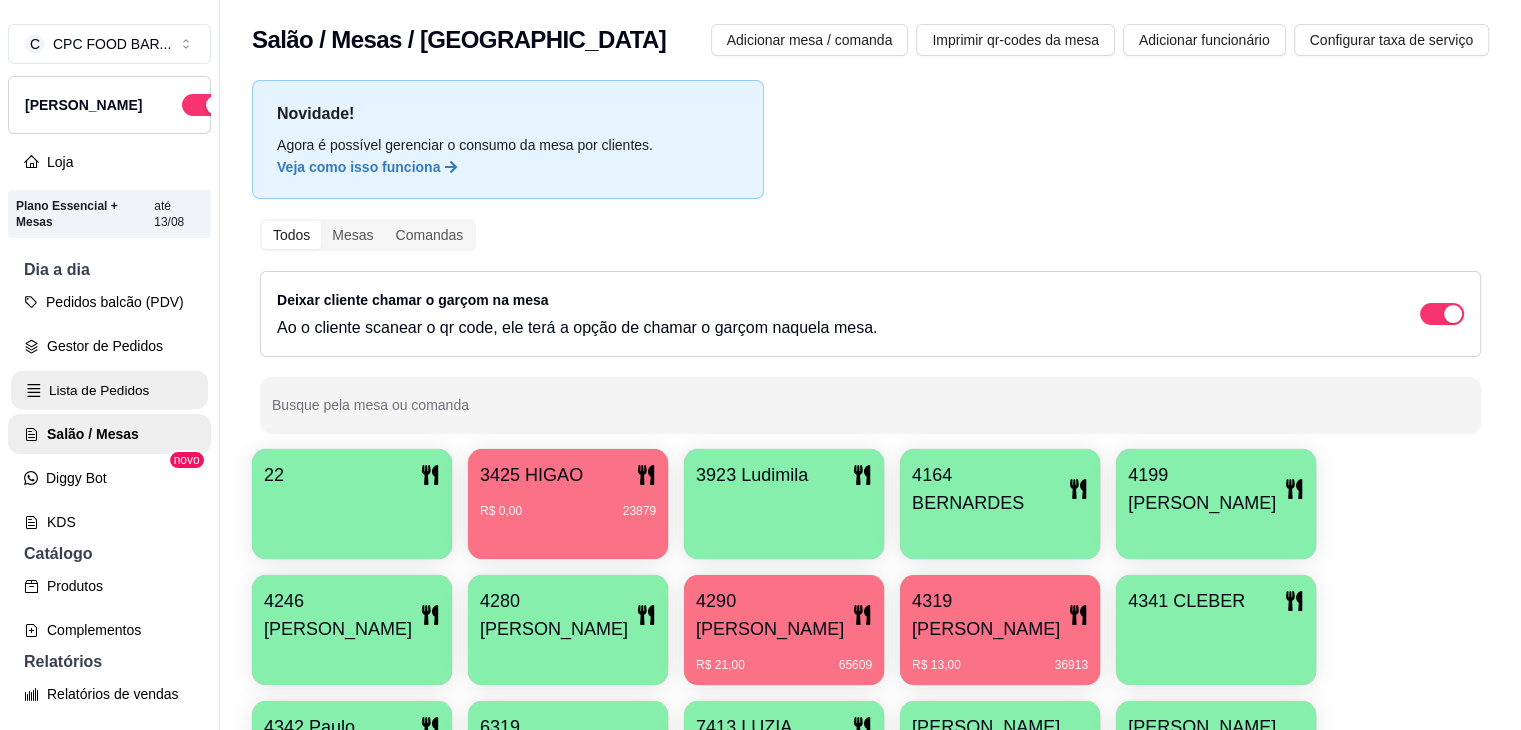 click on "Lista de Pedidos" at bounding box center [109, 390] 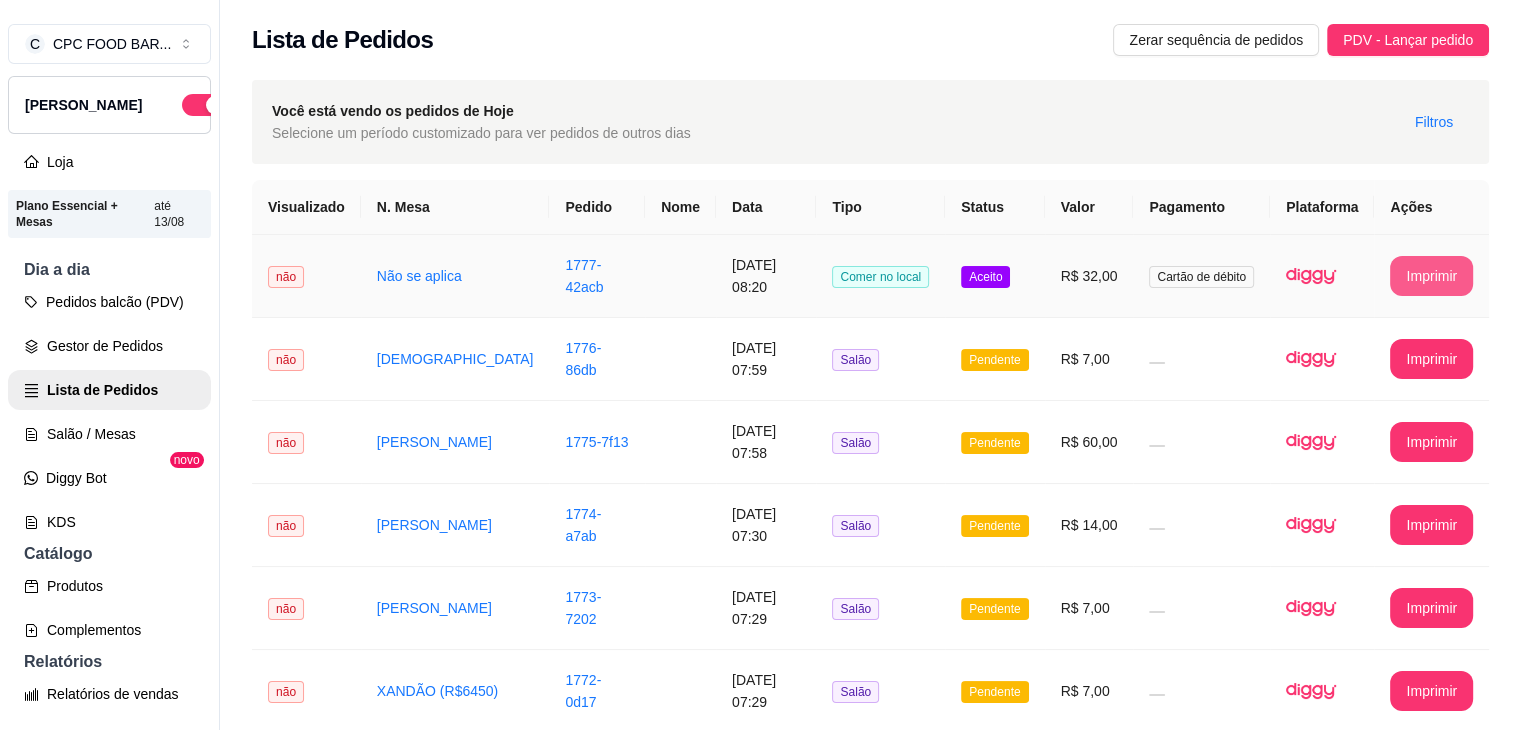 click on "Imprimir" at bounding box center [1431, 276] 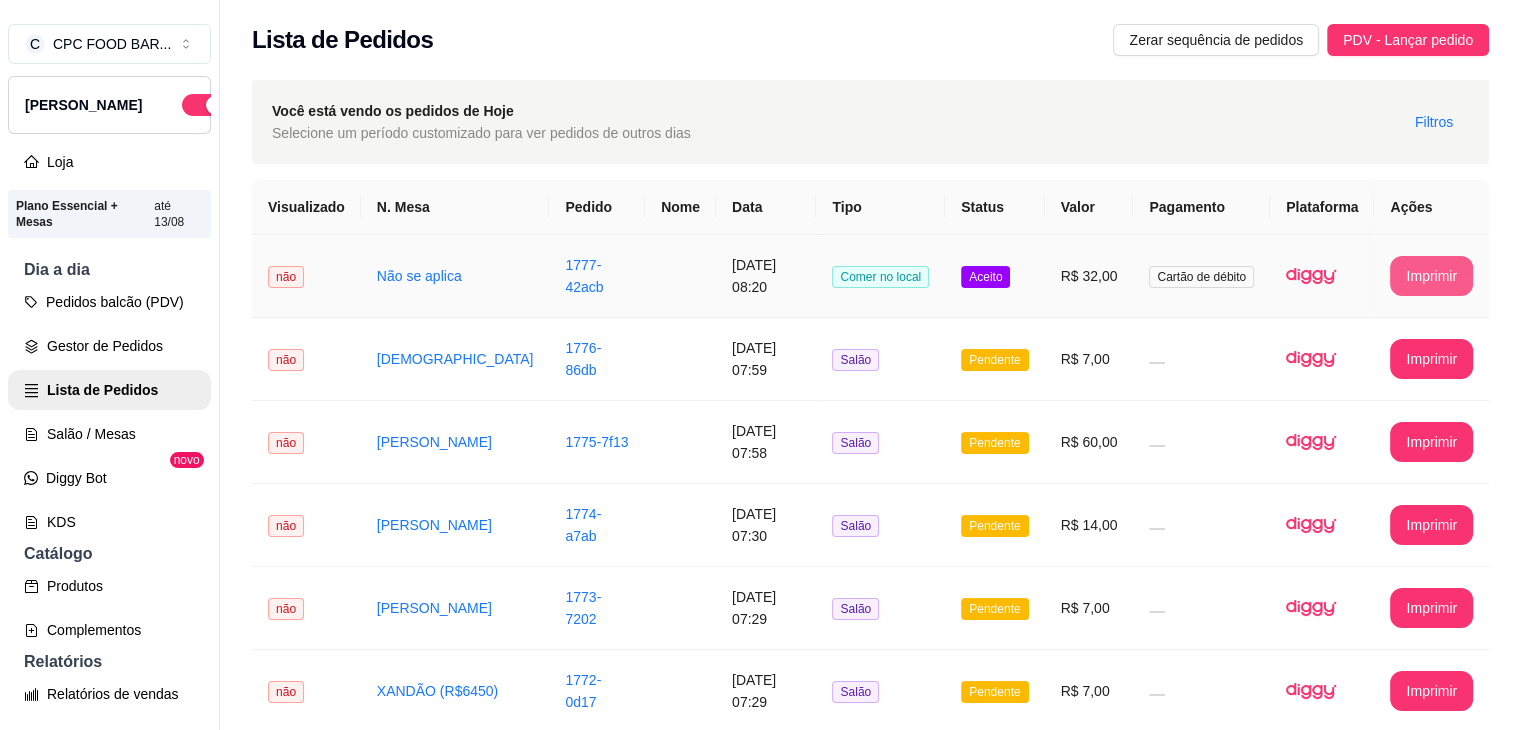 scroll, scrollTop: 0, scrollLeft: 0, axis: both 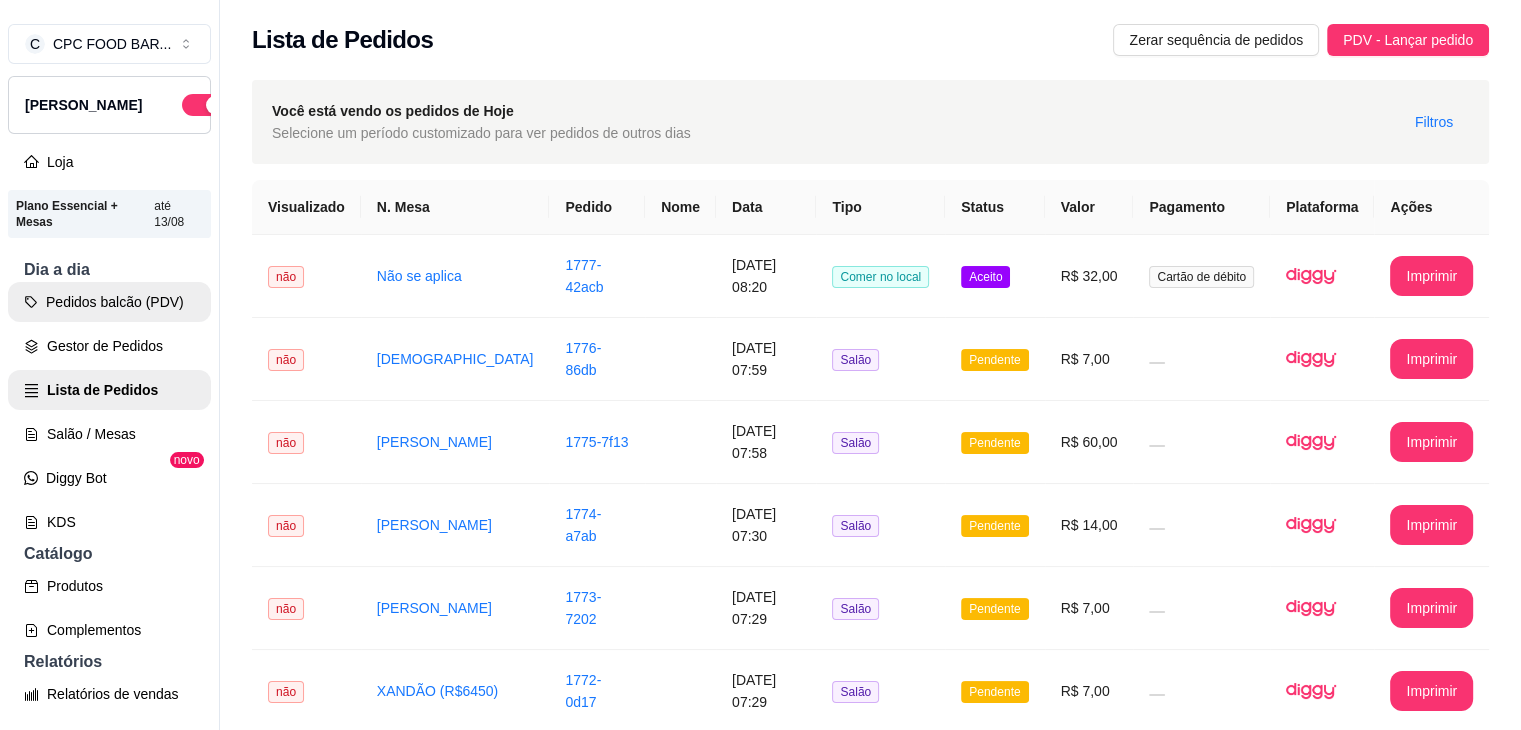 click on "Pedidos balcão (PDV)" at bounding box center [109, 302] 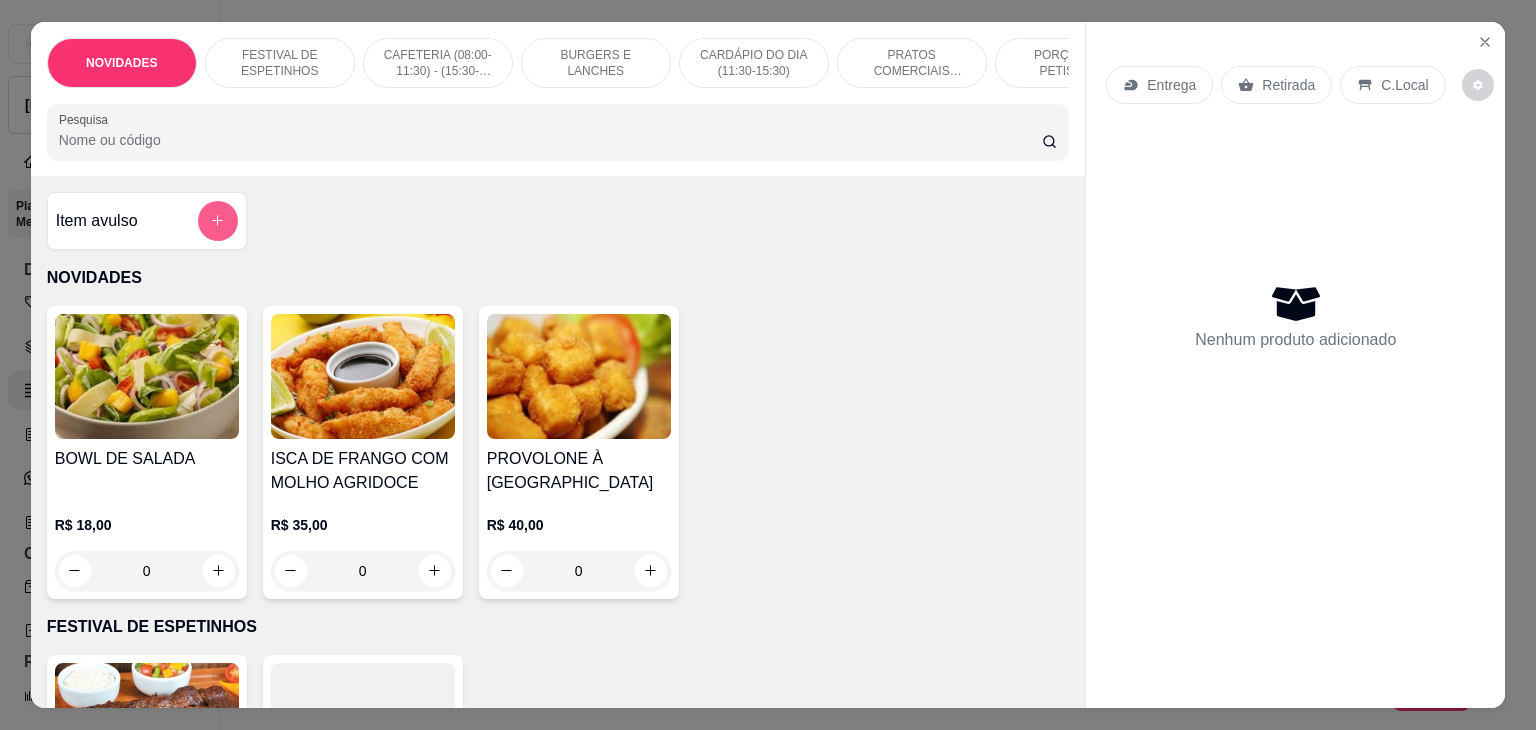 click 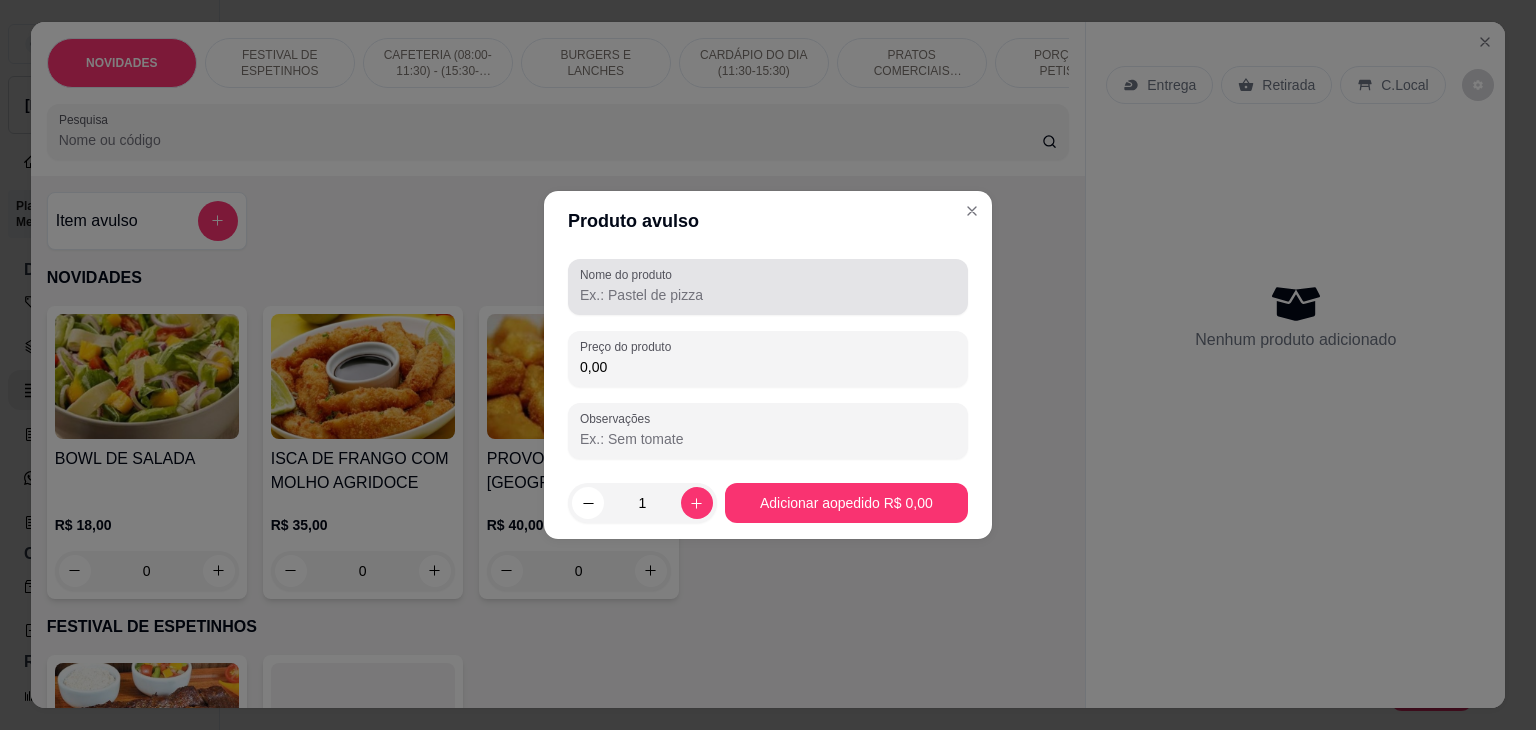click at bounding box center [768, 287] 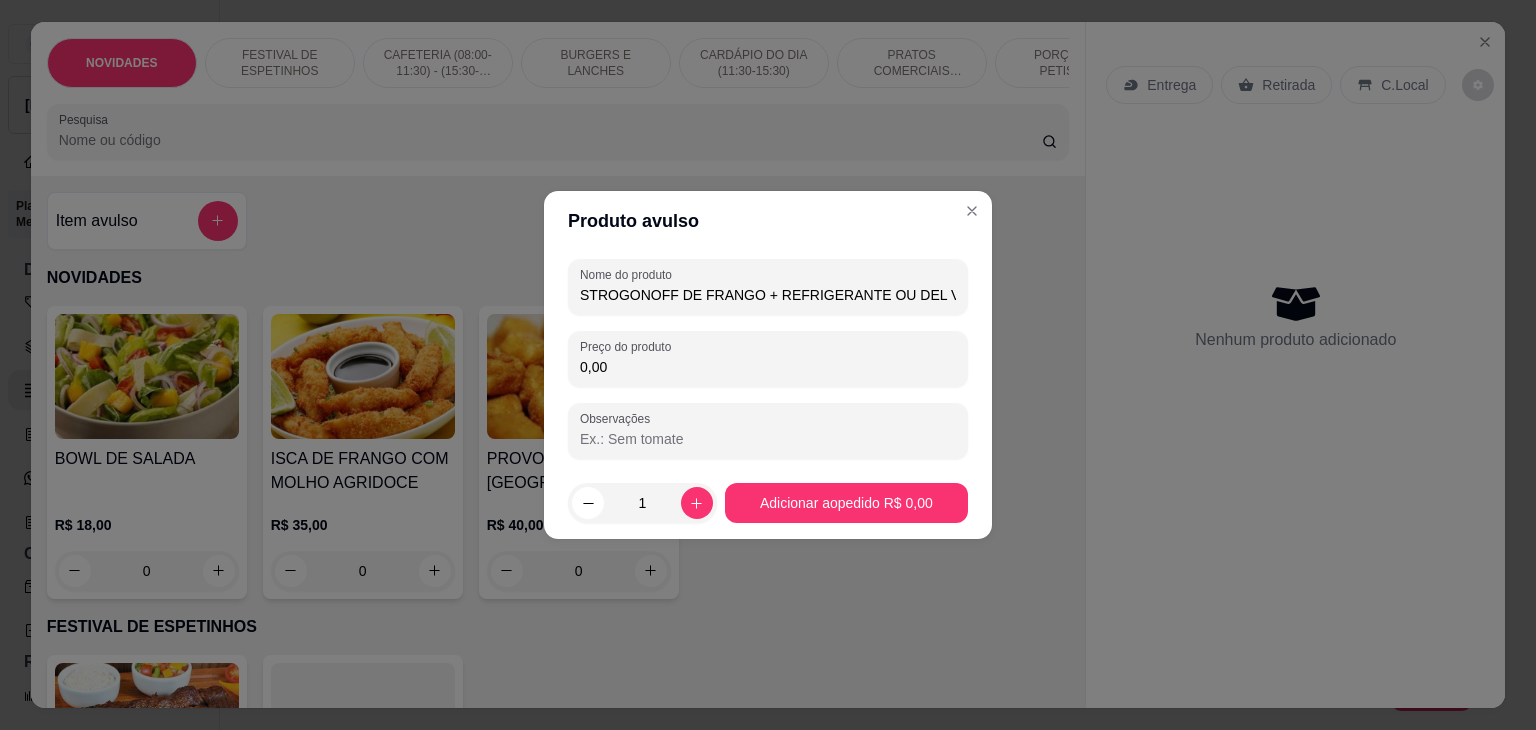 type on "STROGONOFF DE FRANGO + REFRIGERANTE OU DEL VALLE" 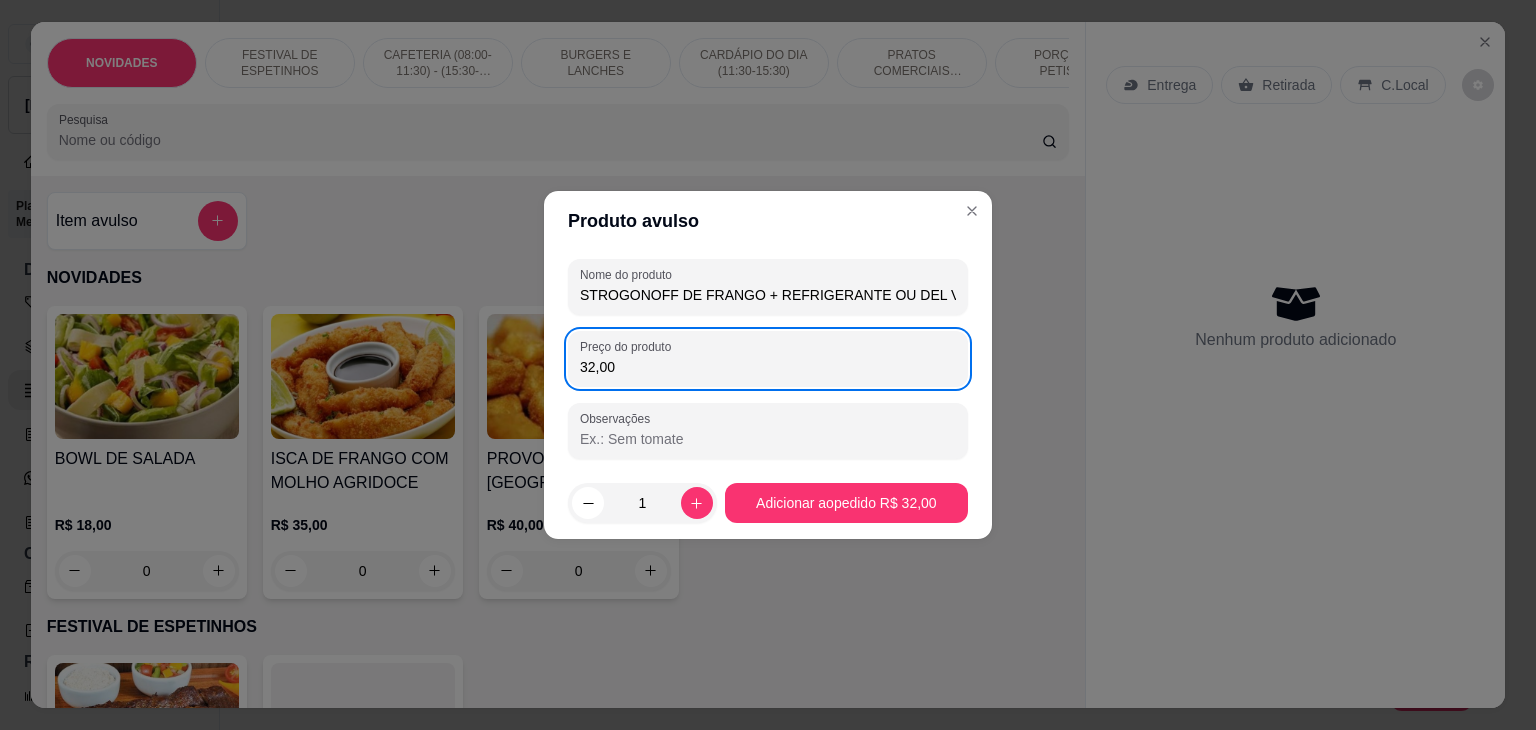 type on "32,00" 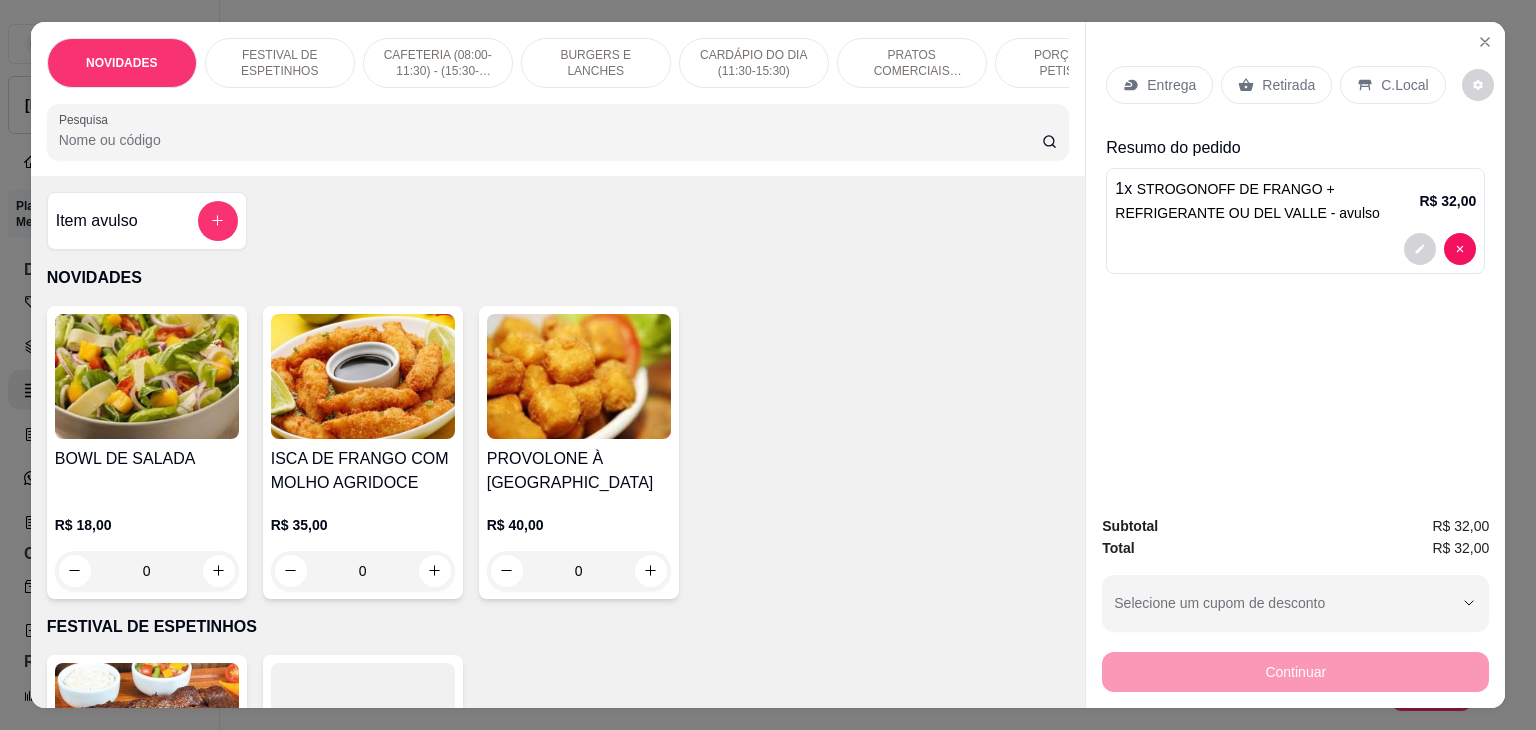 click on "C.Local" at bounding box center [1404, 85] 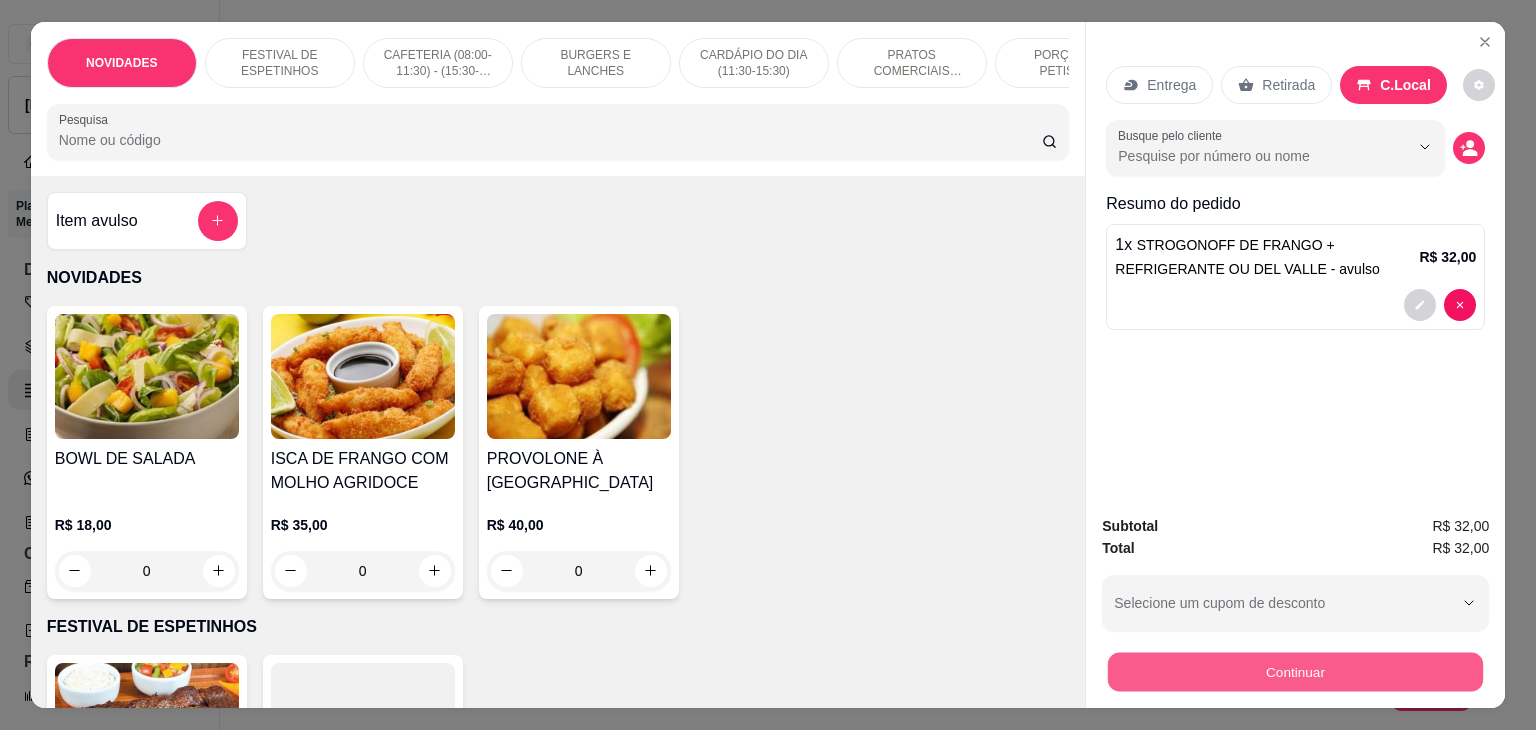 click on "Continuar" at bounding box center (1295, 672) 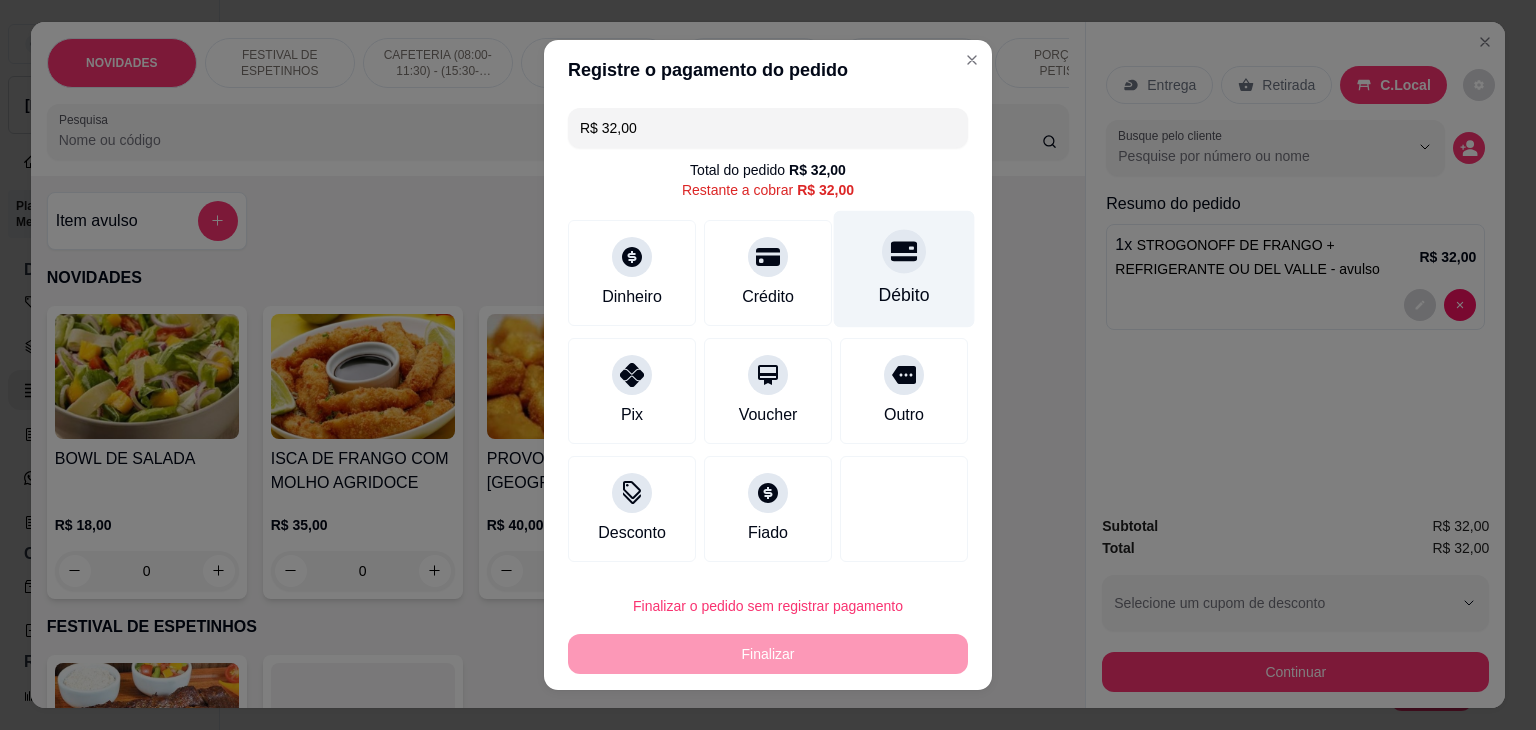 click at bounding box center (904, 251) 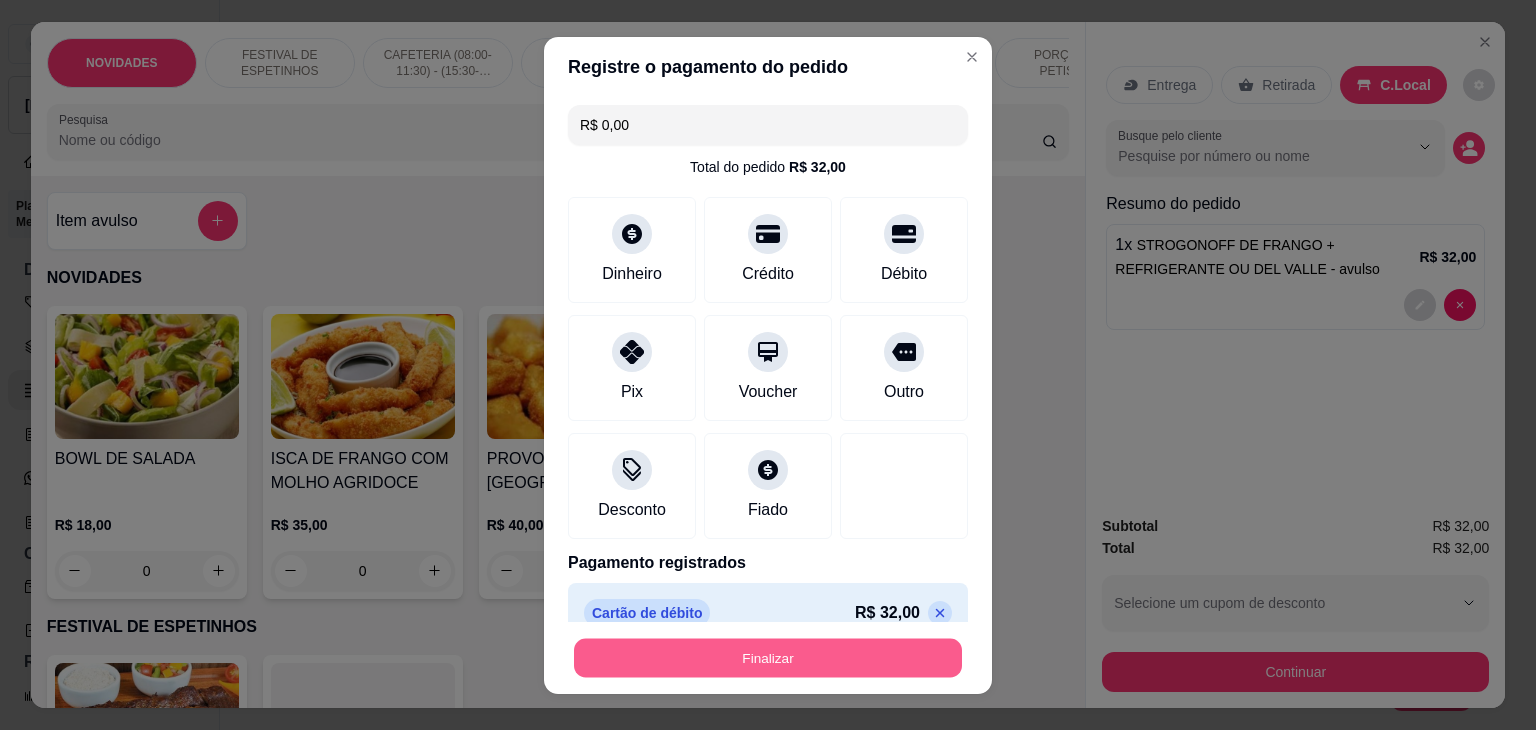 click on "Finalizar" at bounding box center [768, 657] 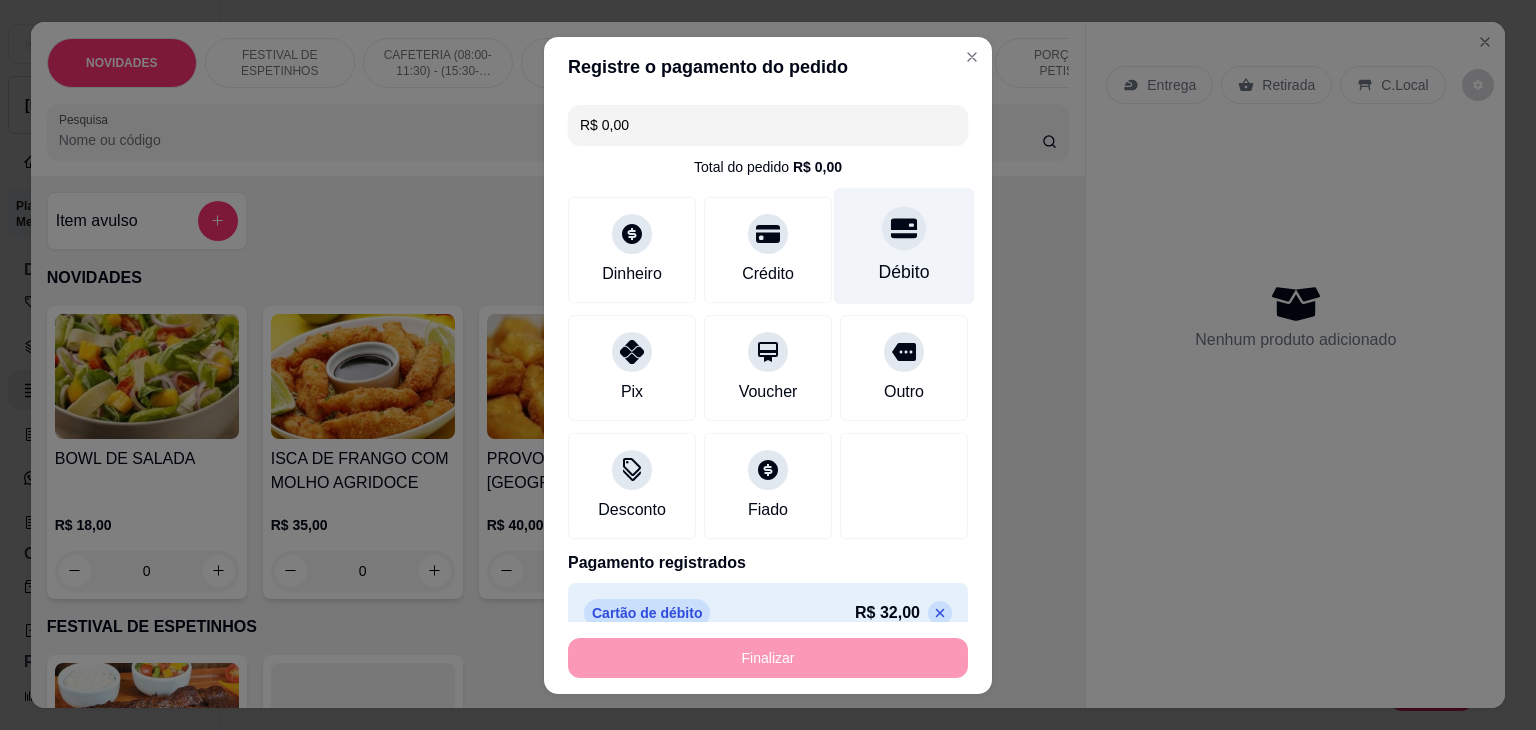 type on "-R$ 32,00" 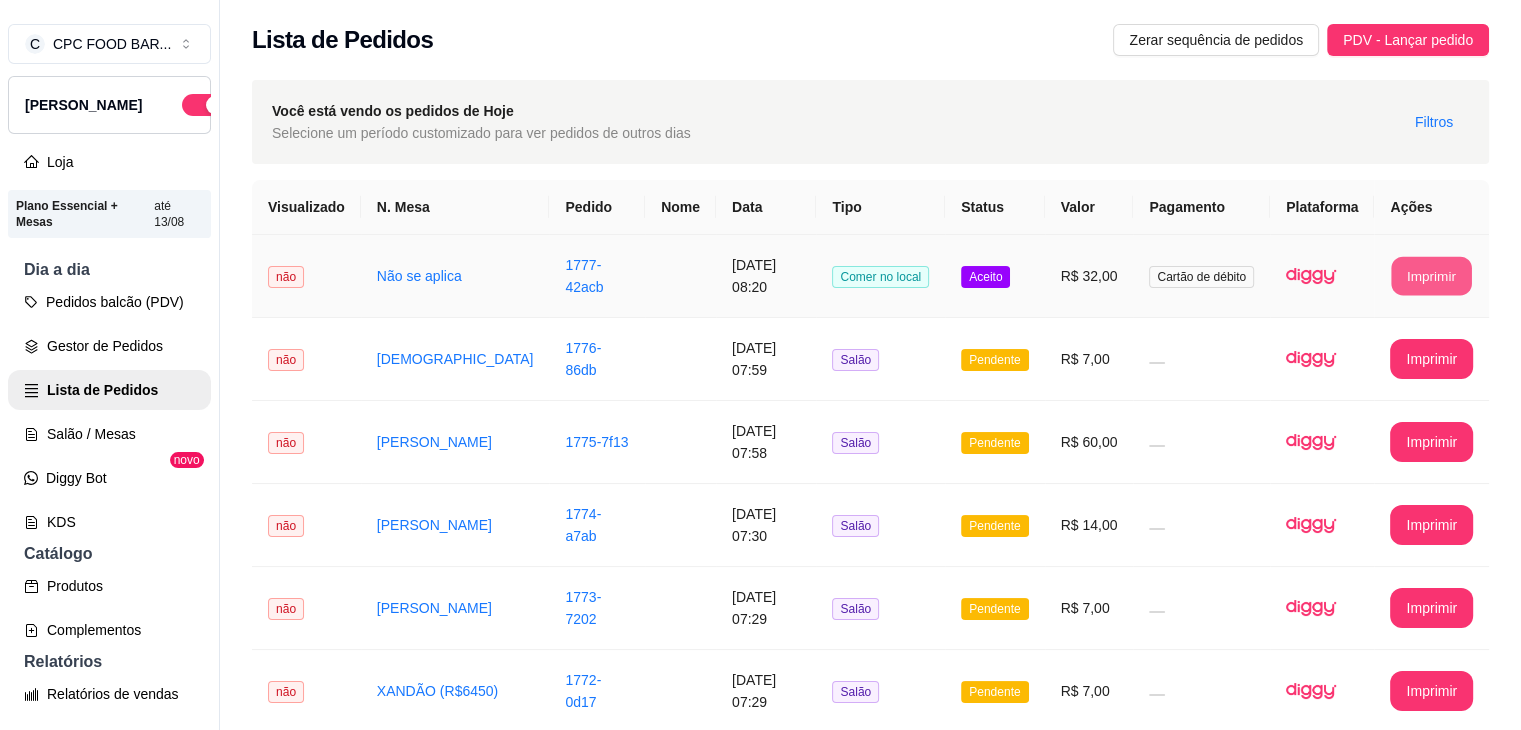 click on "Imprimir" at bounding box center [1432, 276] 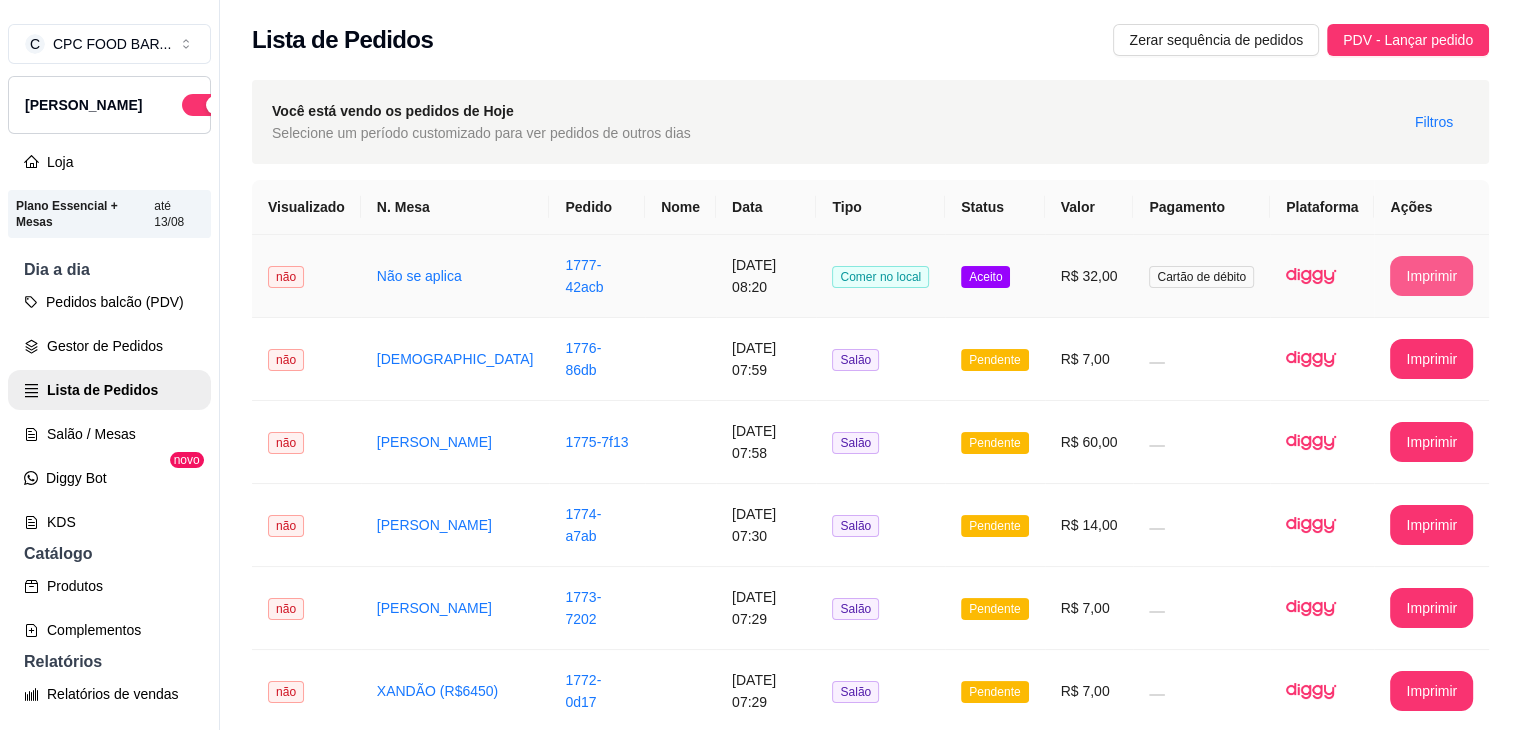 scroll, scrollTop: 0, scrollLeft: 0, axis: both 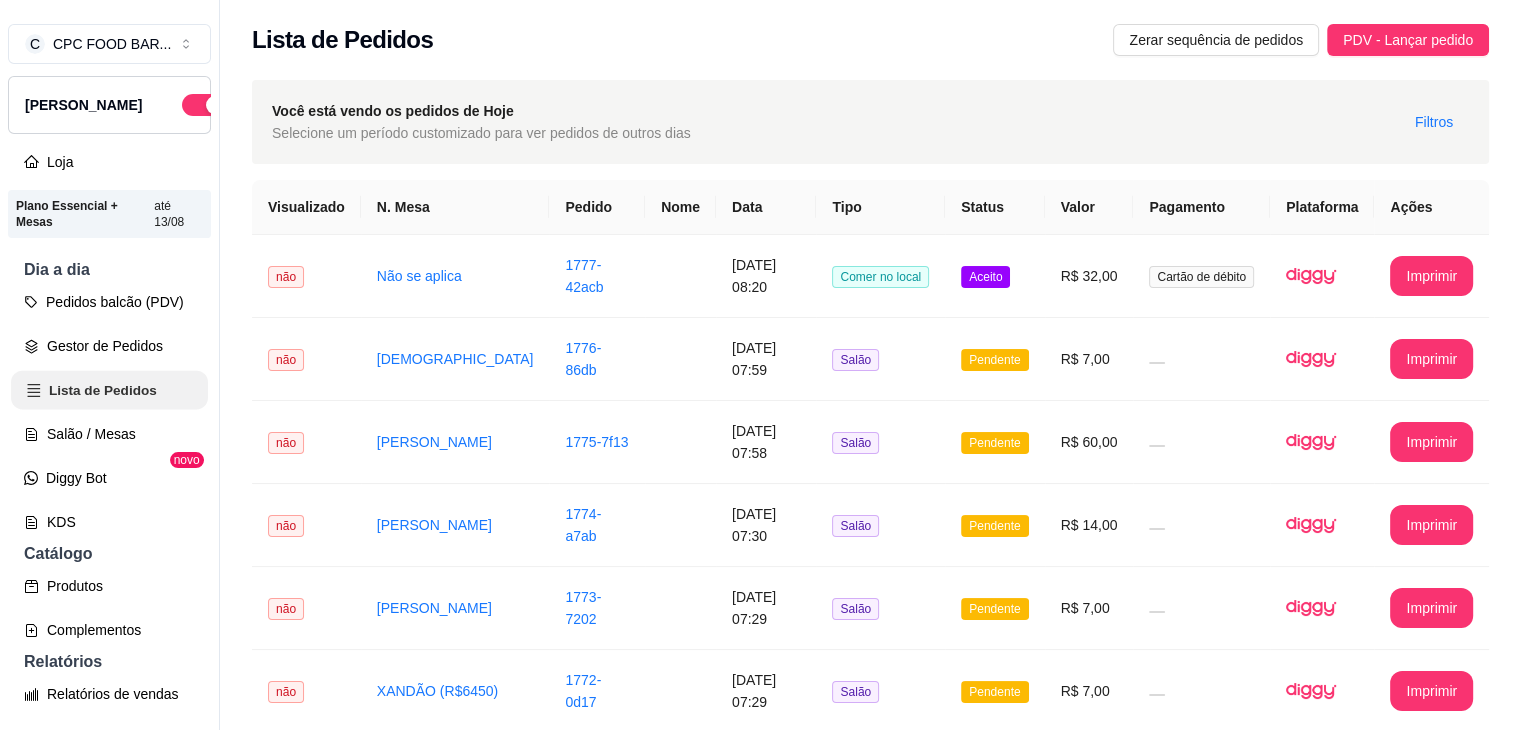 click on "Lista de Pedidos" at bounding box center [109, 390] 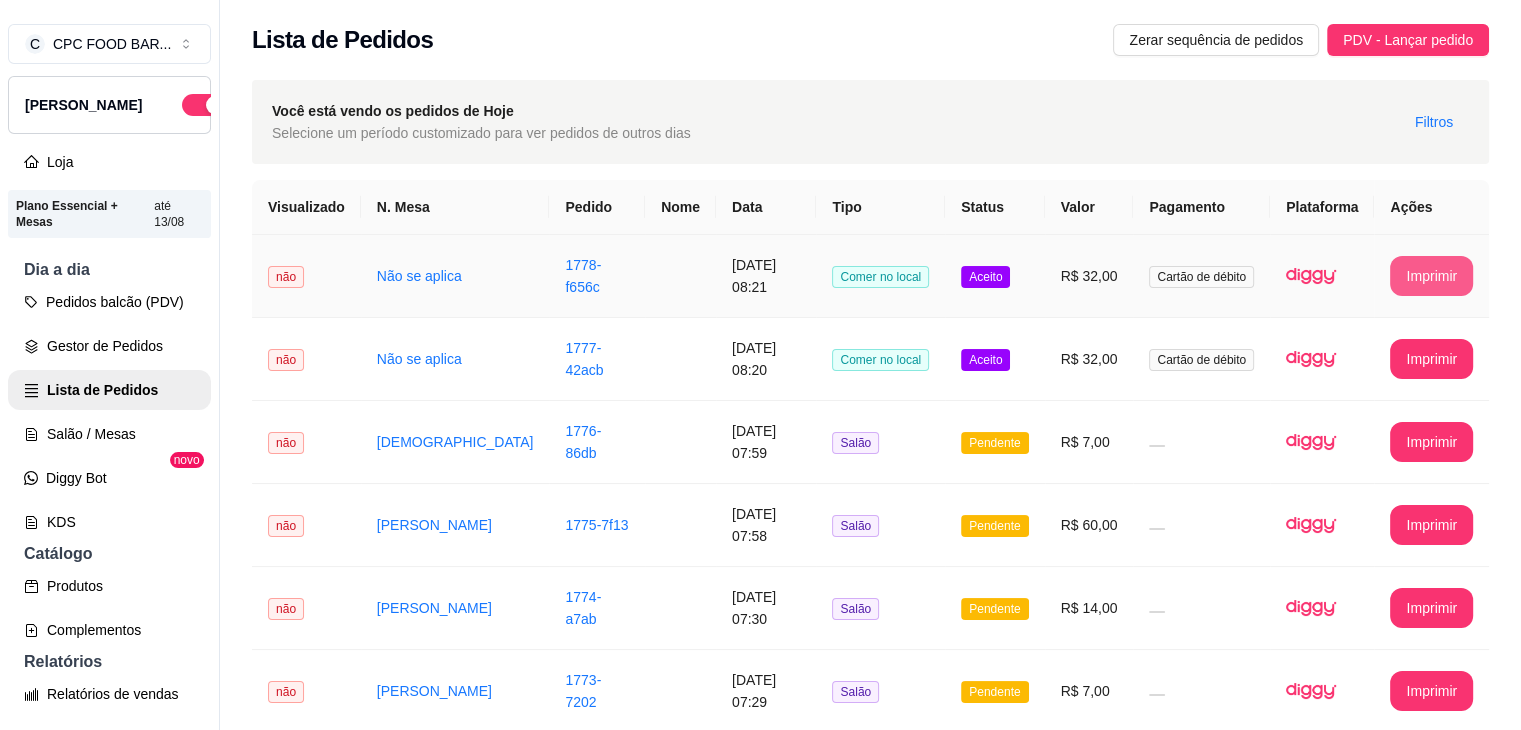 click on "Imprimir" at bounding box center [1431, 276] 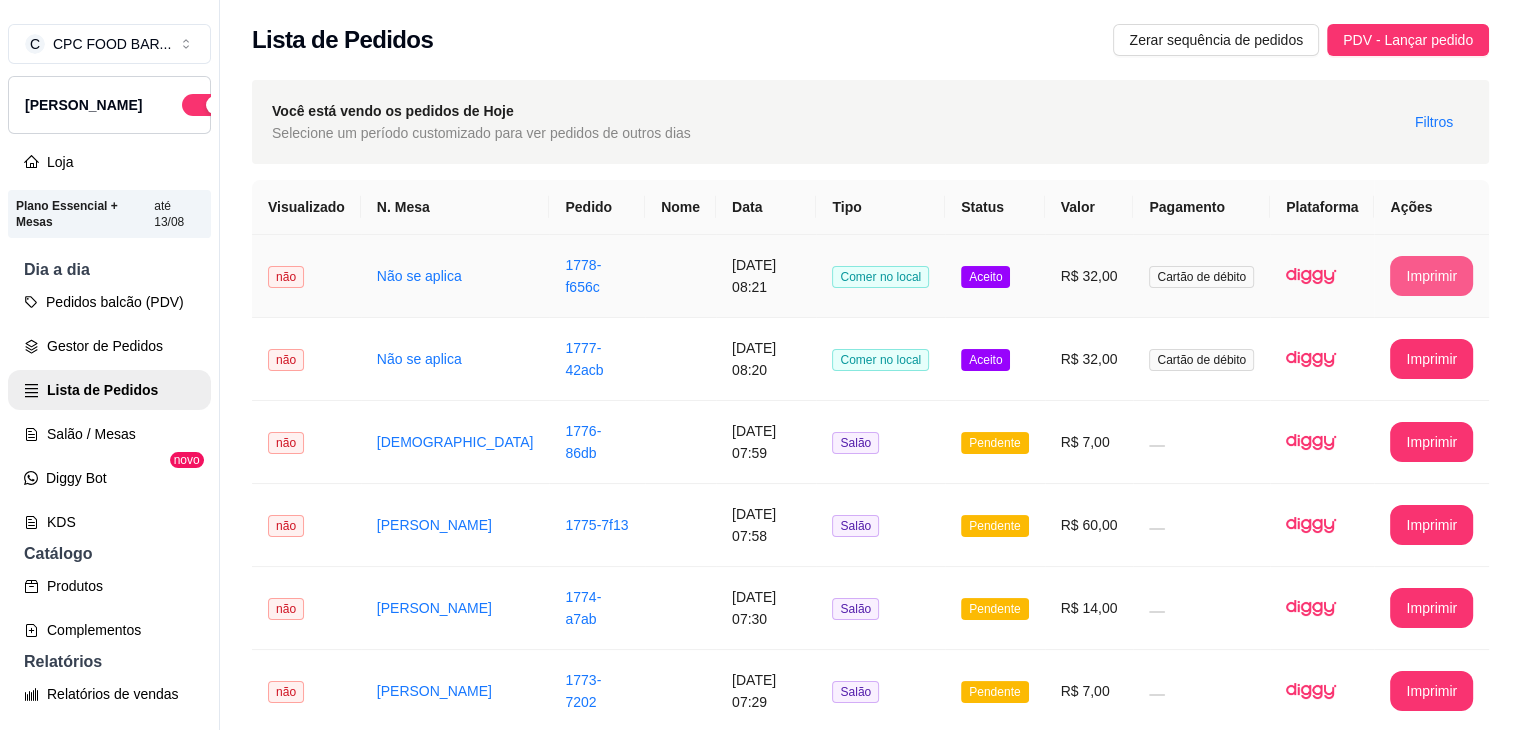 scroll, scrollTop: 0, scrollLeft: 0, axis: both 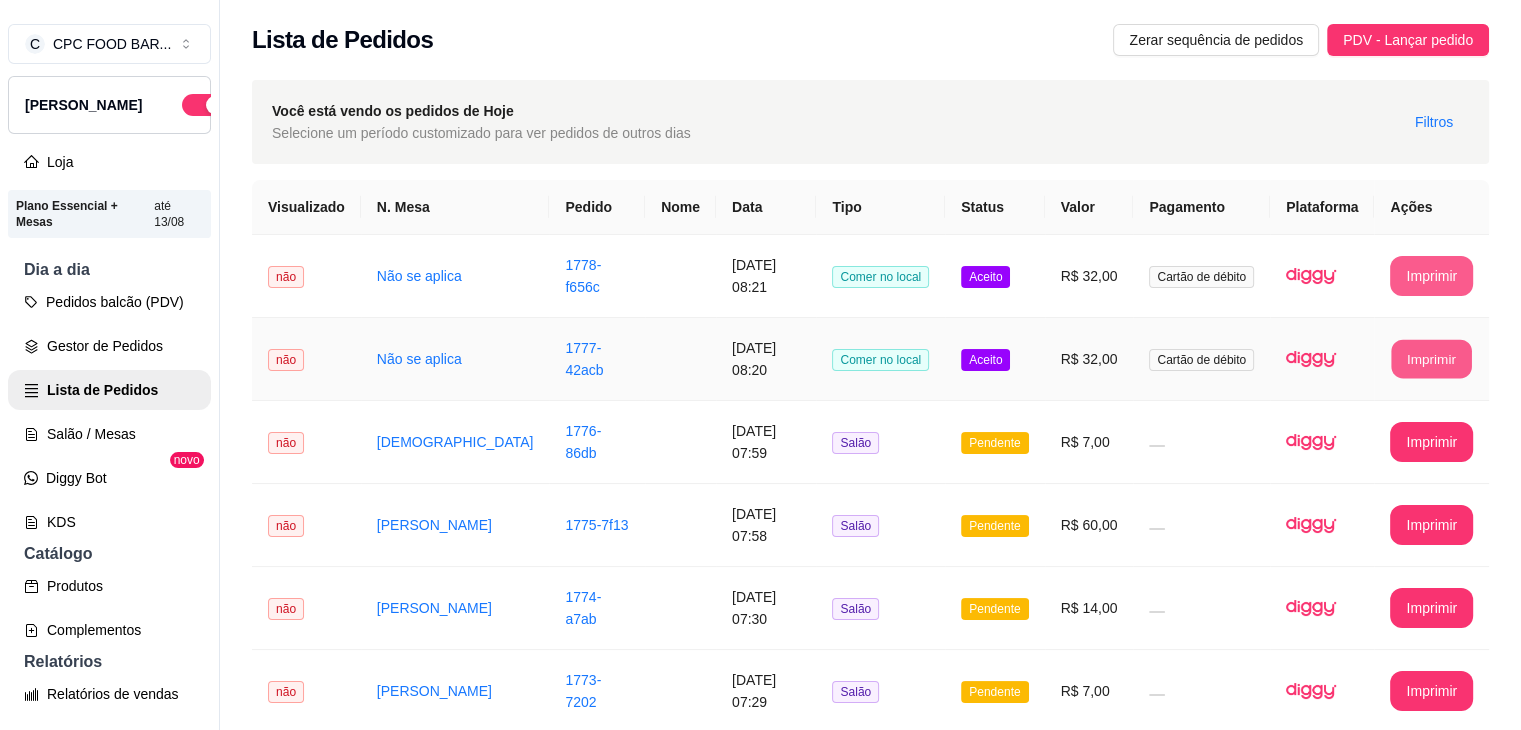 click on "Imprimir" at bounding box center [1432, 359] 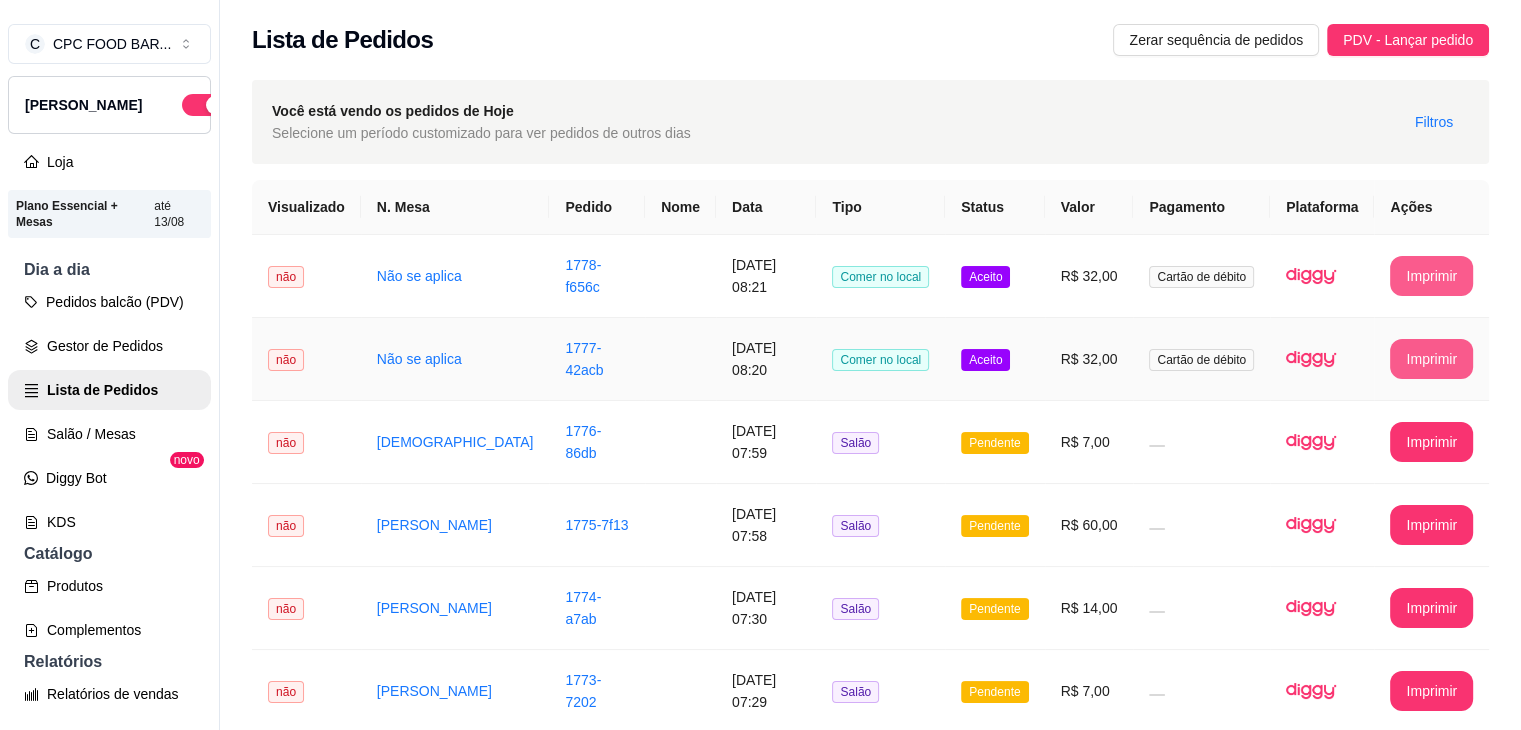 scroll, scrollTop: 0, scrollLeft: 0, axis: both 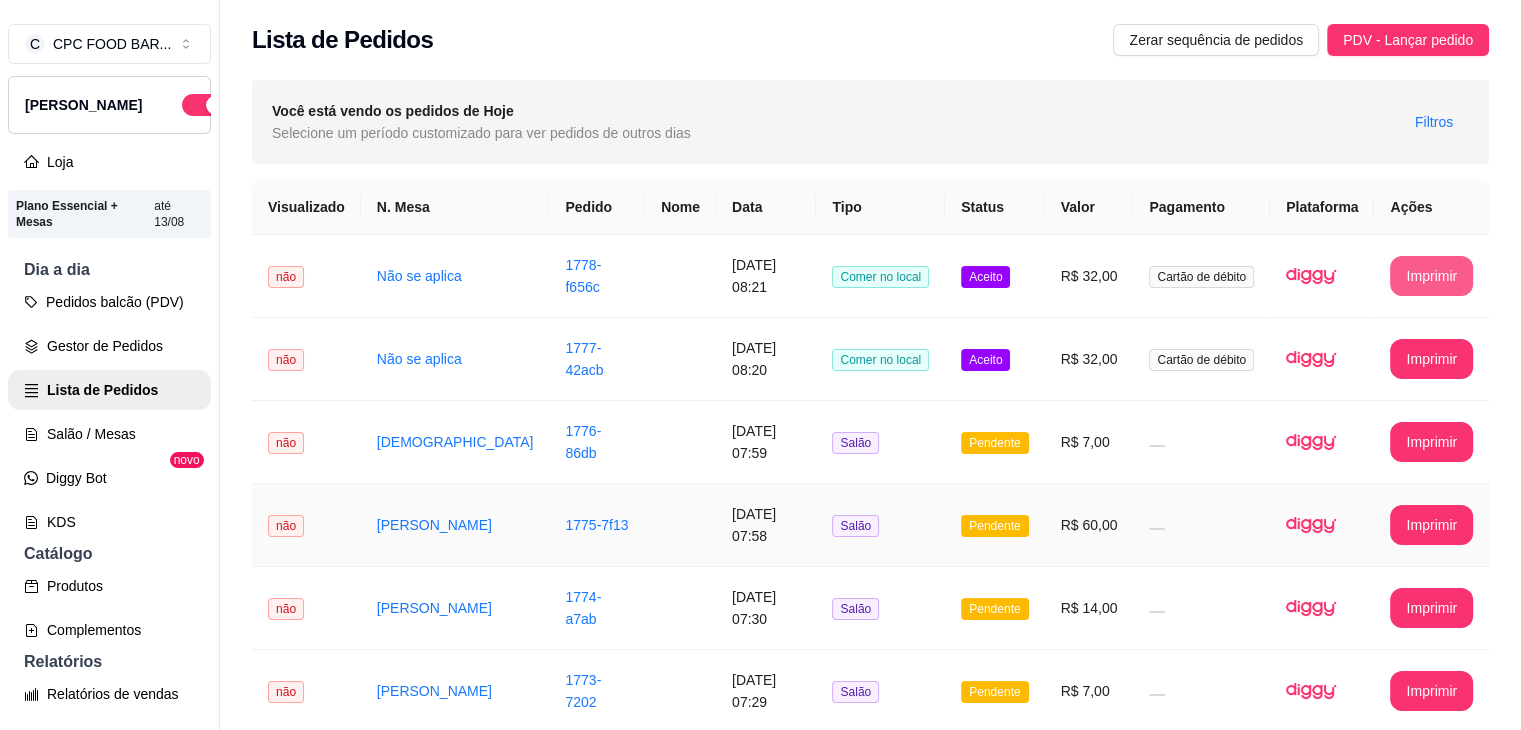 click on "1775-7f13" at bounding box center (597, 525) 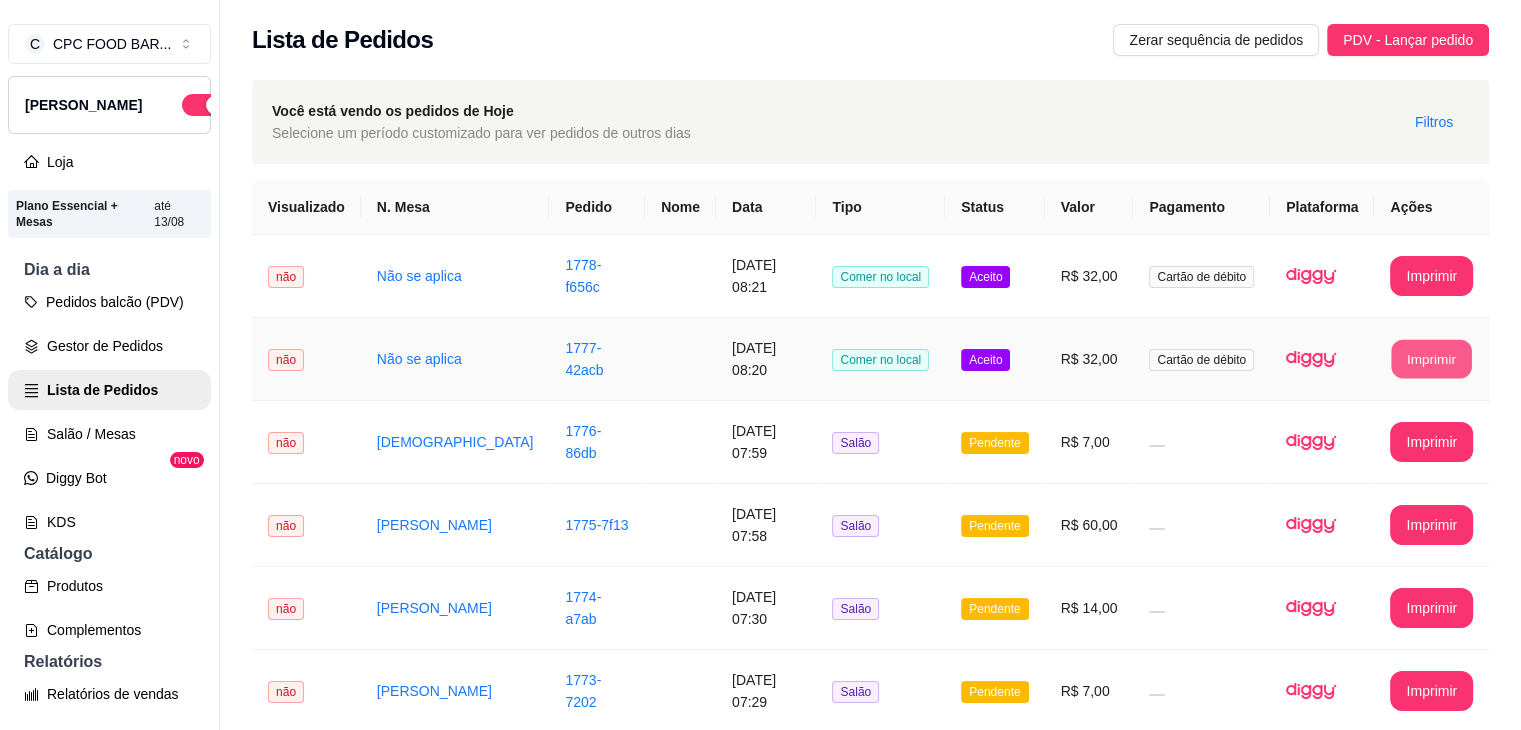 click on "Imprimir" at bounding box center [1432, 359] 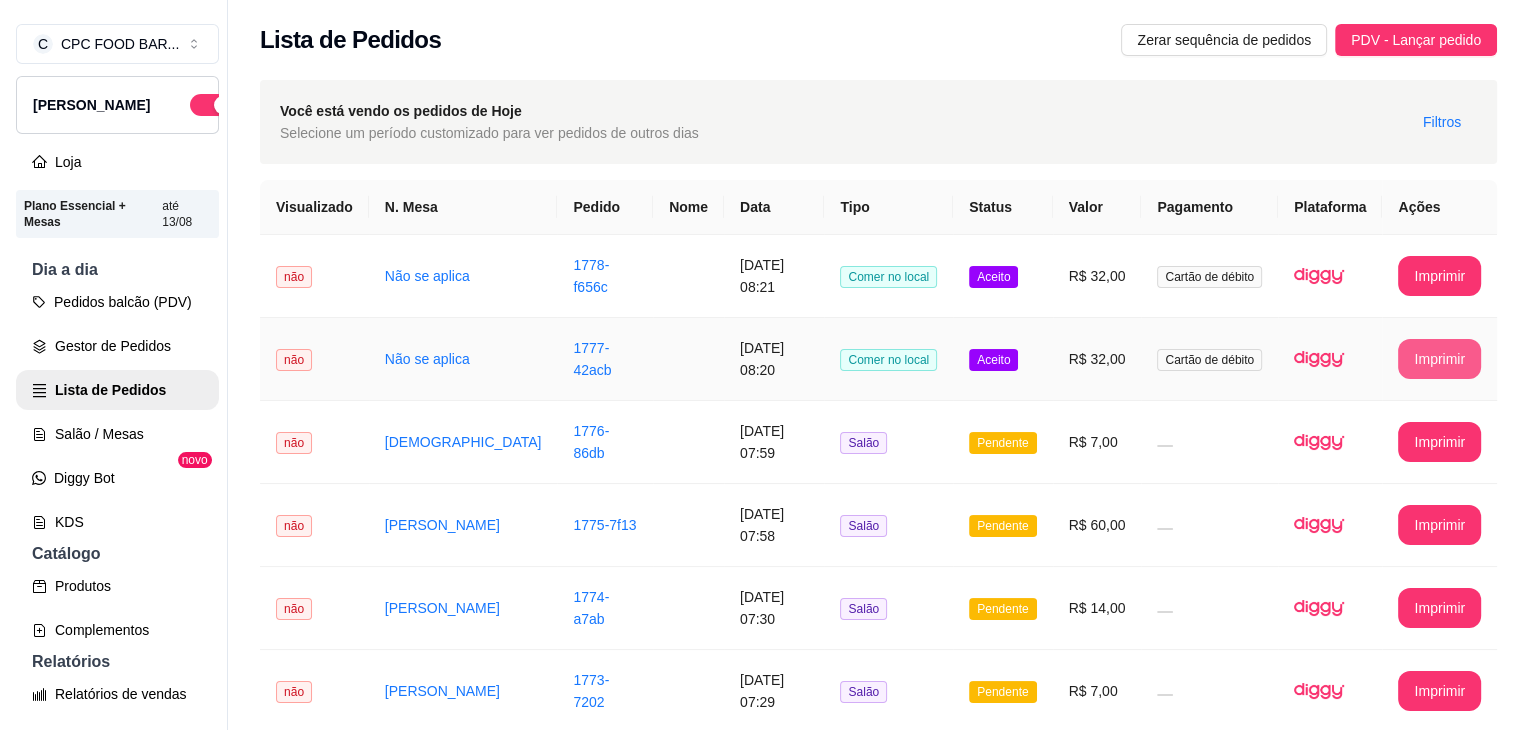 scroll, scrollTop: 0, scrollLeft: 0, axis: both 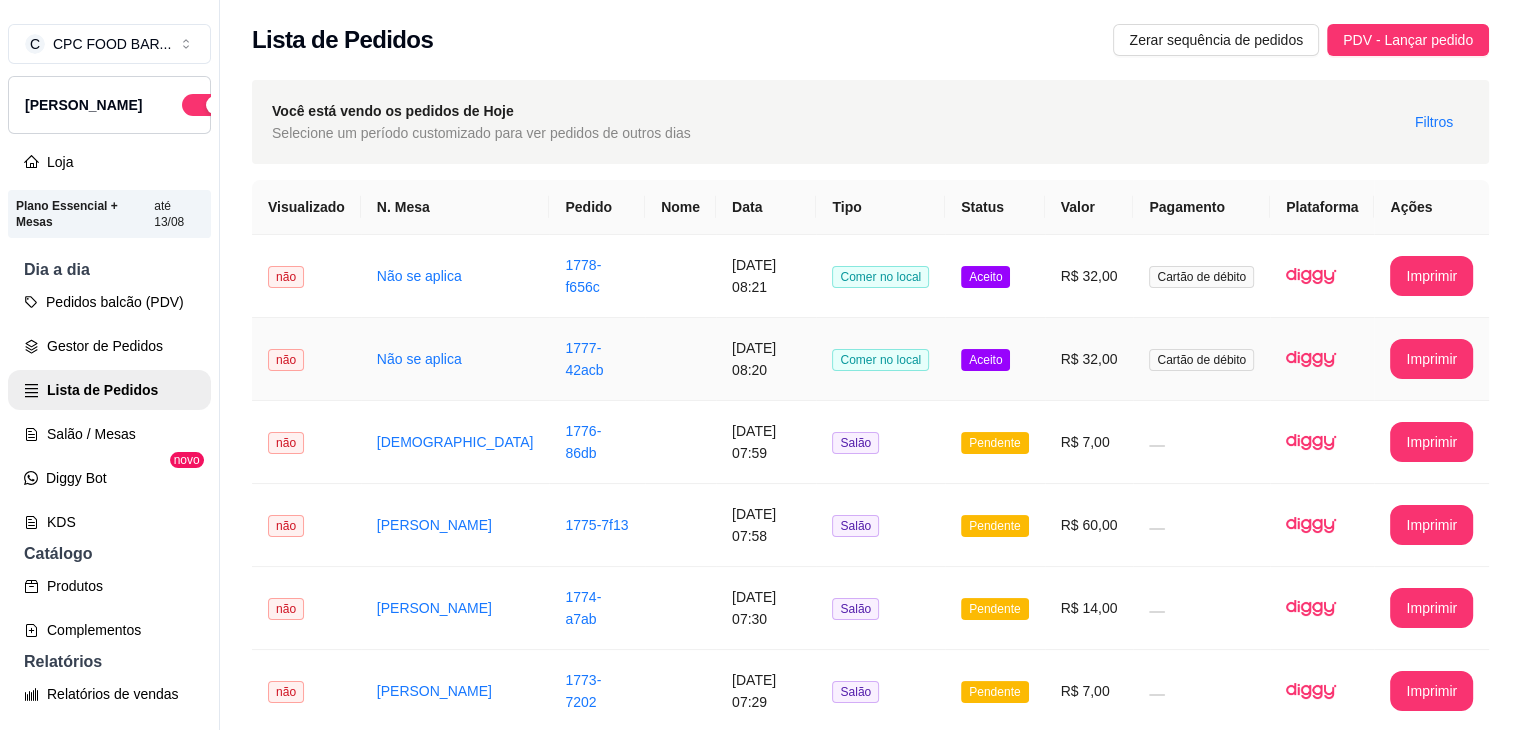click on "1777-42acb" at bounding box center [597, 359] 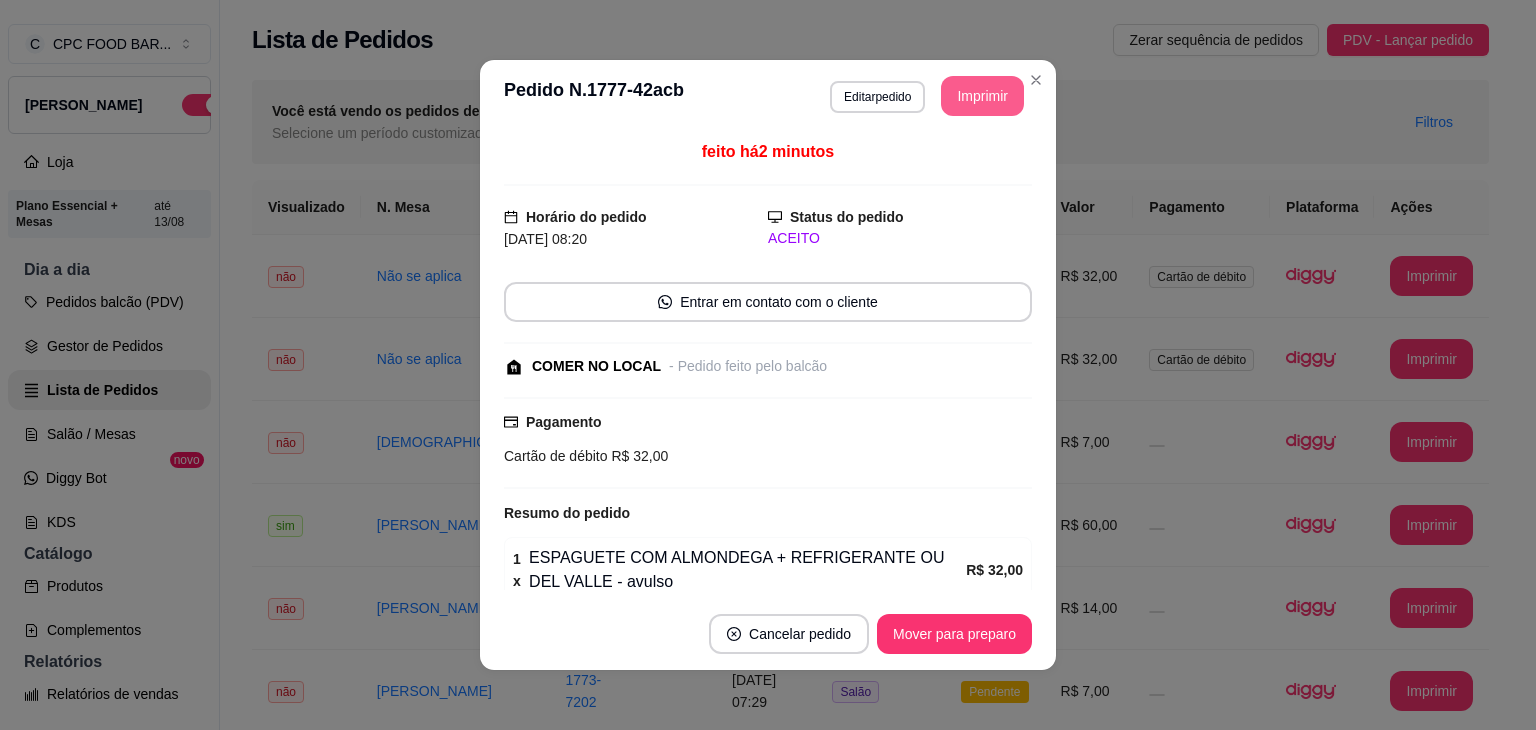 click on "Imprimir" at bounding box center (982, 96) 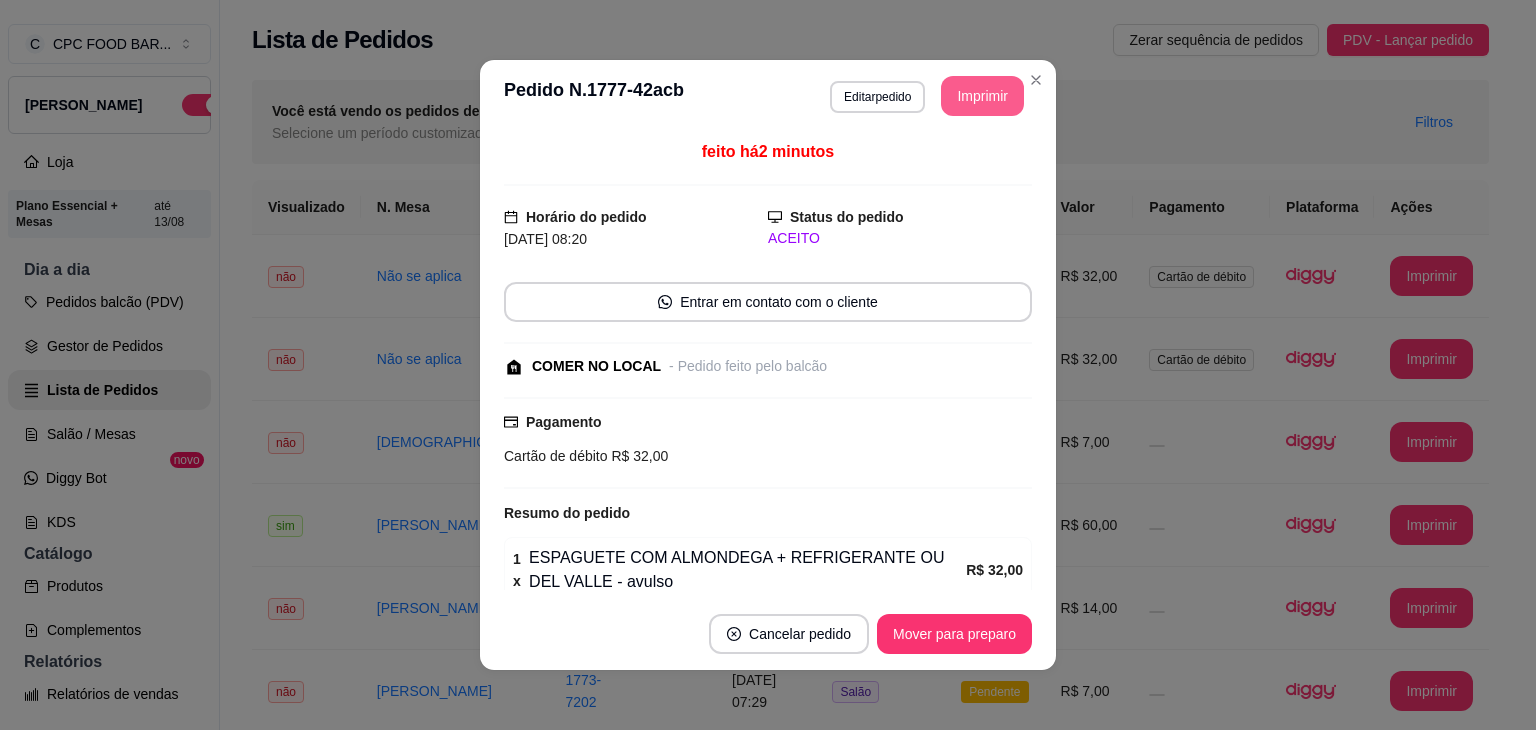 scroll, scrollTop: 0, scrollLeft: 0, axis: both 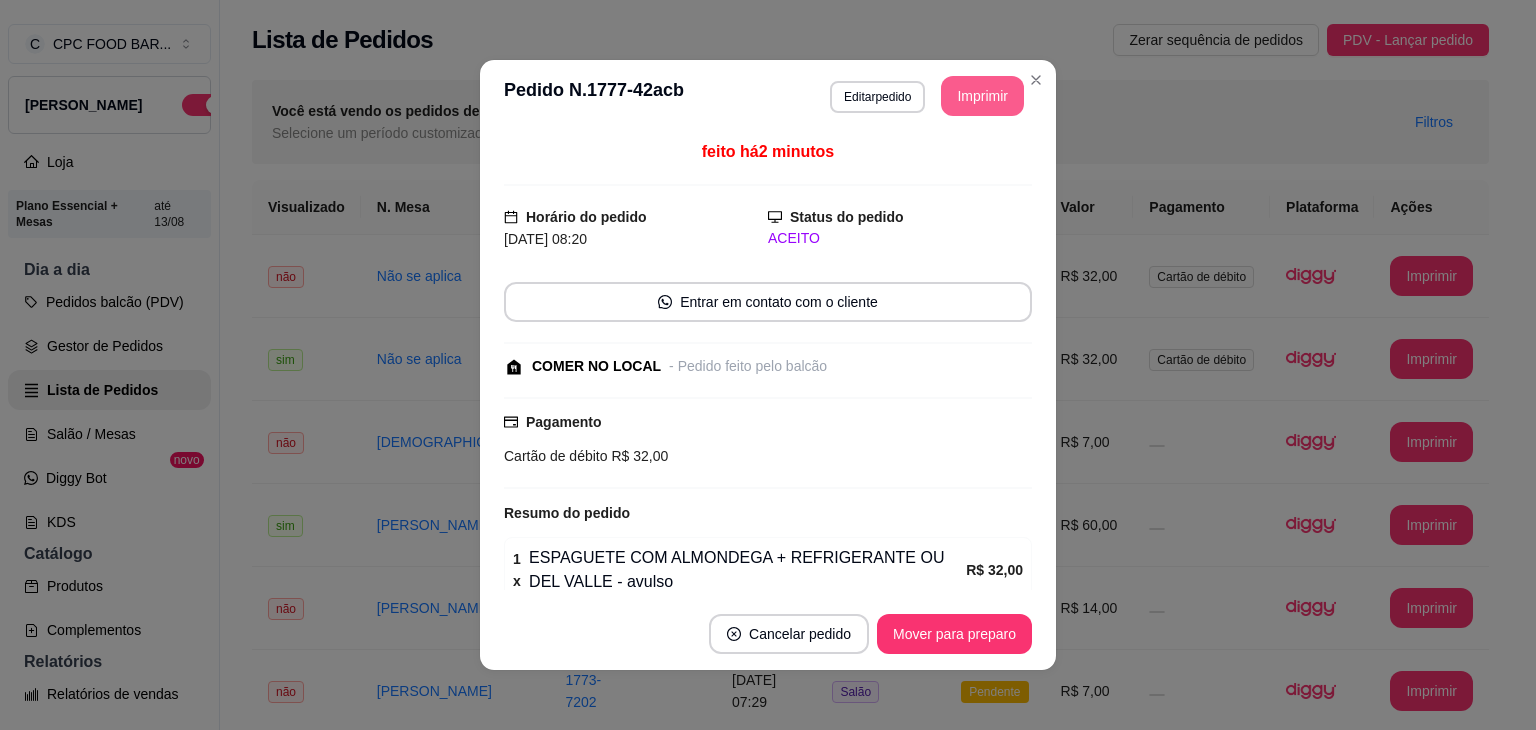 click on "Imprimir" at bounding box center (982, 96) 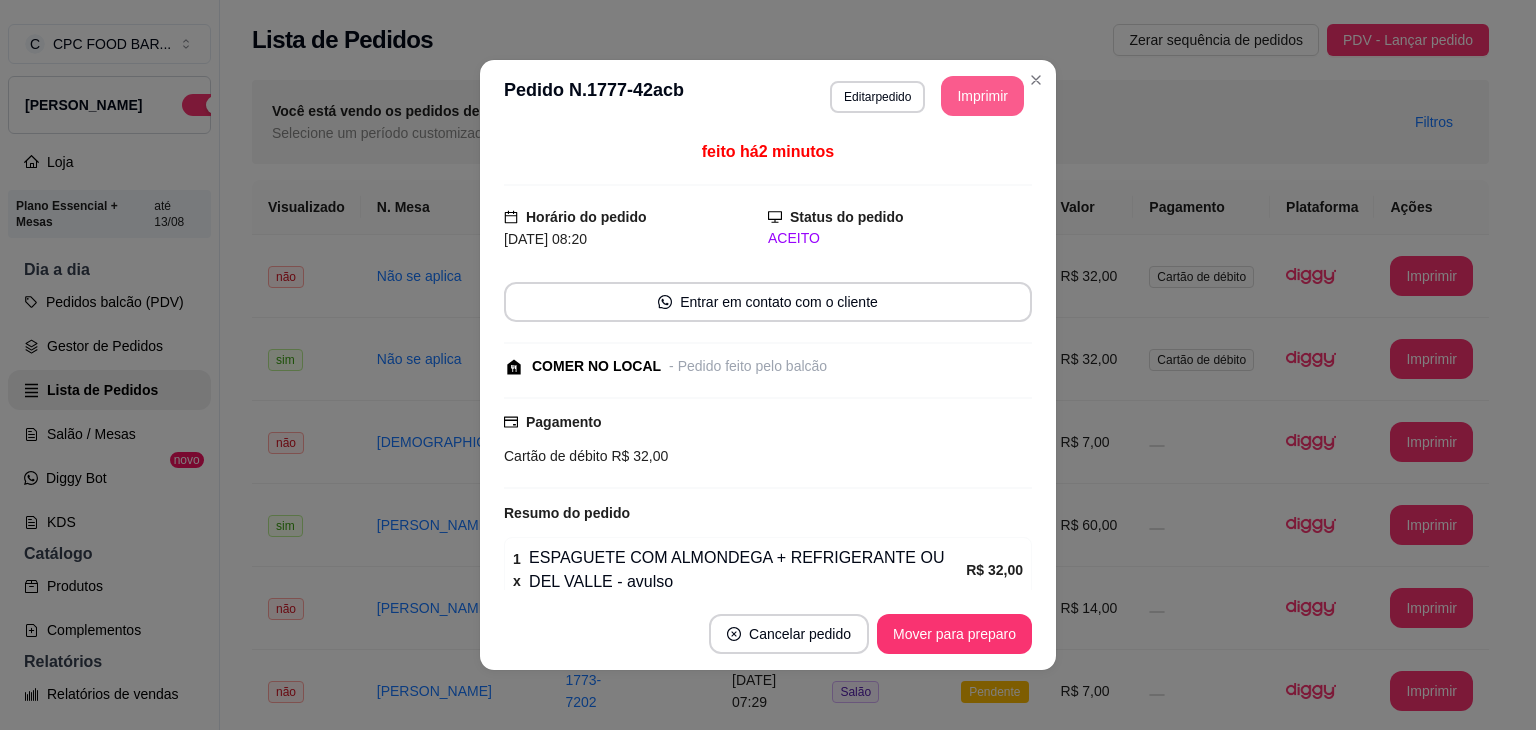 scroll, scrollTop: 0, scrollLeft: 0, axis: both 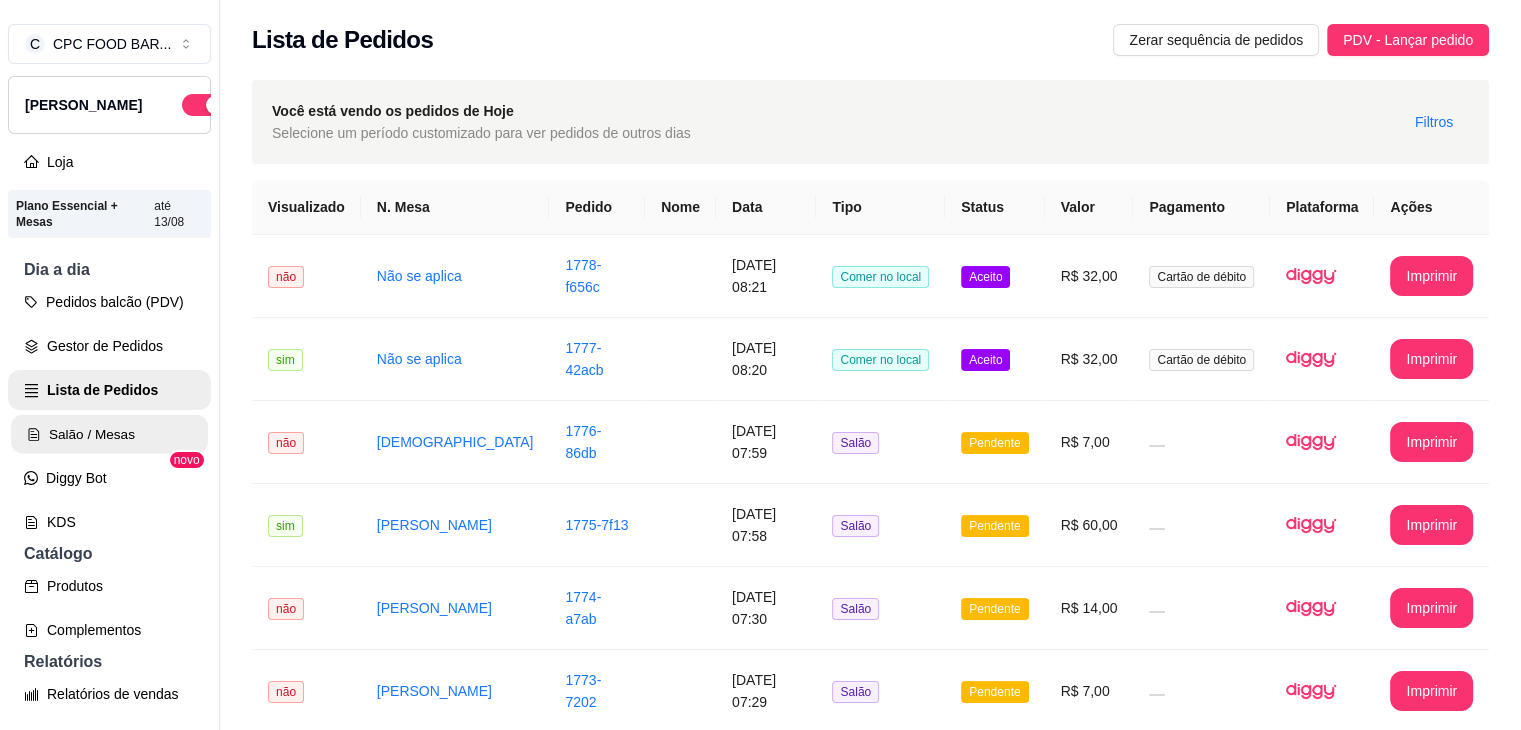 click on "Salão / Mesas" at bounding box center [109, 434] 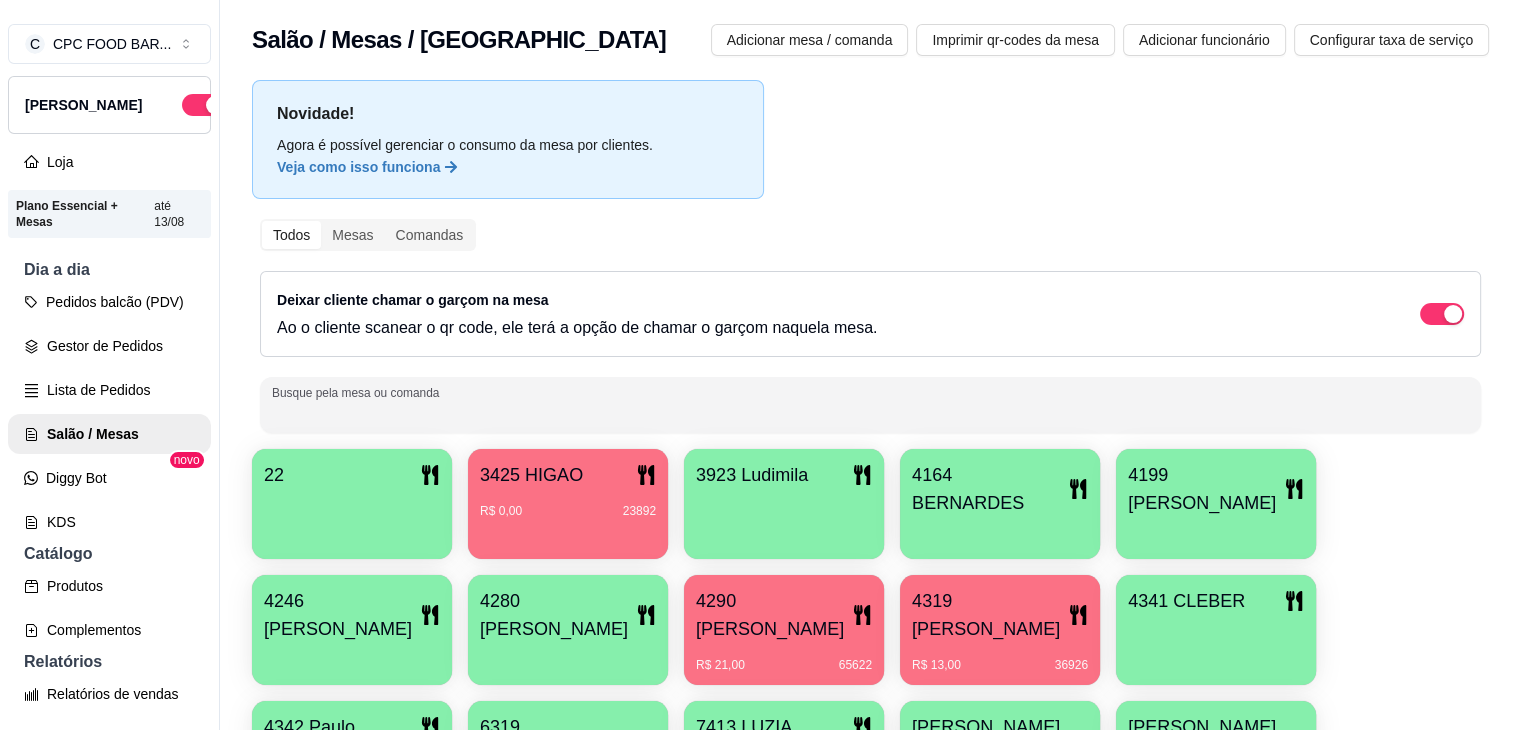 click on "Busque pela mesa ou comanda" at bounding box center (870, 413) 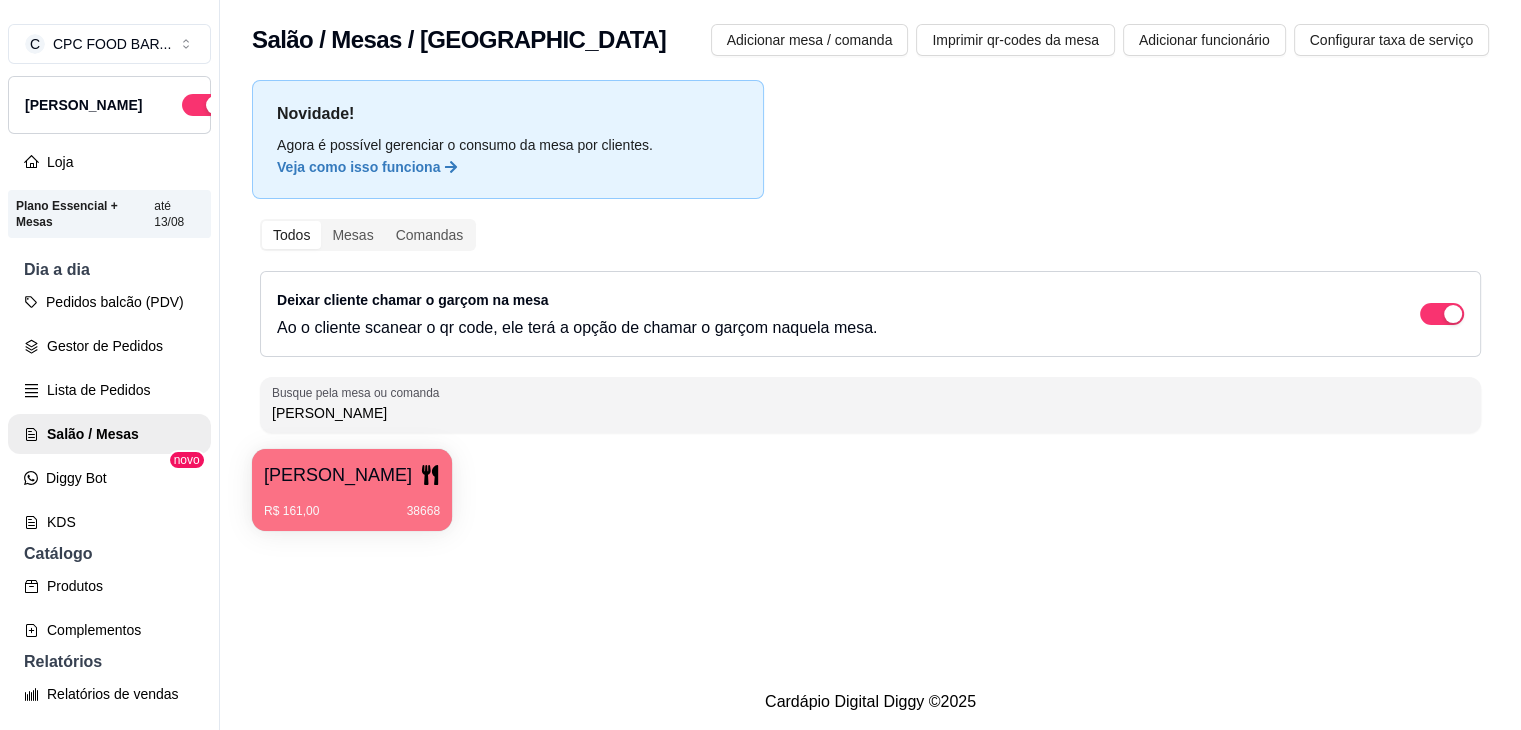 type on "[PERSON_NAME]" 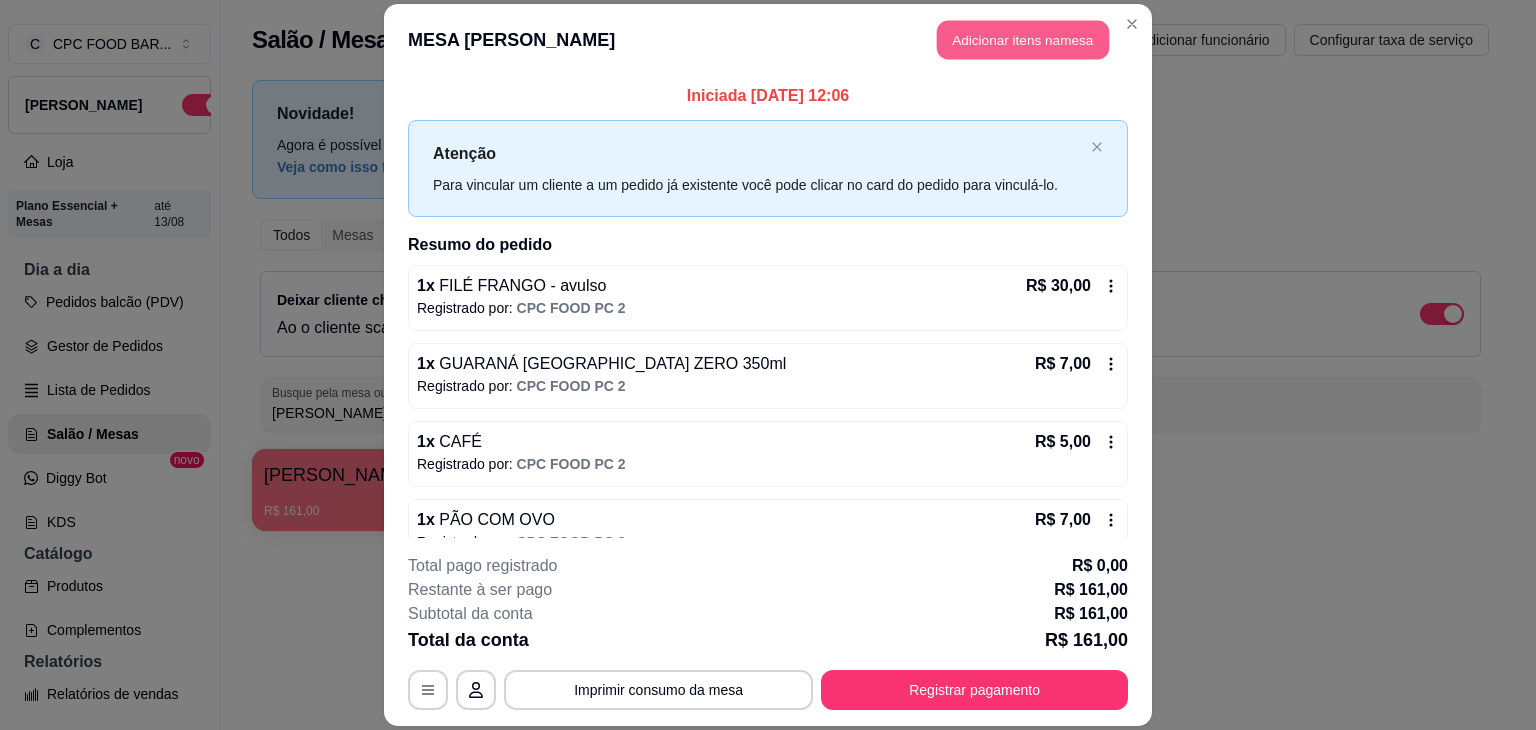 click on "Adicionar itens na  mesa" at bounding box center [1023, 39] 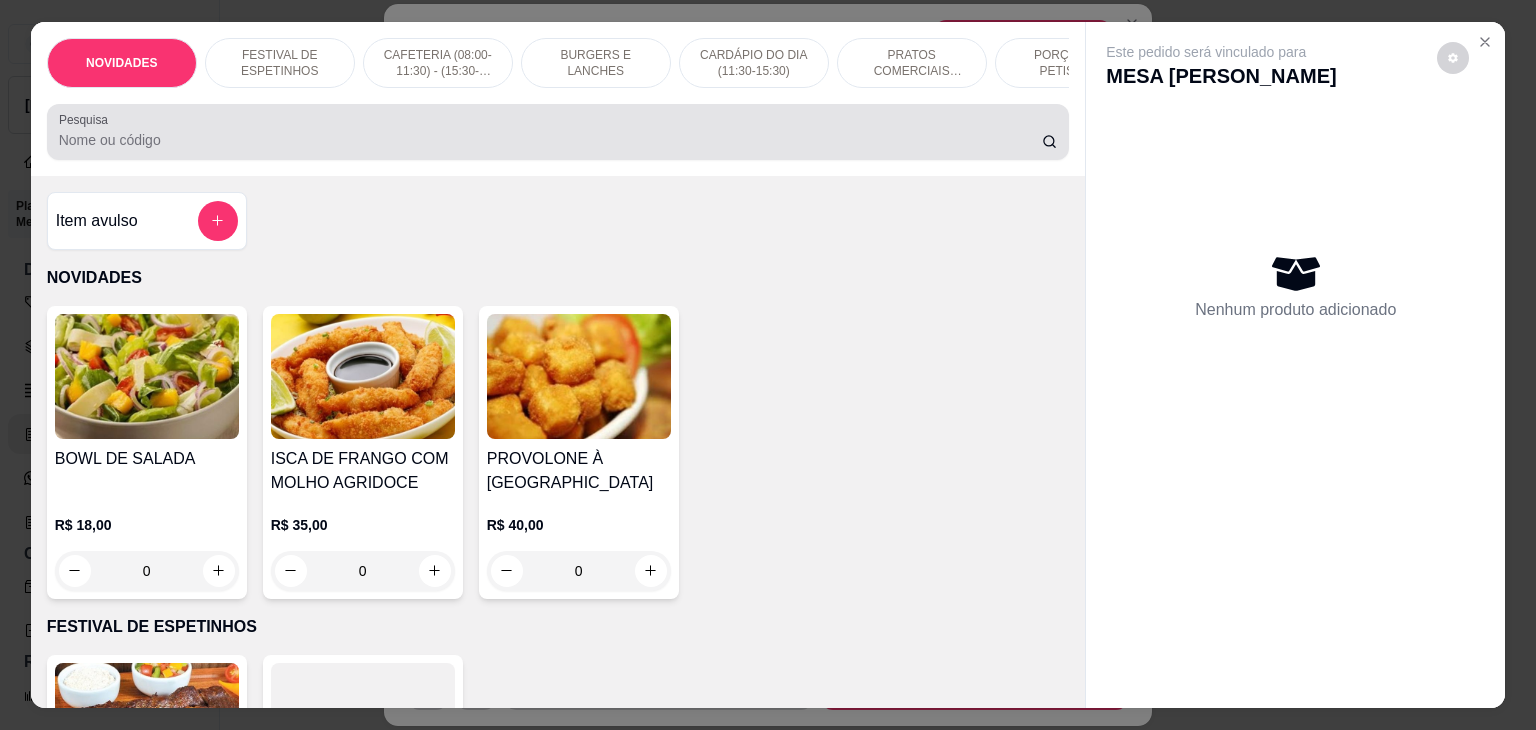 click on "Pesquisa" at bounding box center [550, 140] 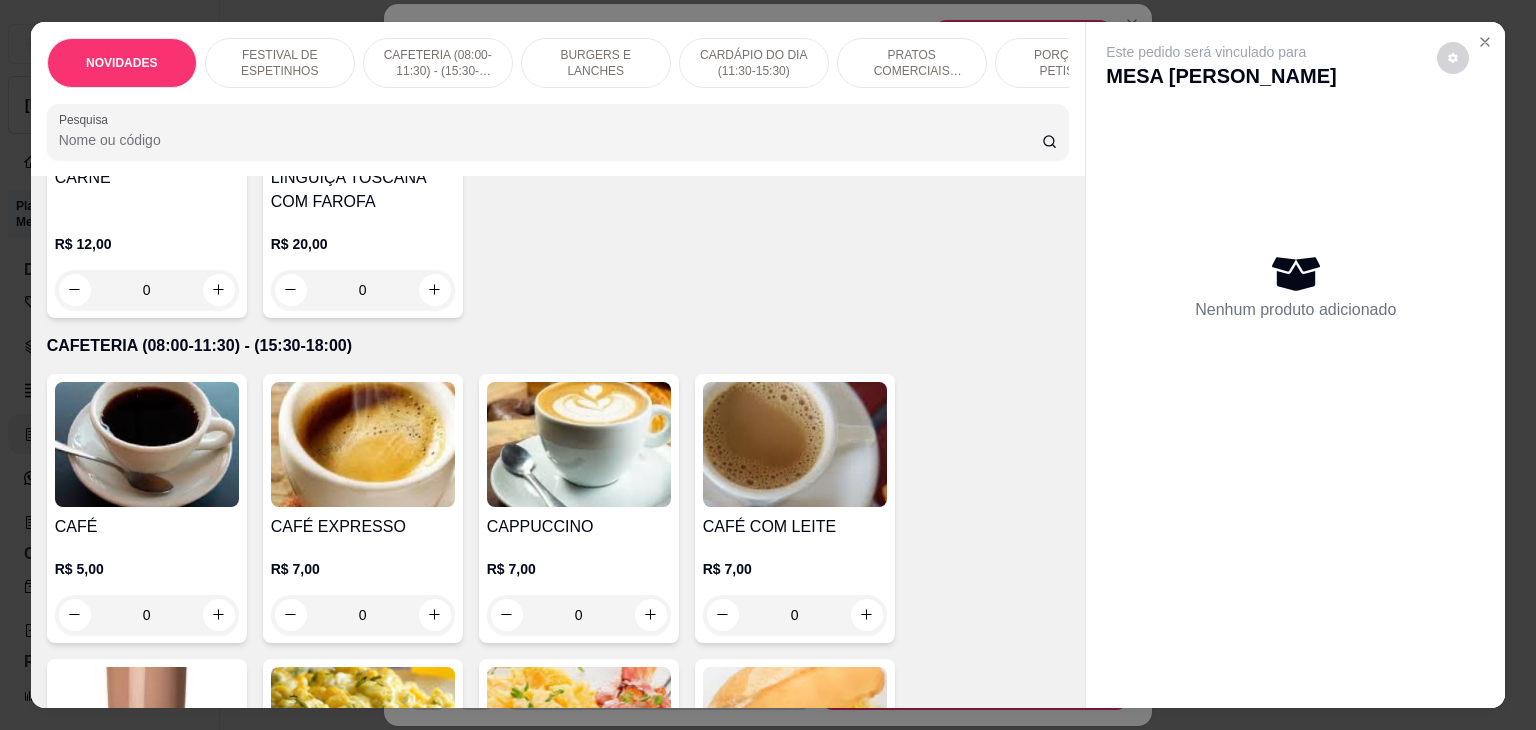 scroll, scrollTop: 700, scrollLeft: 0, axis: vertical 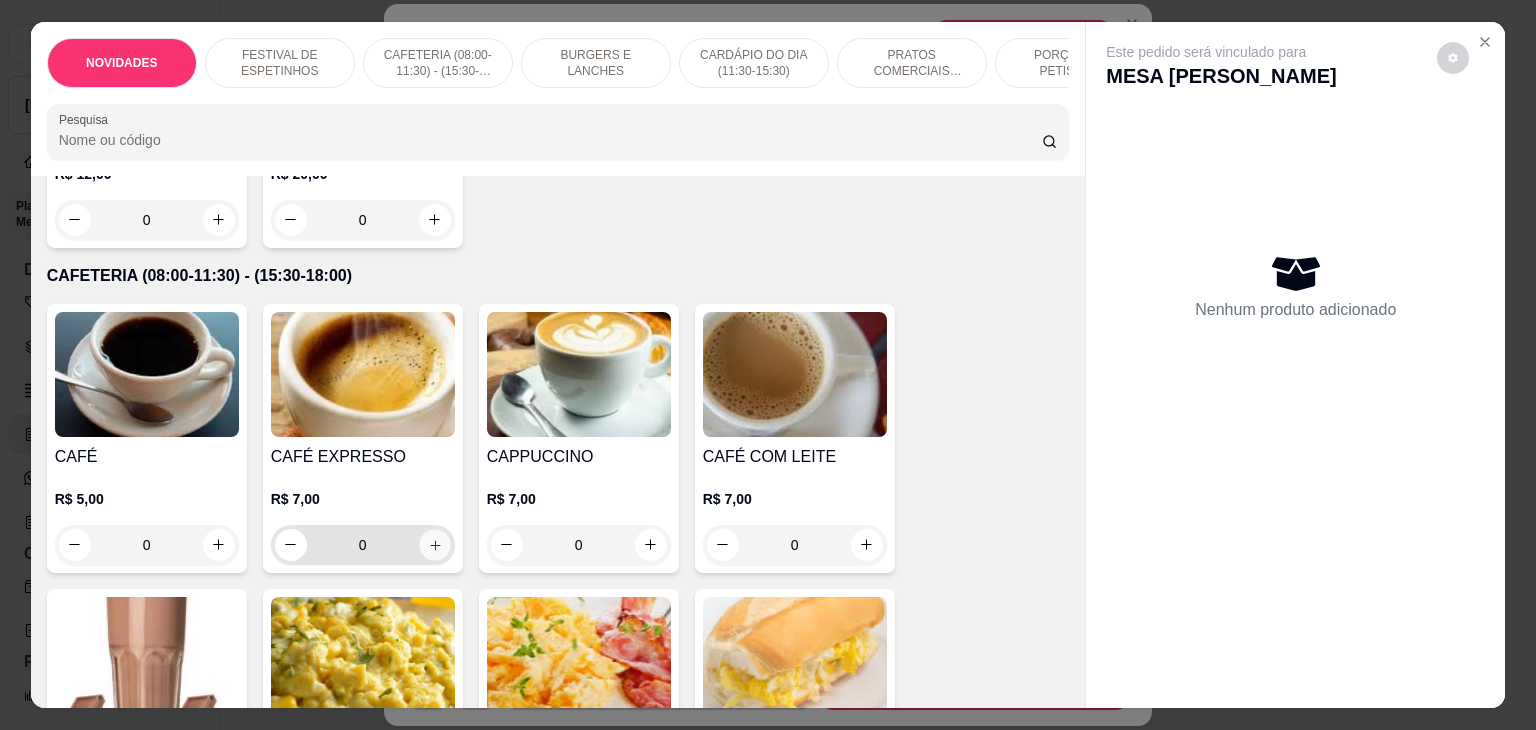 click 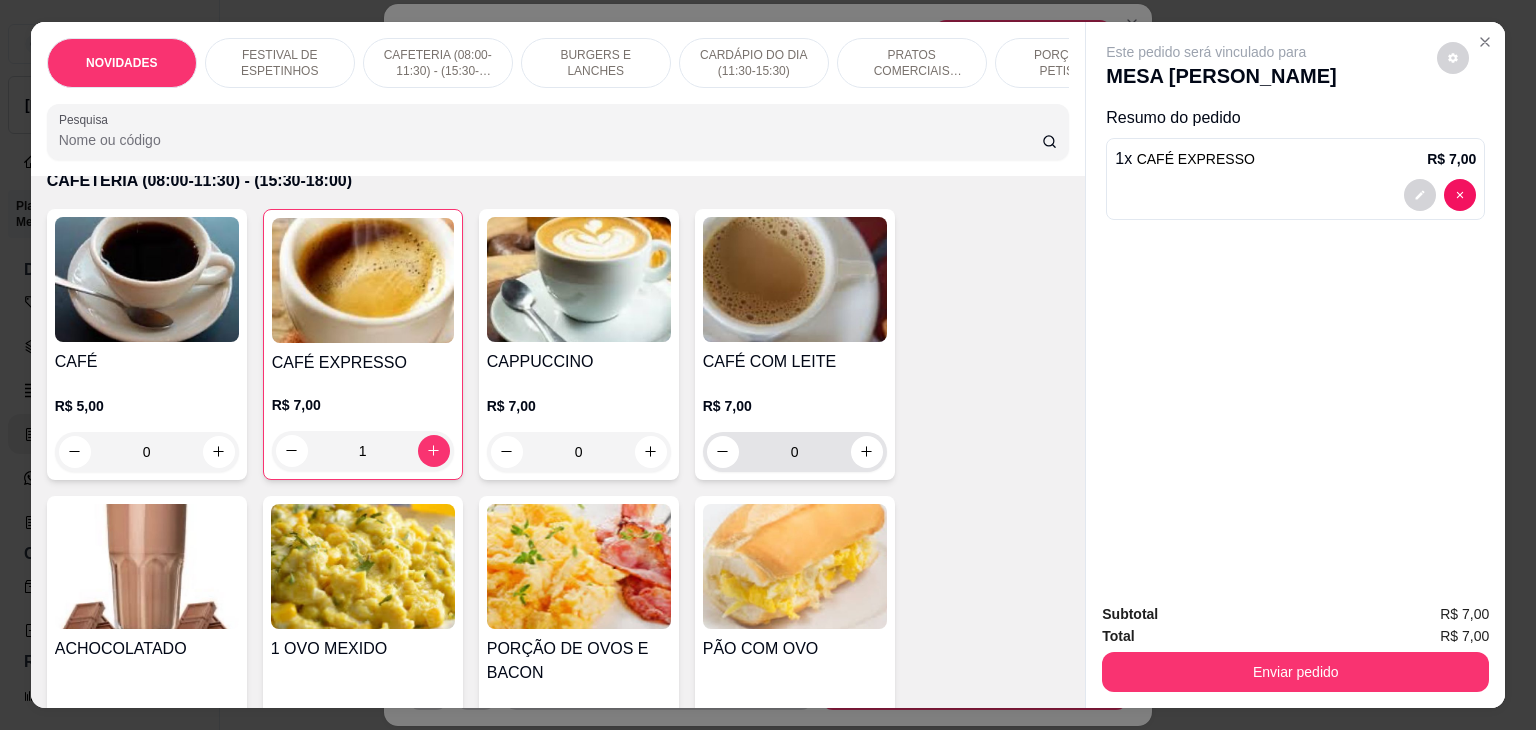 scroll, scrollTop: 1100, scrollLeft: 0, axis: vertical 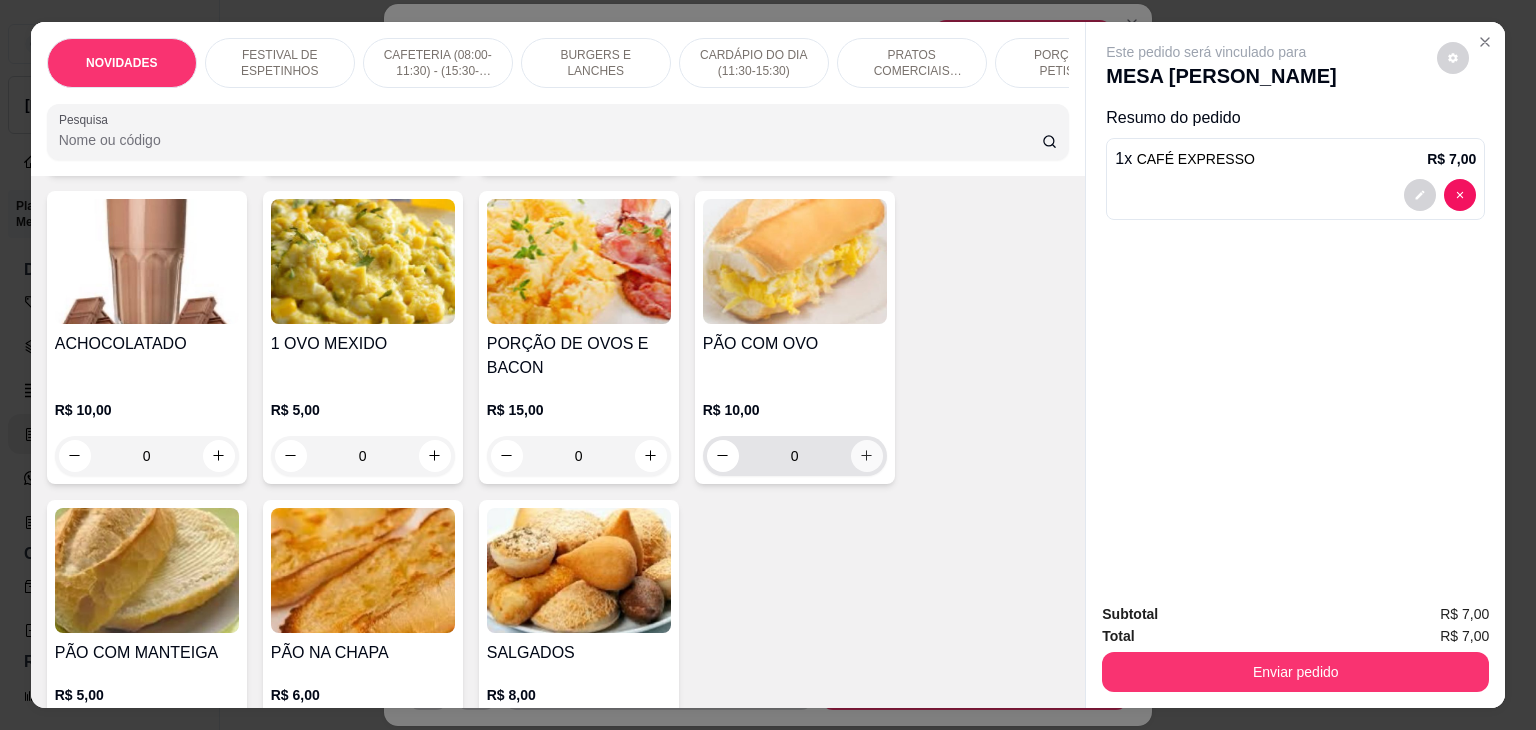 click at bounding box center [867, 456] 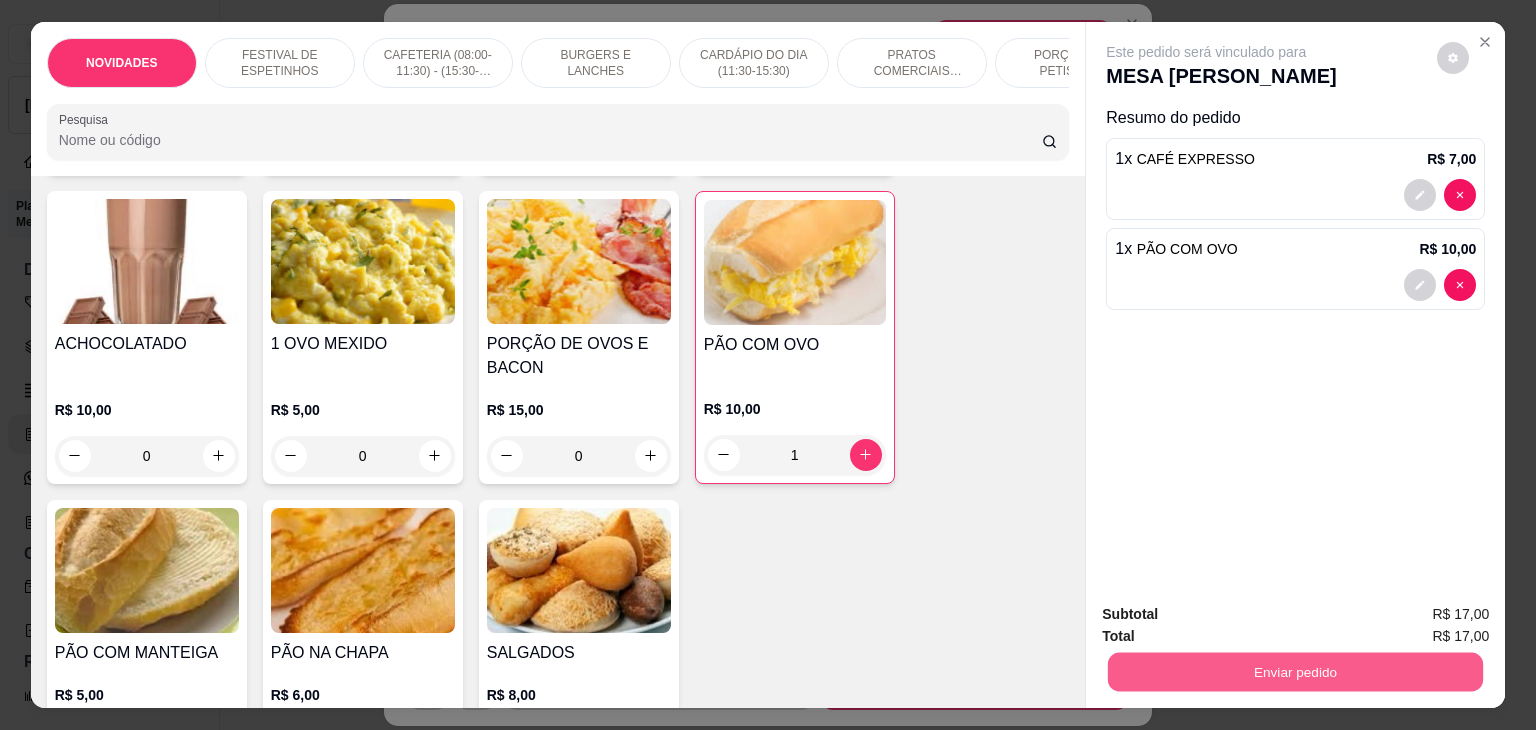 click on "Enviar pedido" at bounding box center (1295, 672) 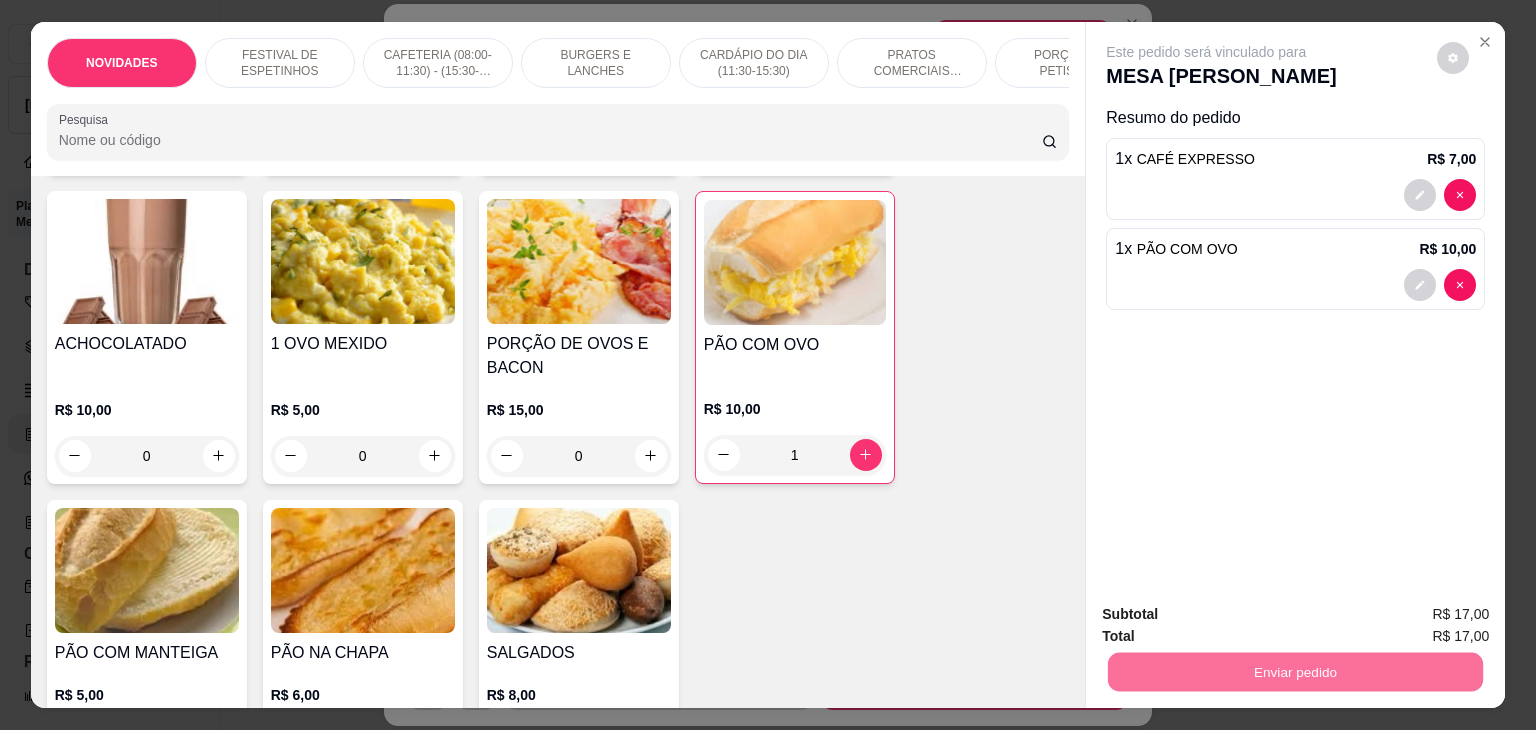 click on "Não registrar e enviar pedido" at bounding box center [1229, 615] 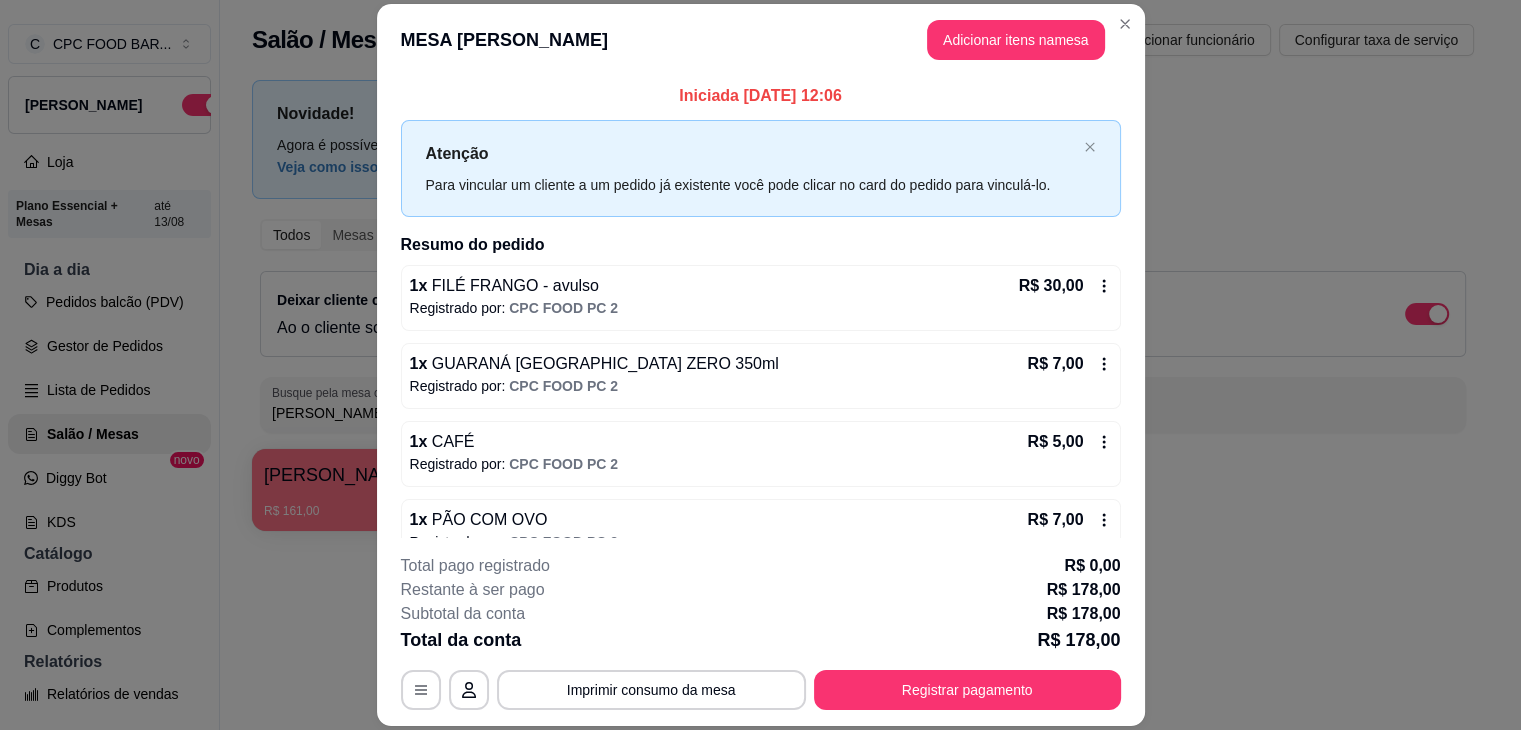 type 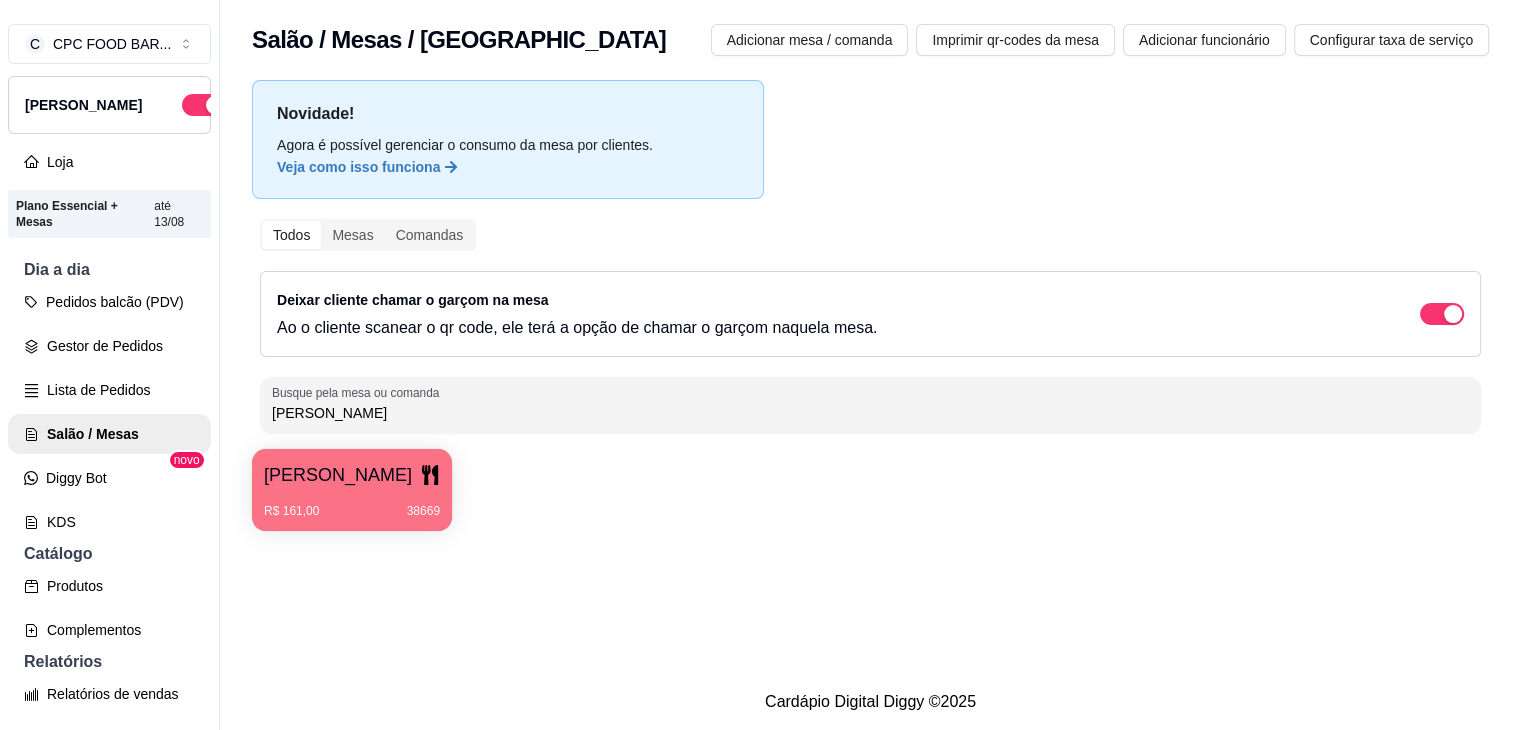 drag, startPoint x: 314, startPoint y: 414, endPoint x: 226, endPoint y: 413, distance: 88.005684 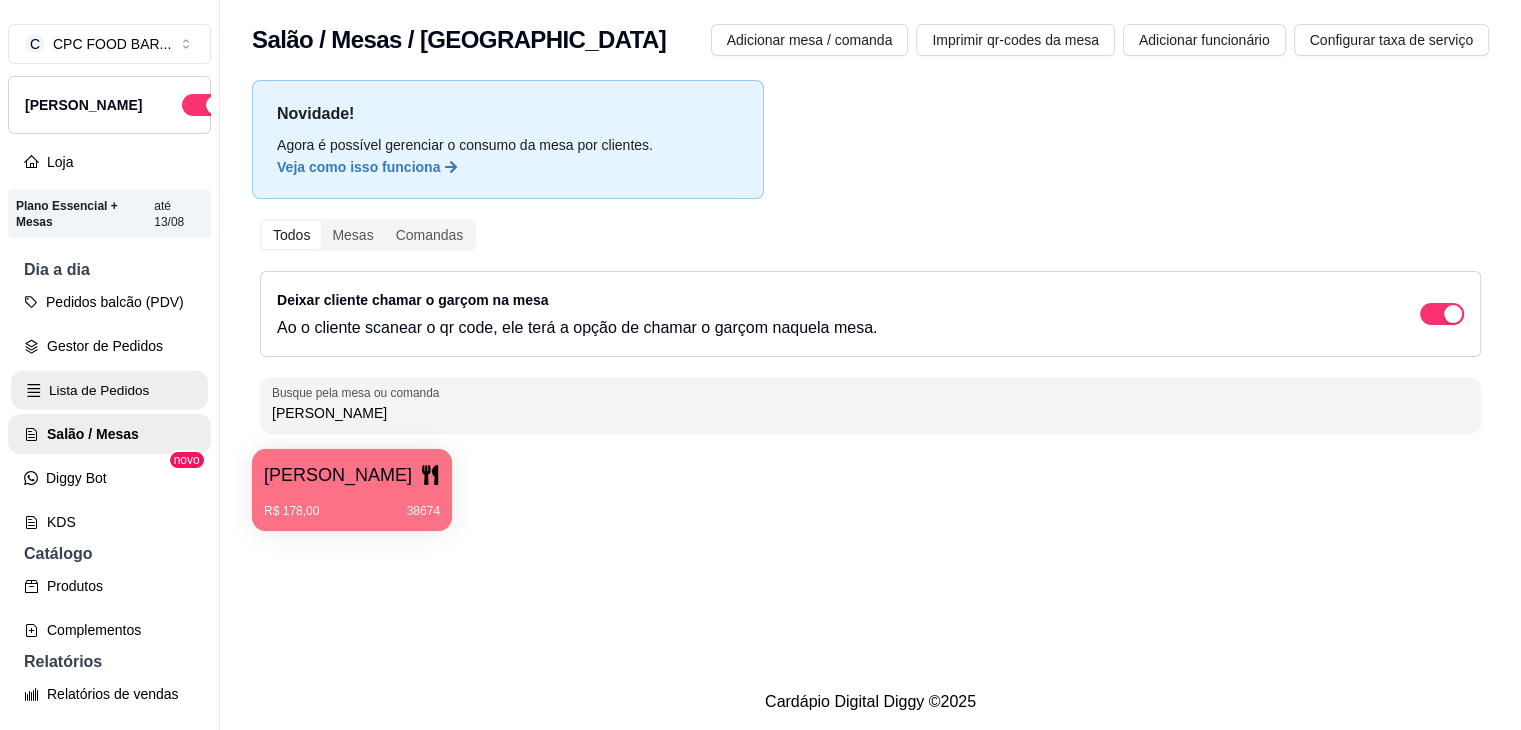 click on "Lista de Pedidos" at bounding box center [109, 390] 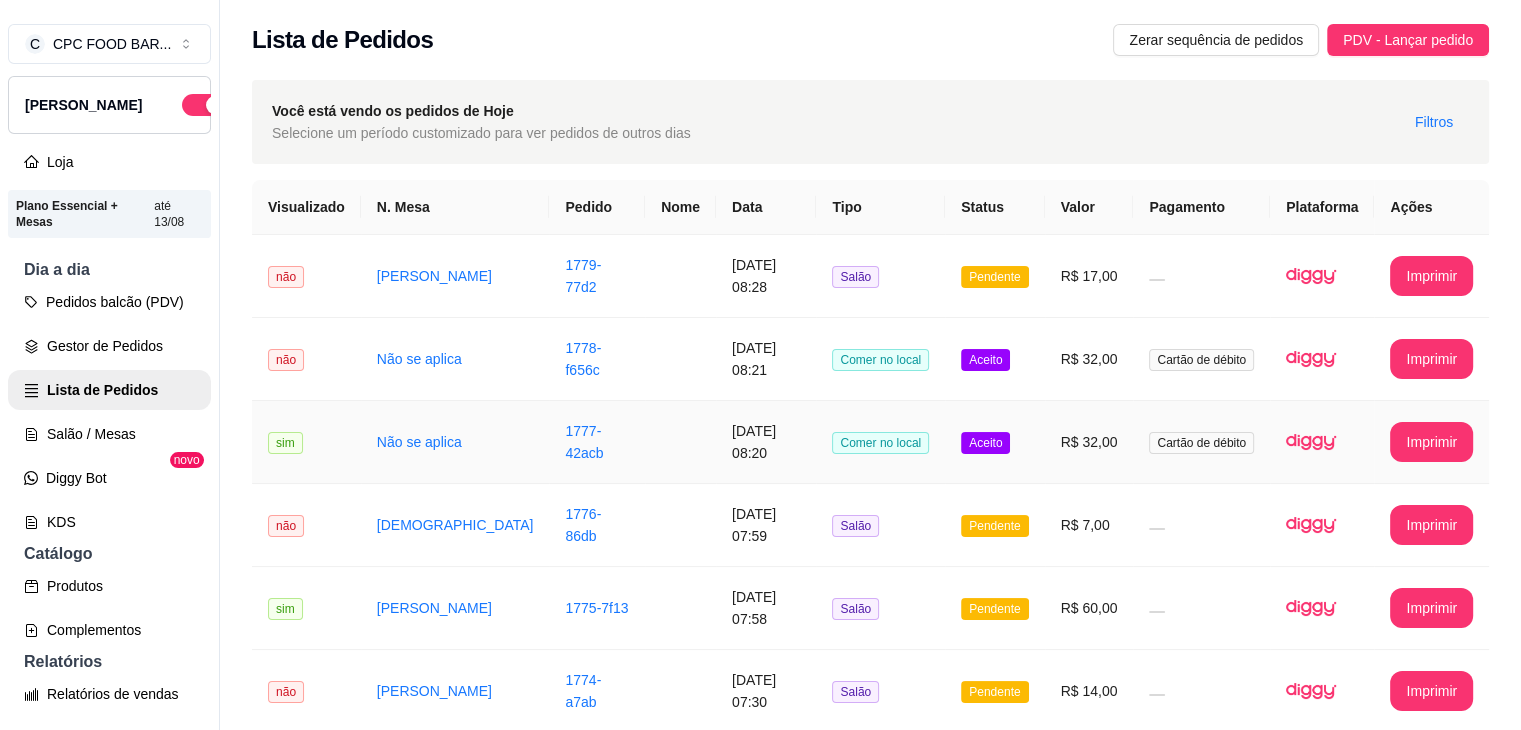click on "1777-42acb" at bounding box center [597, 442] 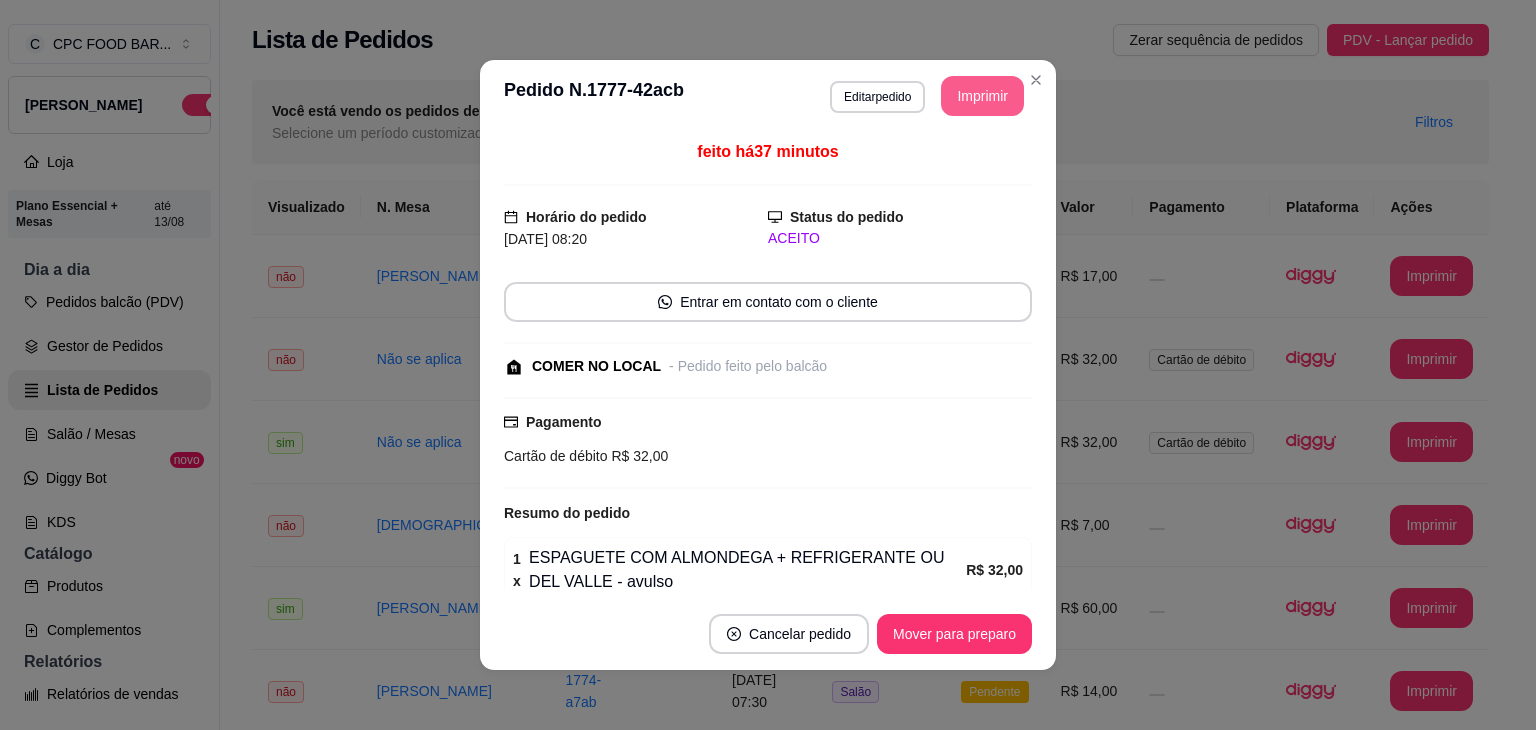 click on "Imprimir" at bounding box center [982, 96] 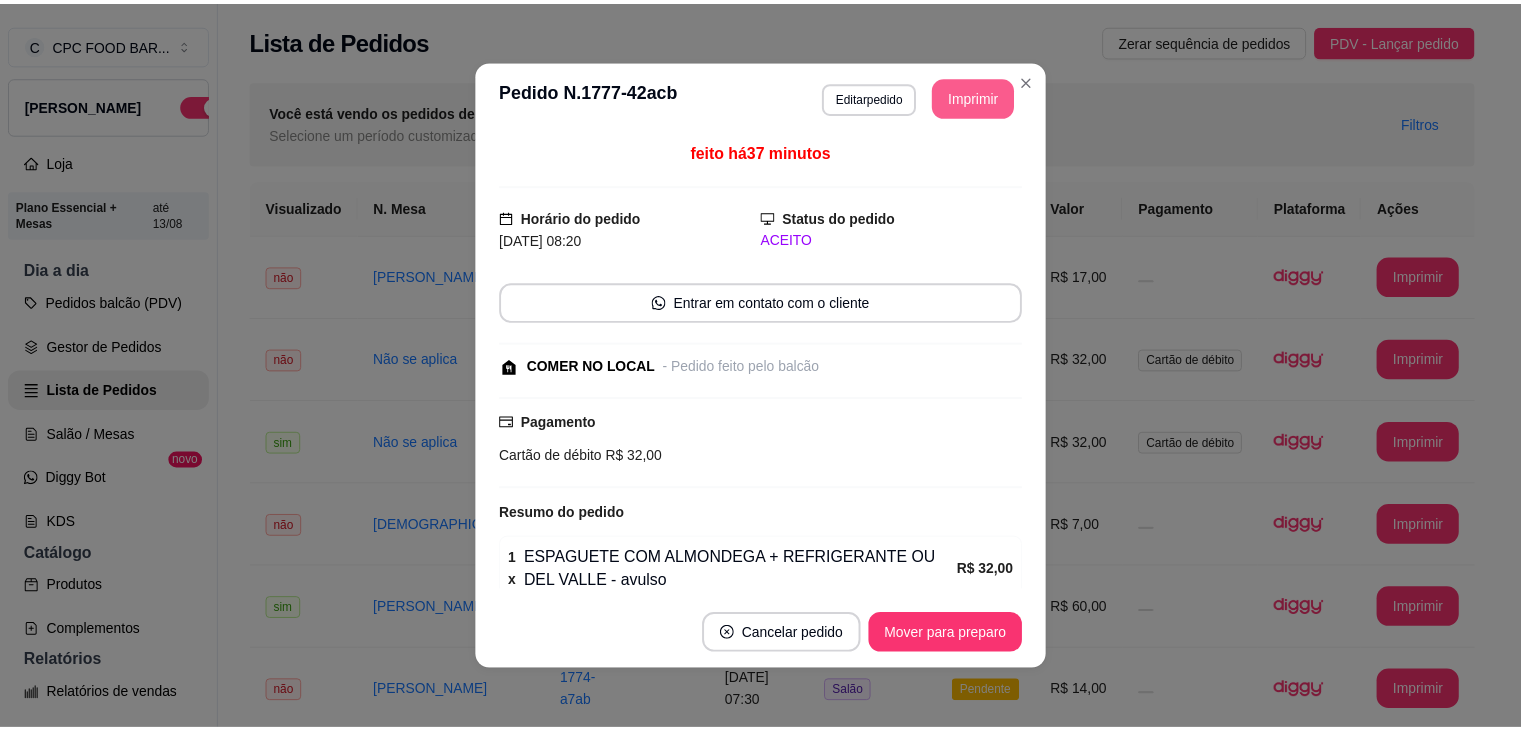 scroll, scrollTop: 0, scrollLeft: 0, axis: both 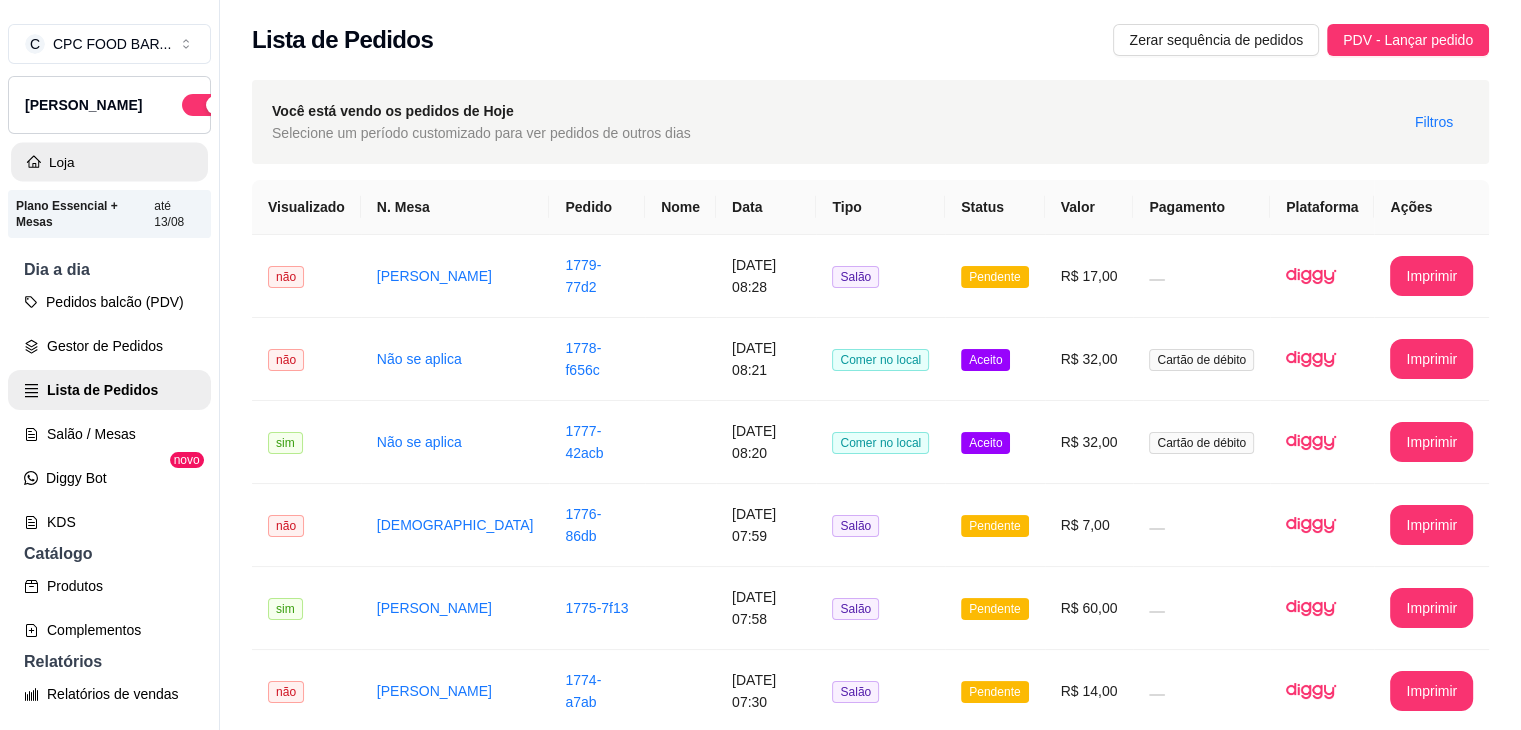 click on "Loja" at bounding box center [109, 162] 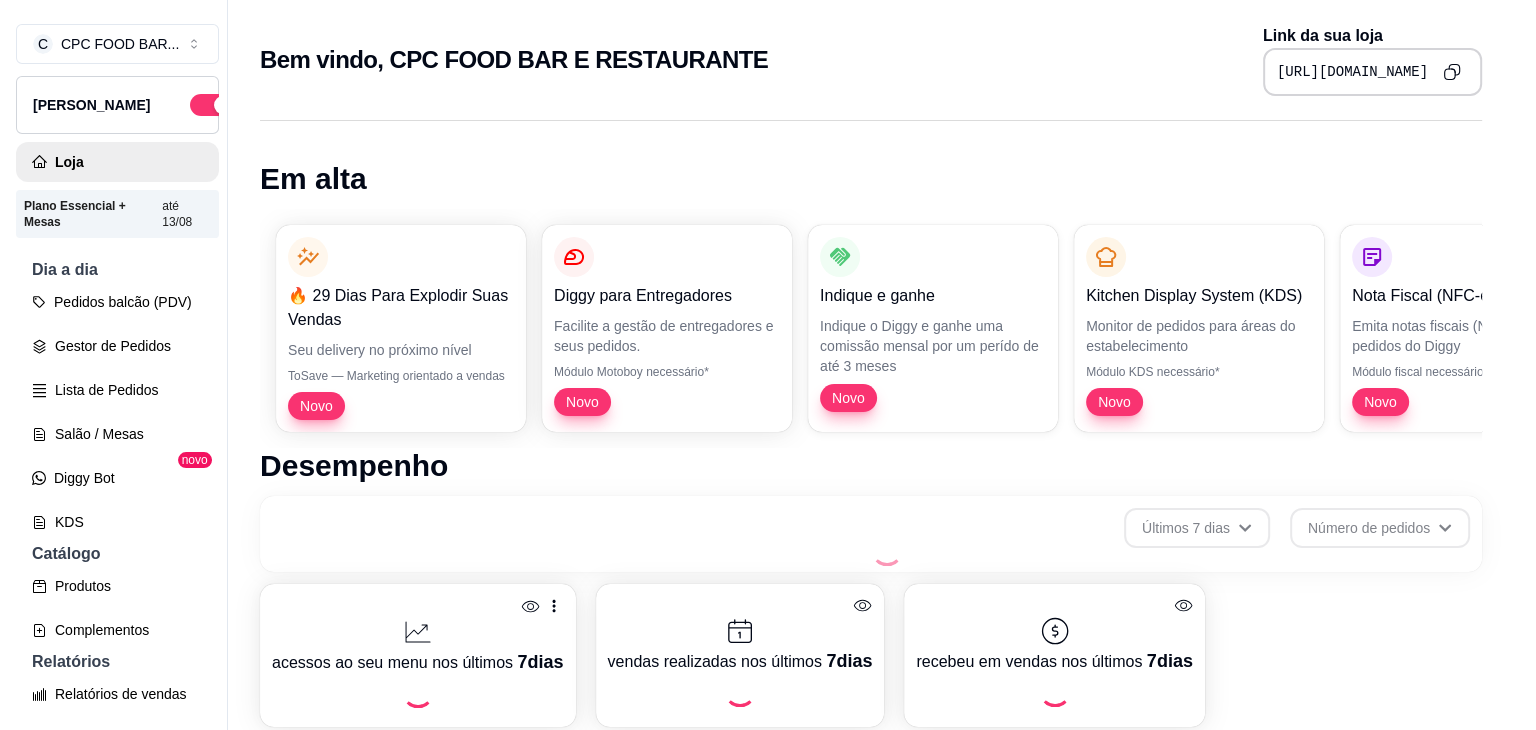 scroll, scrollTop: 32, scrollLeft: 0, axis: vertical 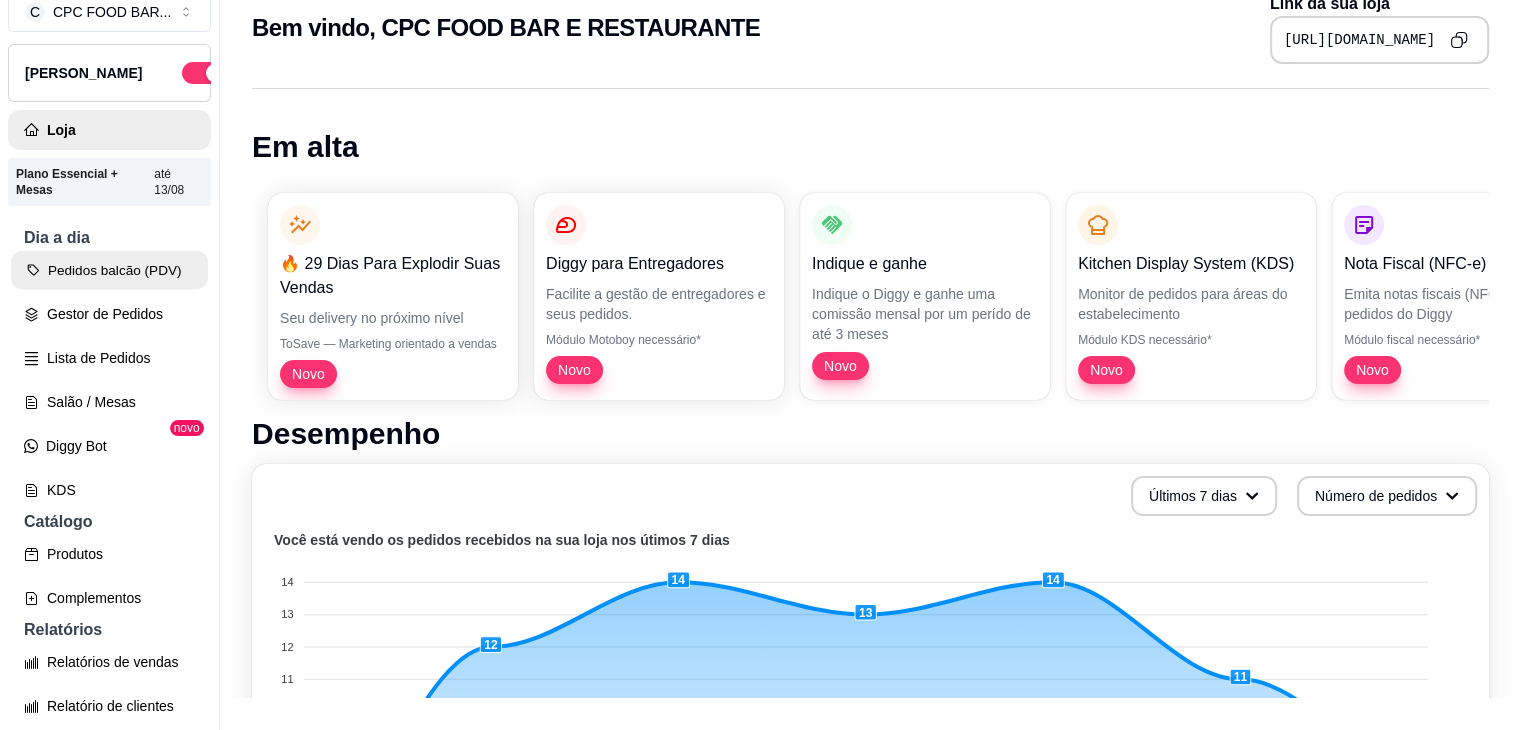 click on "Pedidos balcão (PDV)" at bounding box center (109, 270) 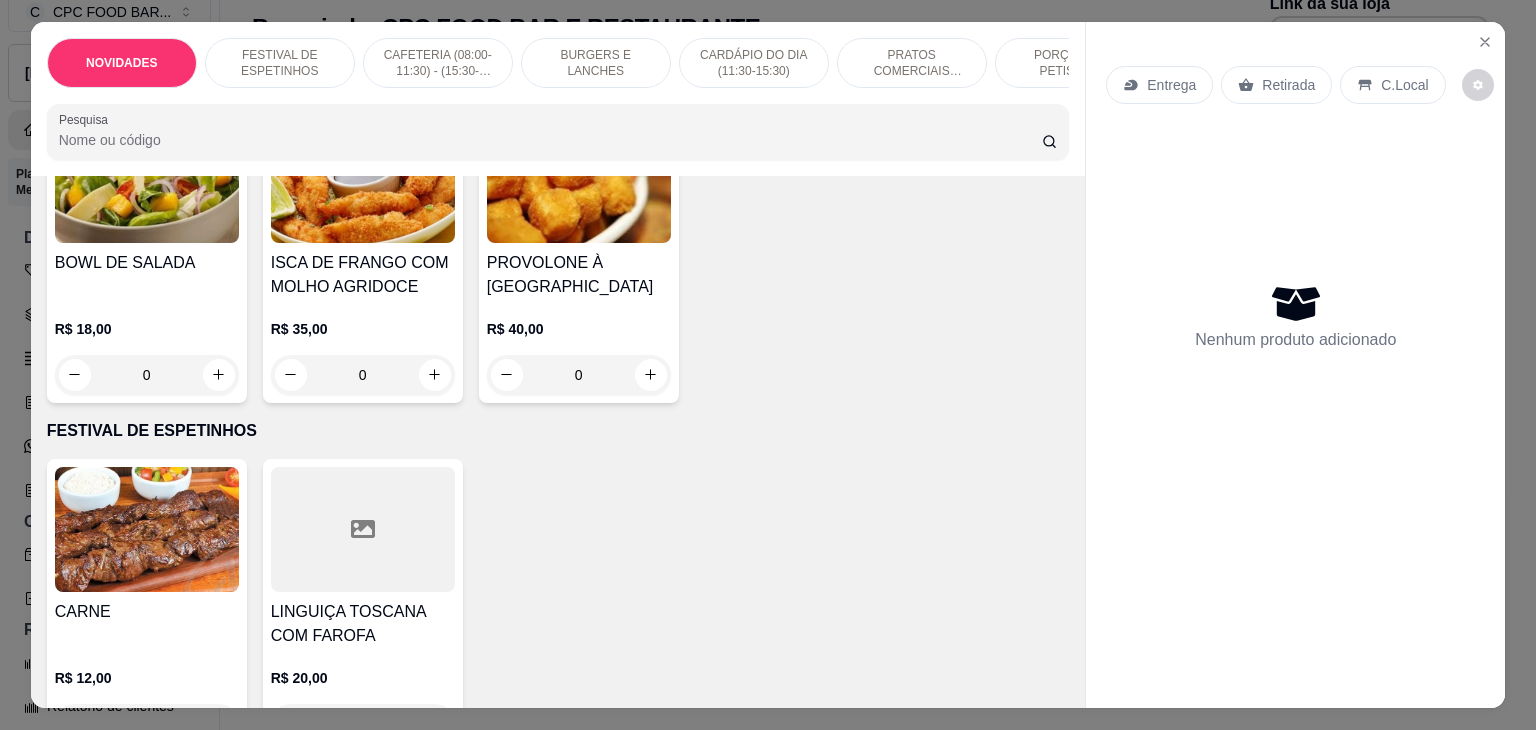 scroll, scrollTop: 200, scrollLeft: 0, axis: vertical 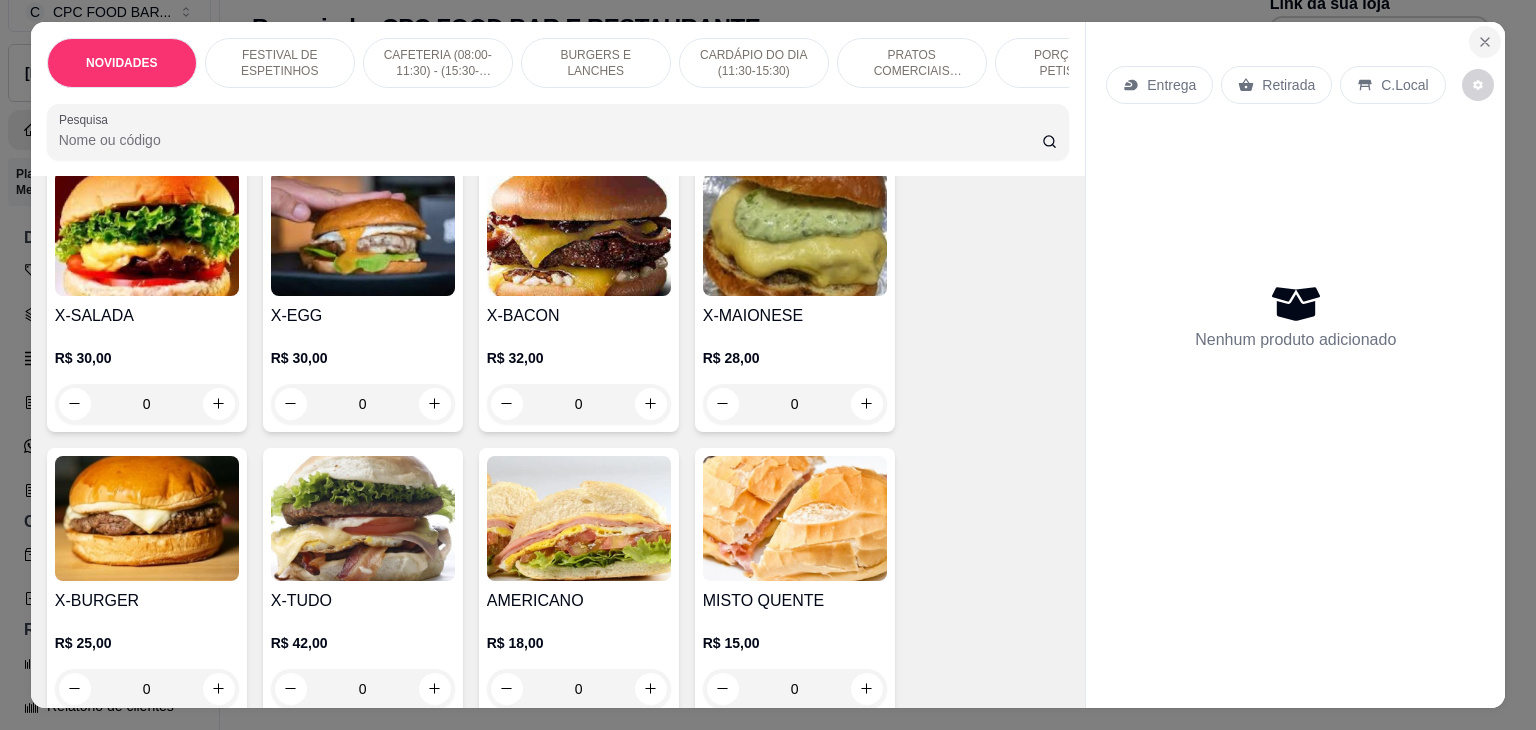 click at bounding box center [1485, 42] 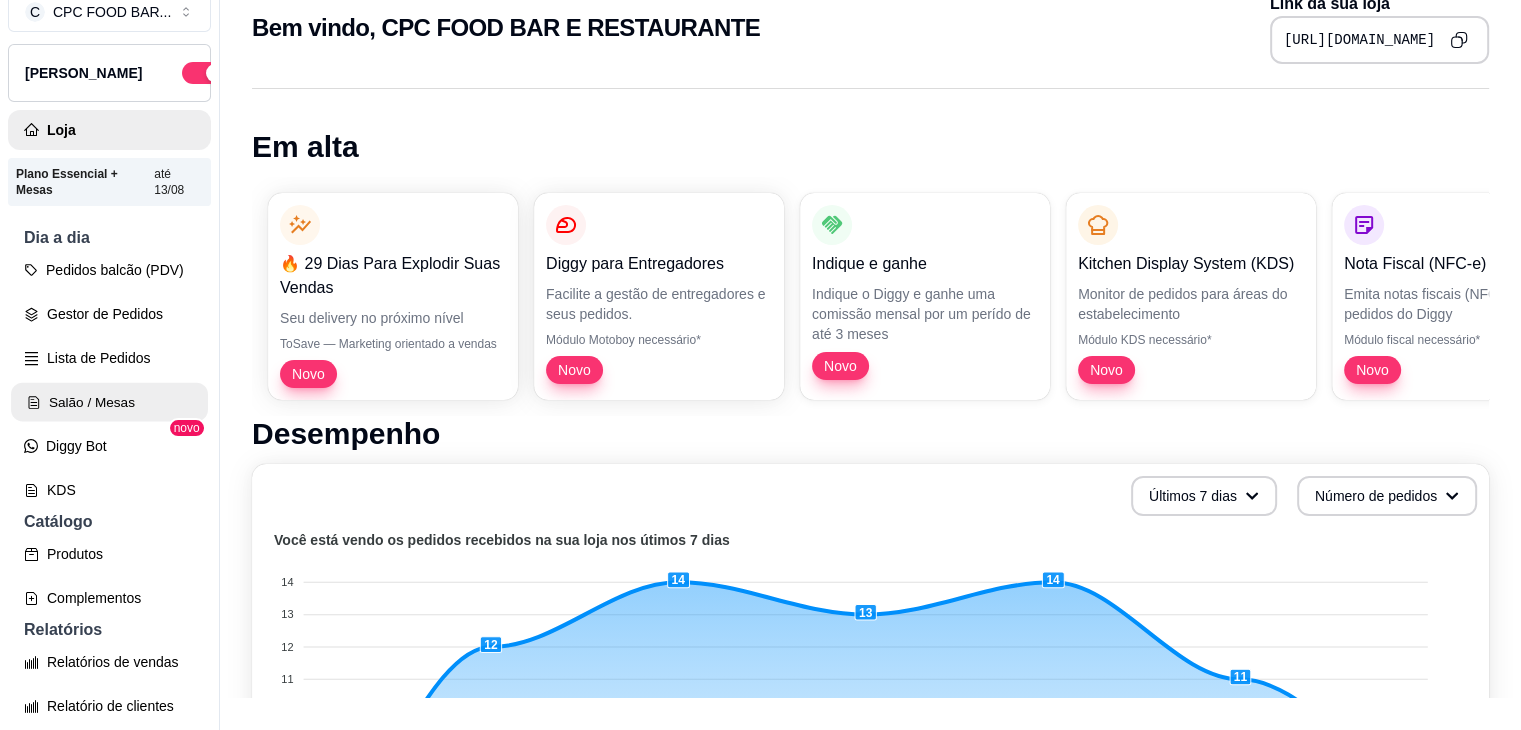 click on "Salão / Mesas" at bounding box center [109, 402] 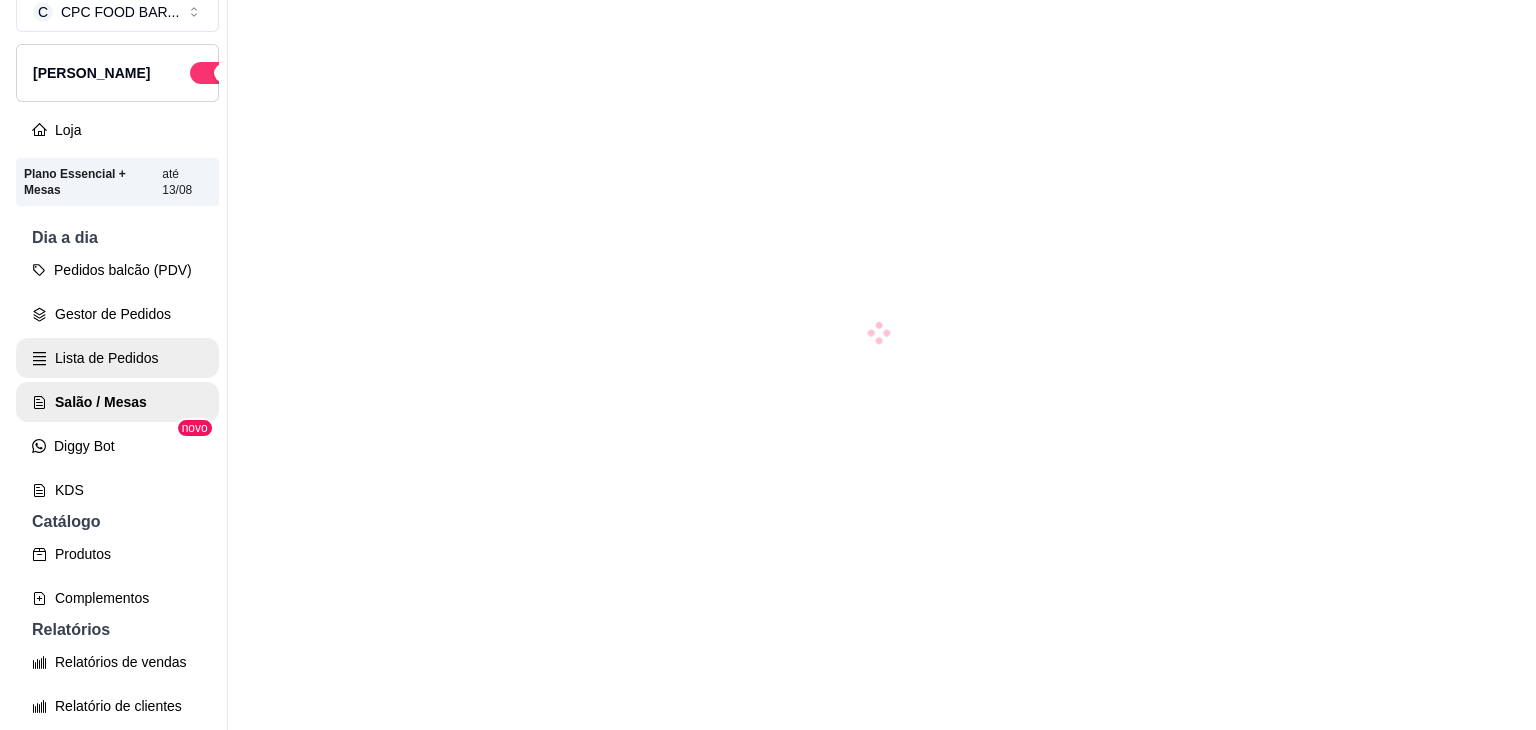 scroll, scrollTop: 0, scrollLeft: 0, axis: both 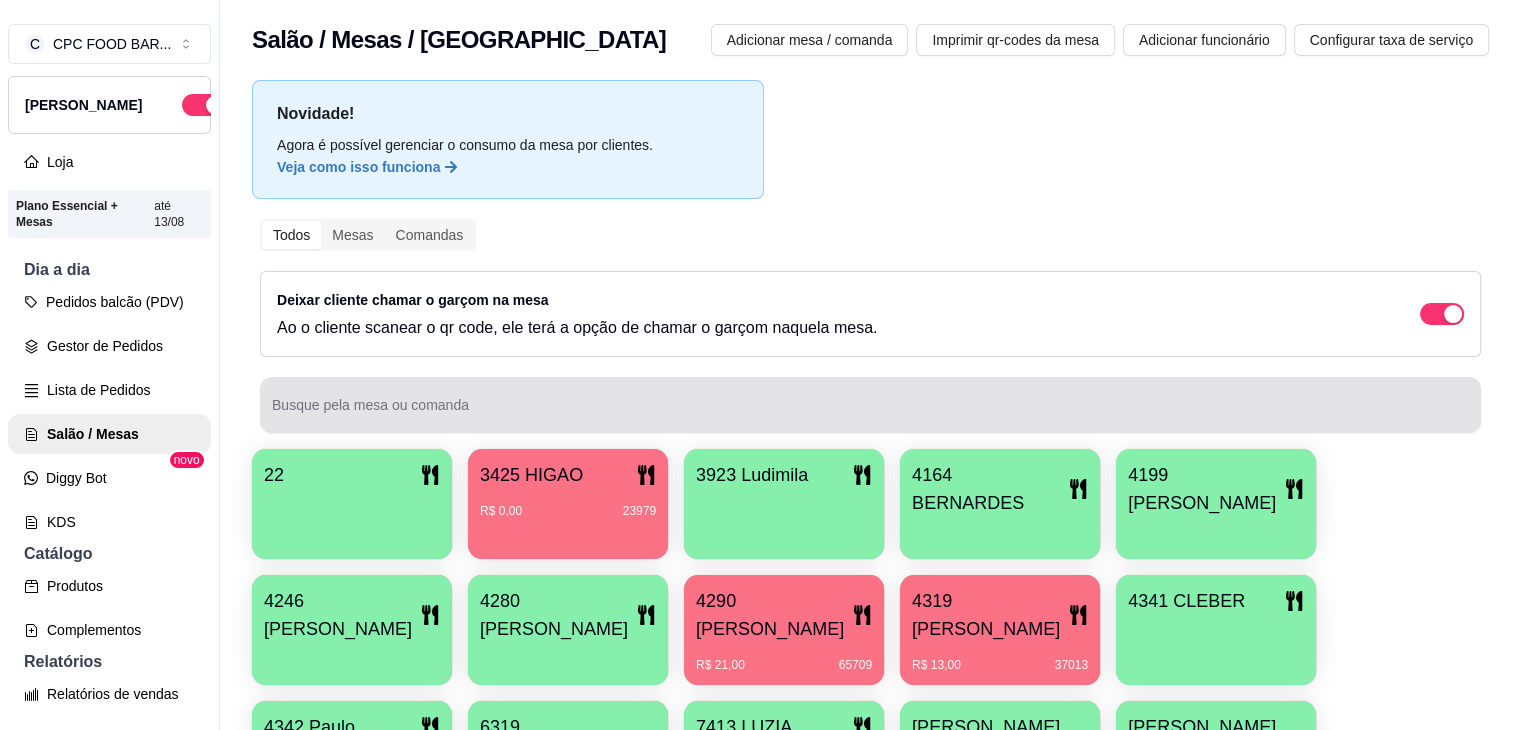 click on "Busque pela mesa ou comanda" at bounding box center (870, 413) 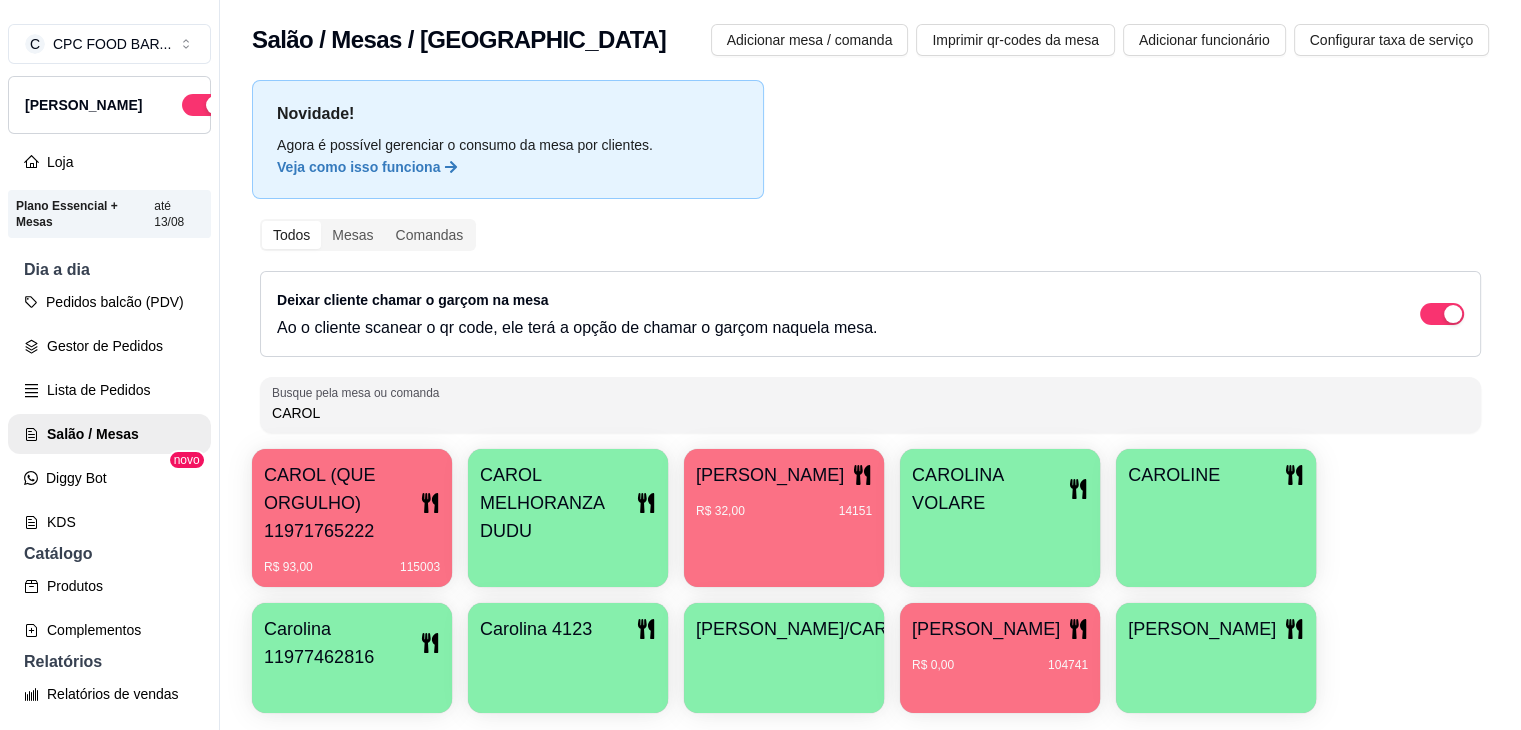 type on "CAROL" 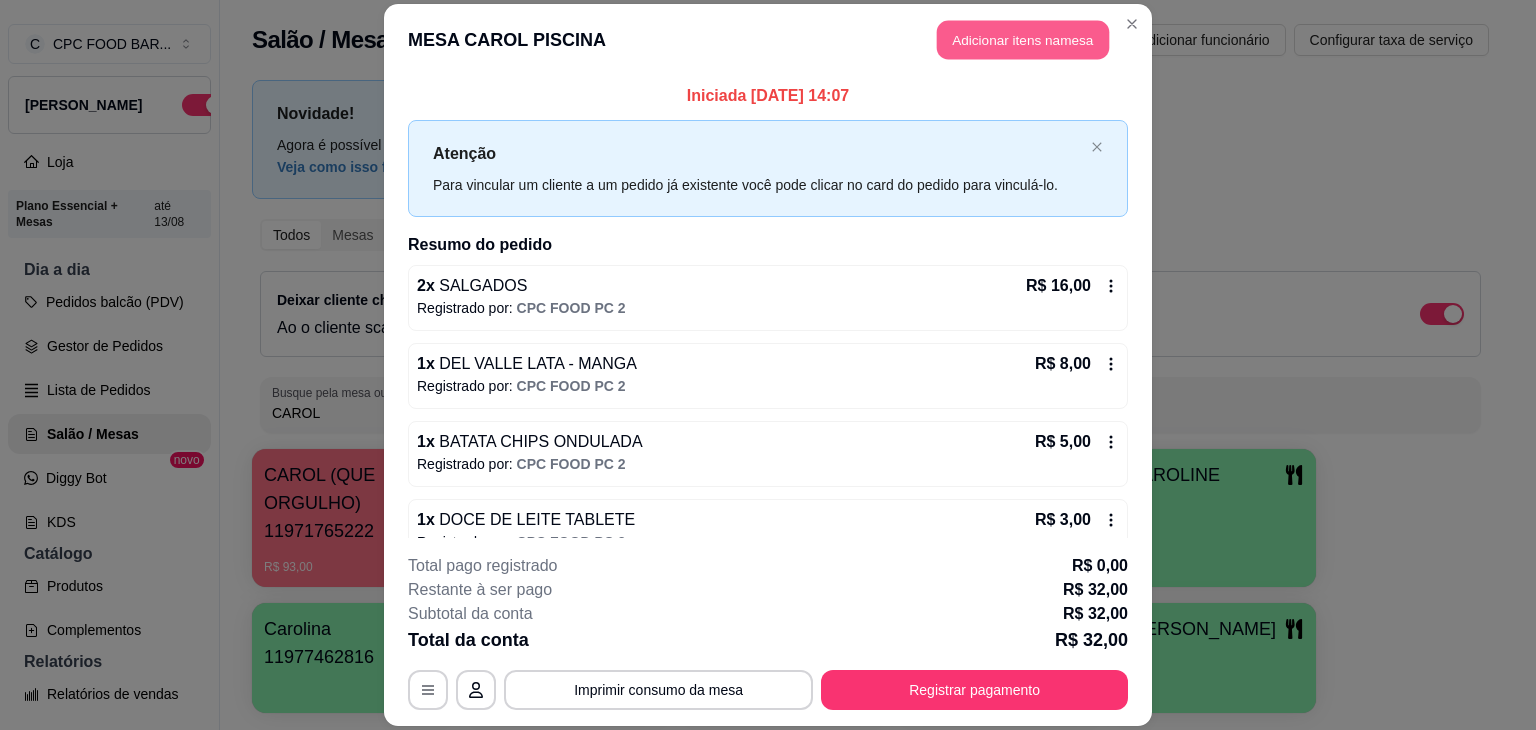 click on "Adicionar itens na  mesa" at bounding box center [1023, 39] 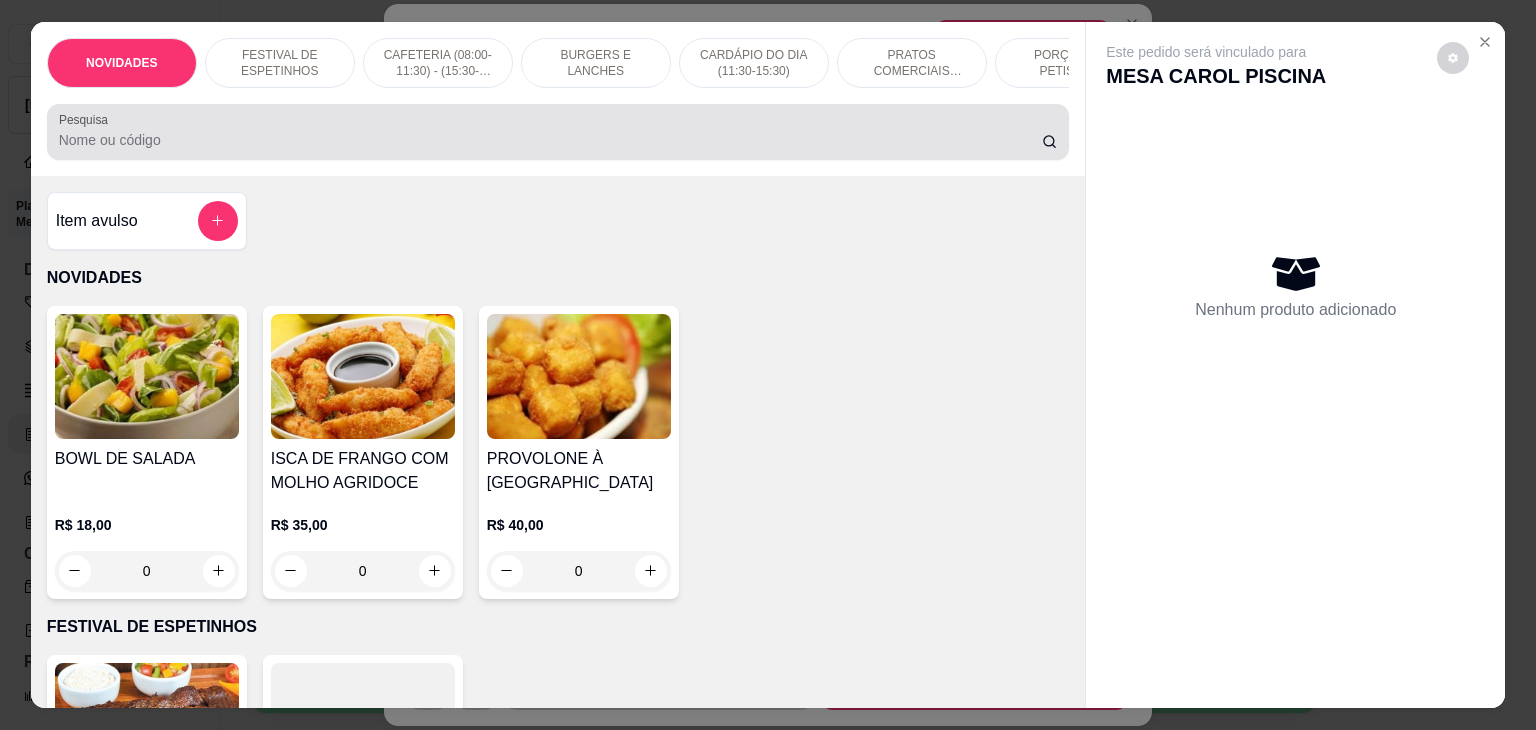 click on "Pesquisa" at bounding box center [550, 140] 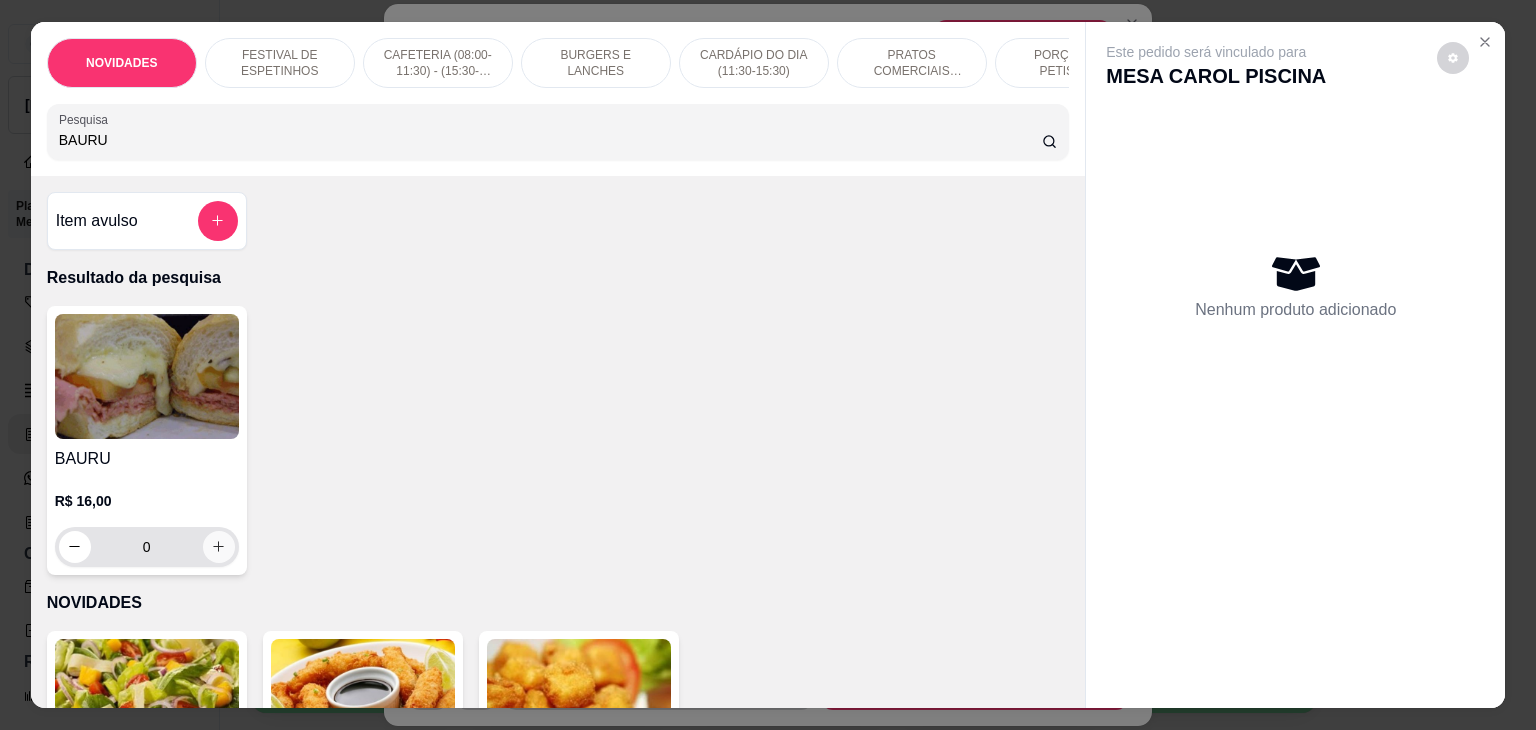 type on "BAURU" 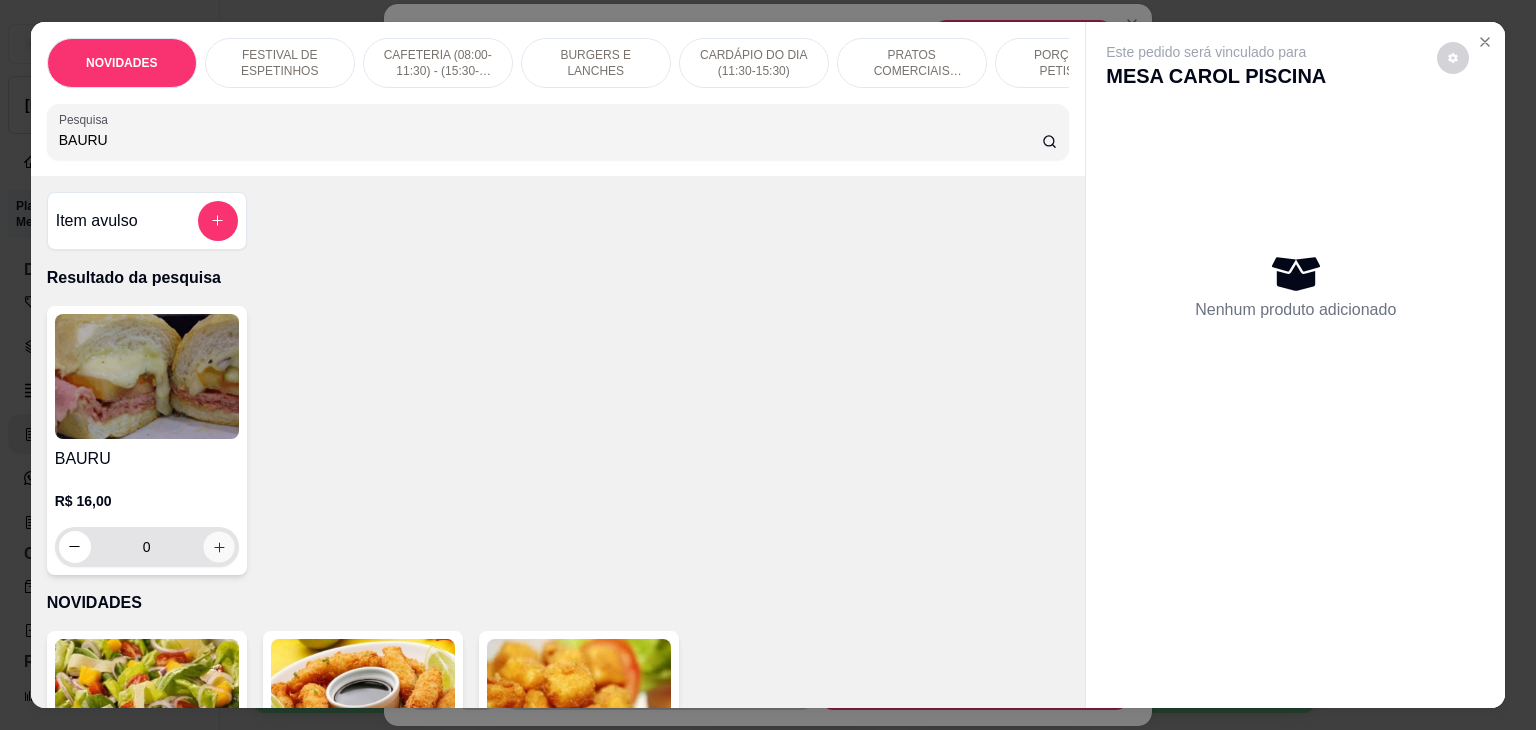 click 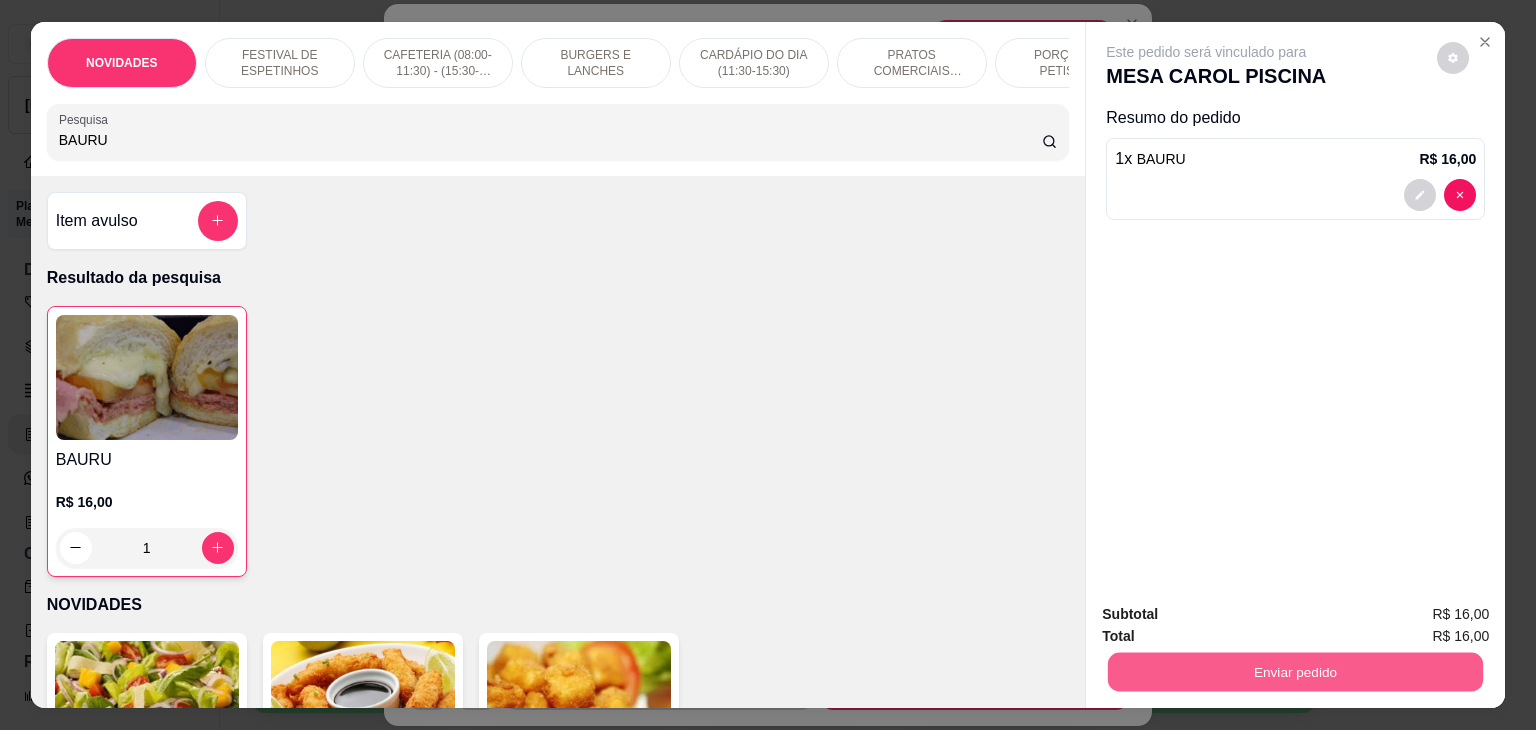click on "Enviar pedido" at bounding box center (1295, 672) 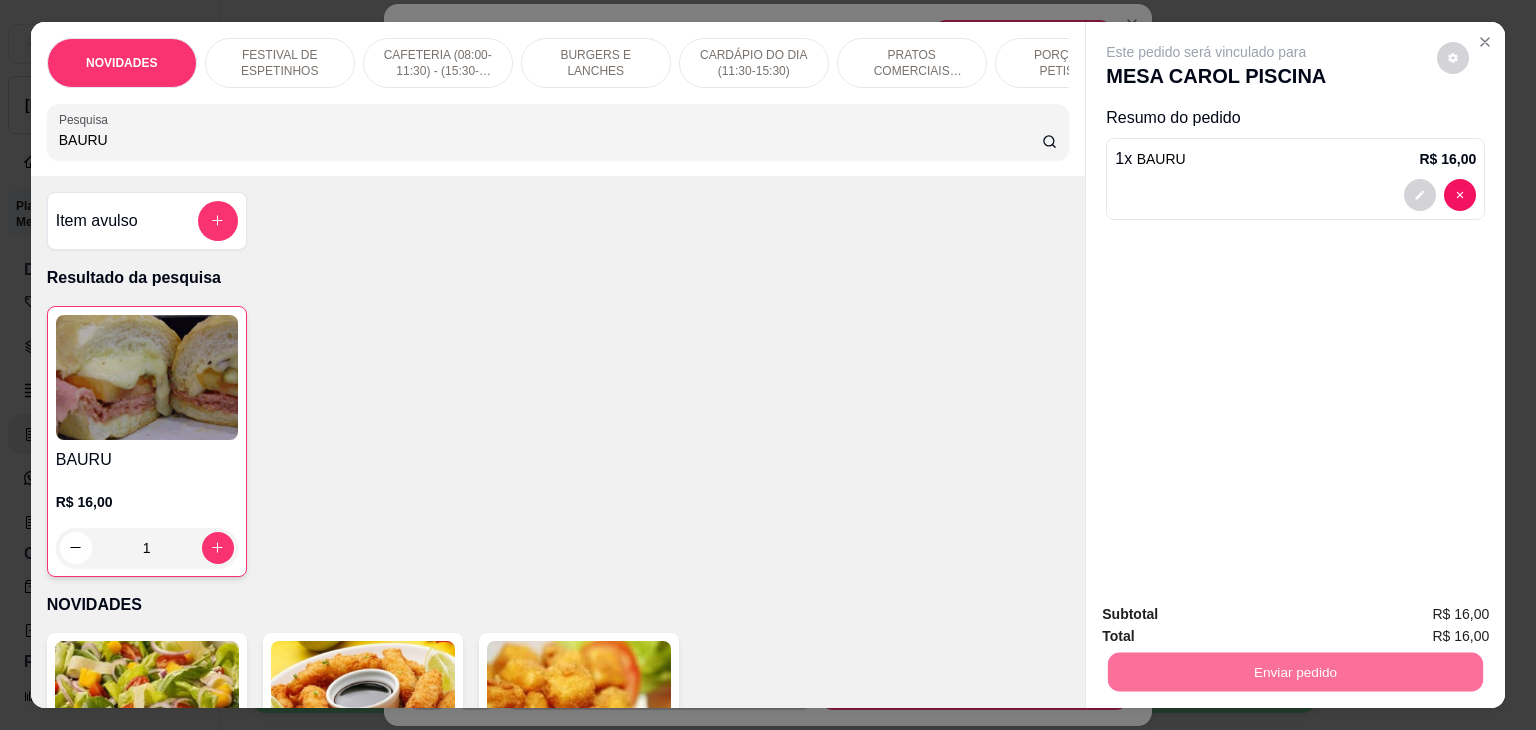 click on "Não registrar e enviar pedido" at bounding box center [1229, 614] 